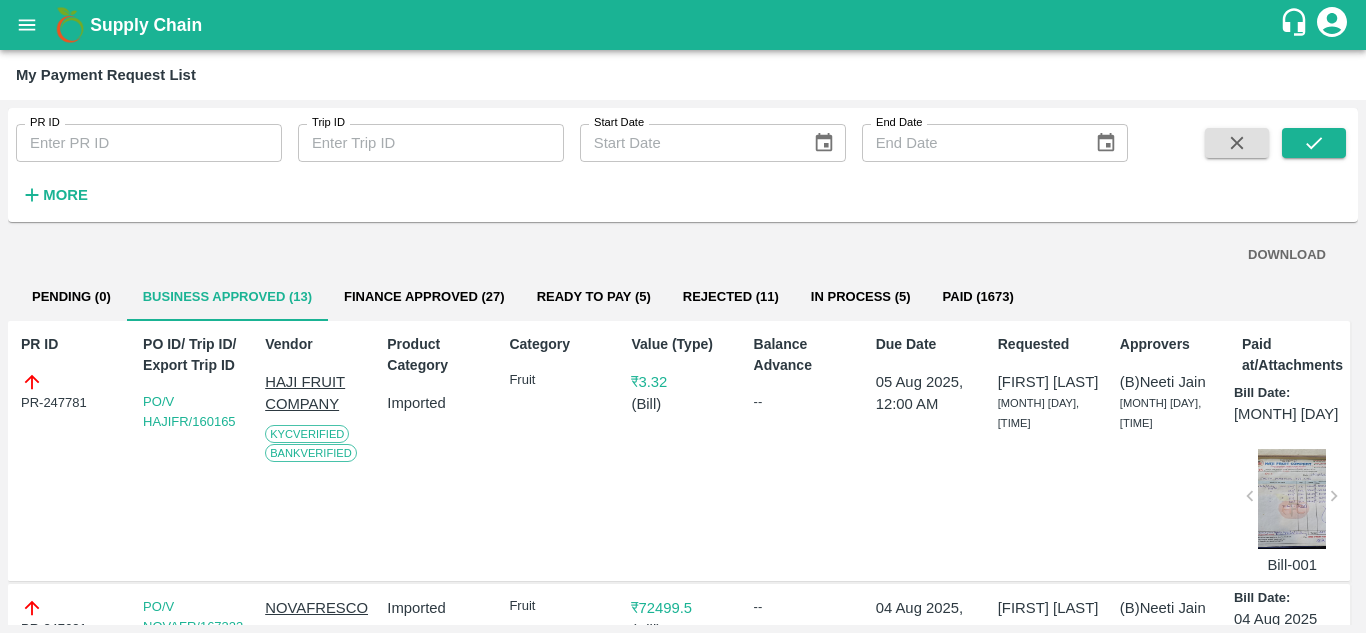 scroll, scrollTop: 0, scrollLeft: 0, axis: both 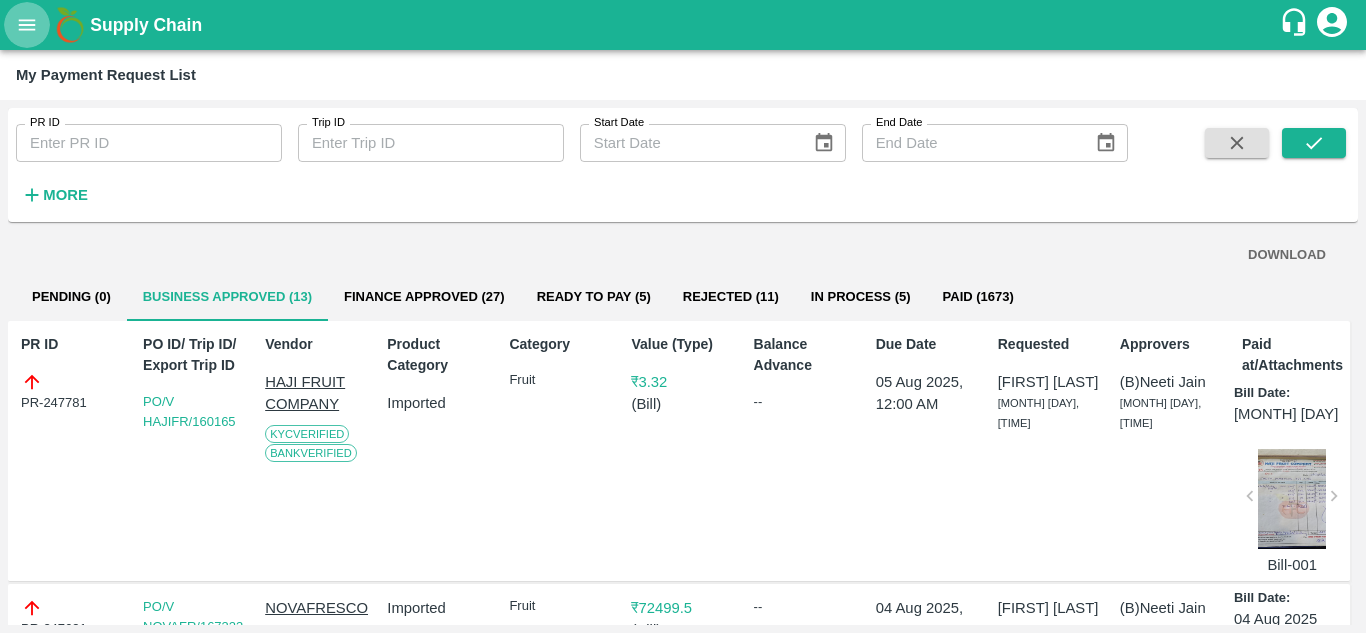click 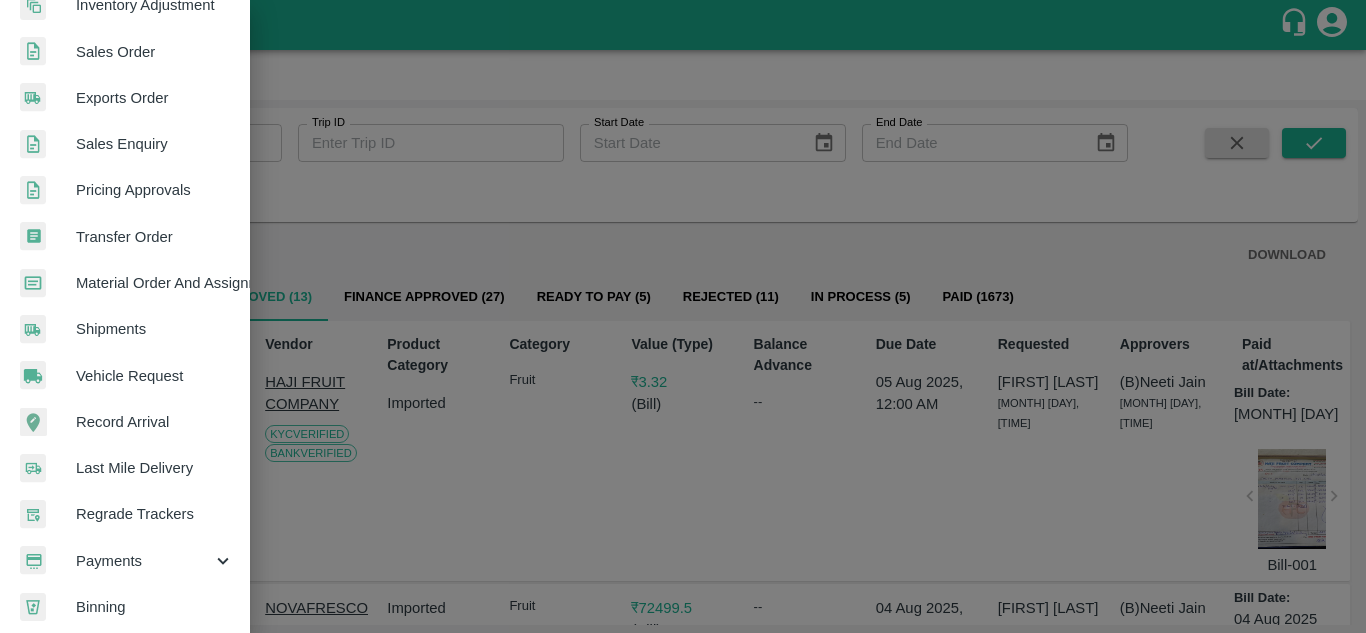 scroll, scrollTop: 450, scrollLeft: 0, axis: vertical 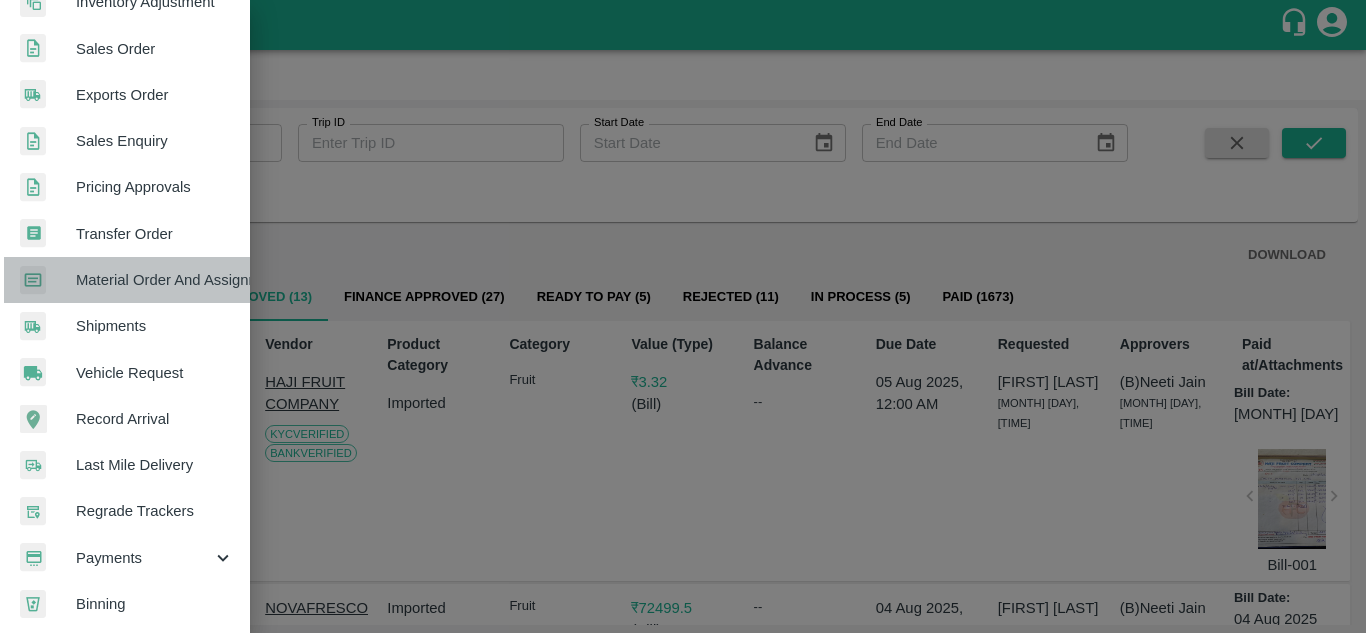 click on "Material Order And Assignment" at bounding box center [155, 280] 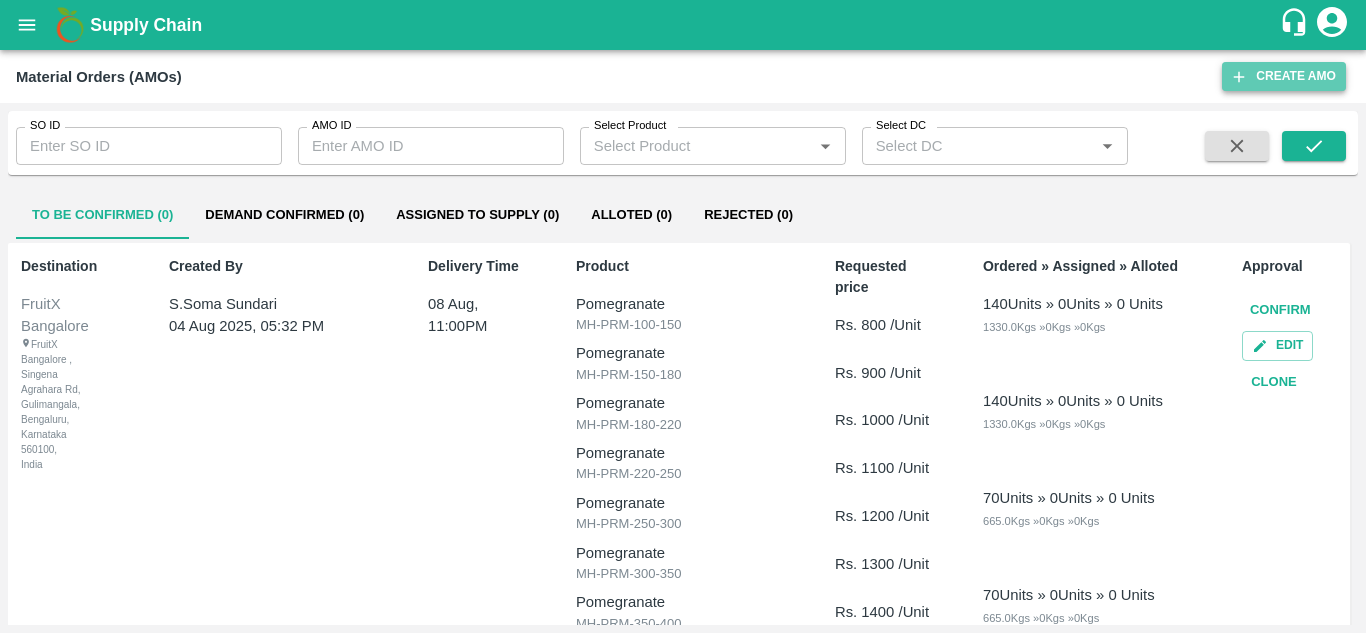 click on "Create AMO" at bounding box center (1284, 76) 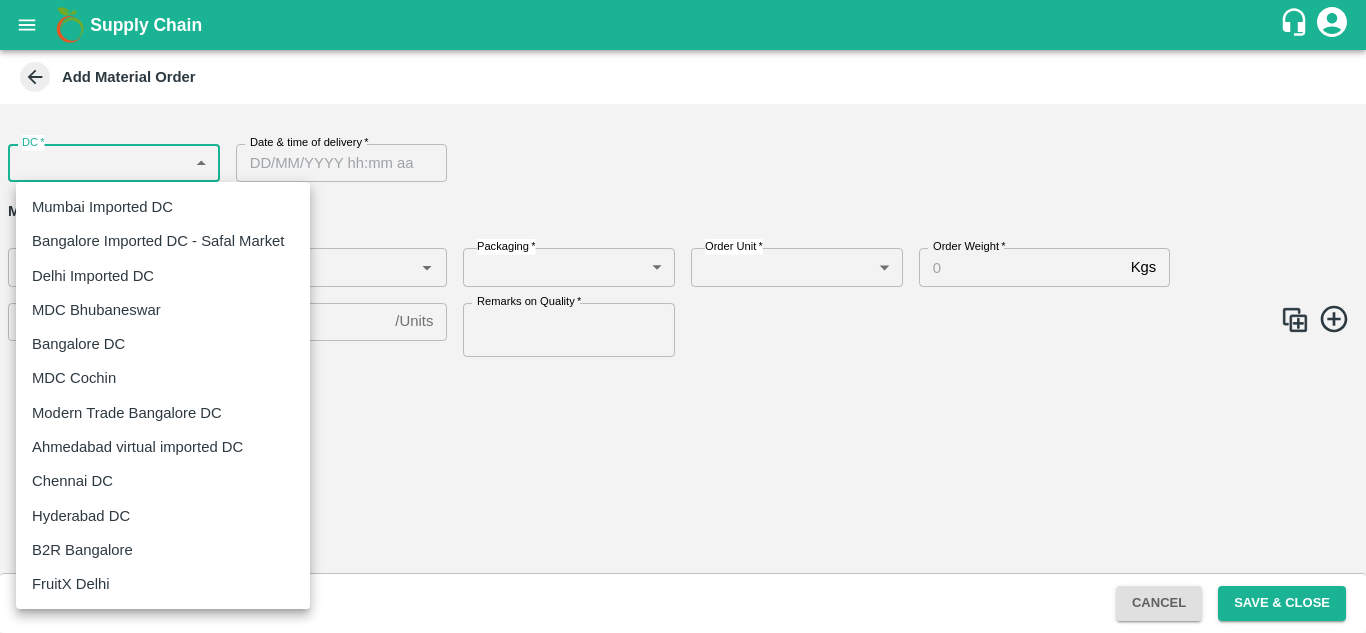 click on "Supply Chain Add Material Order DC   * ​ DC Date & time of delivery   * Date & time of delivery Material Order Items Product   * Product   * SKU   * SKU   * Packaging   * ​ Packaging Order Unit   * ​ Order Unit Order Weight   * Kgs Order Weight Average Weight   * Kg/Unit Average Weight Price Rs. / Units Price Remarks on Quality   * Remarks on Quality Cancel Save & Close Mumbai Imported DC Bangalore Imported DC - Safal Market Delhi Imported DC MDC Bhubaneswar Bangalore DC MDC Cochin Modern Trade Bangalore DC Ahmedabad virtual imported DC Chennai DC Hyderabad DC B2R Bangalore  FruitX Delhi Direct Customer Hanshu Sharma Logout Mumbai Imported DC Bangalore Imported DC - Safal Market Delhi Imported DC MDC Bhubaneswar Bangalore DC MDC Cochin Modern Trade Bangalore DC Ahmedabad virtual imported DC Chennai DC Hyderabad DC B2R Bangalore  FruitX Delhi" at bounding box center [683, 316] 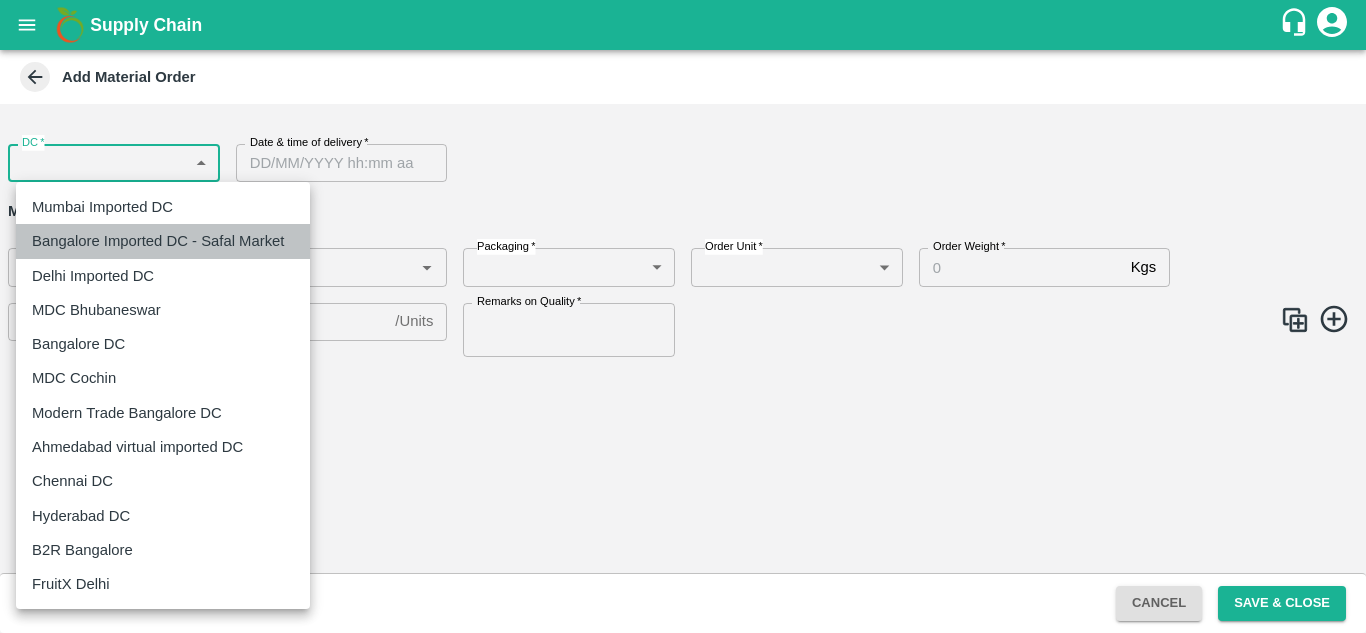 click on "Bangalore Imported DC - Safal Market" at bounding box center [163, 241] 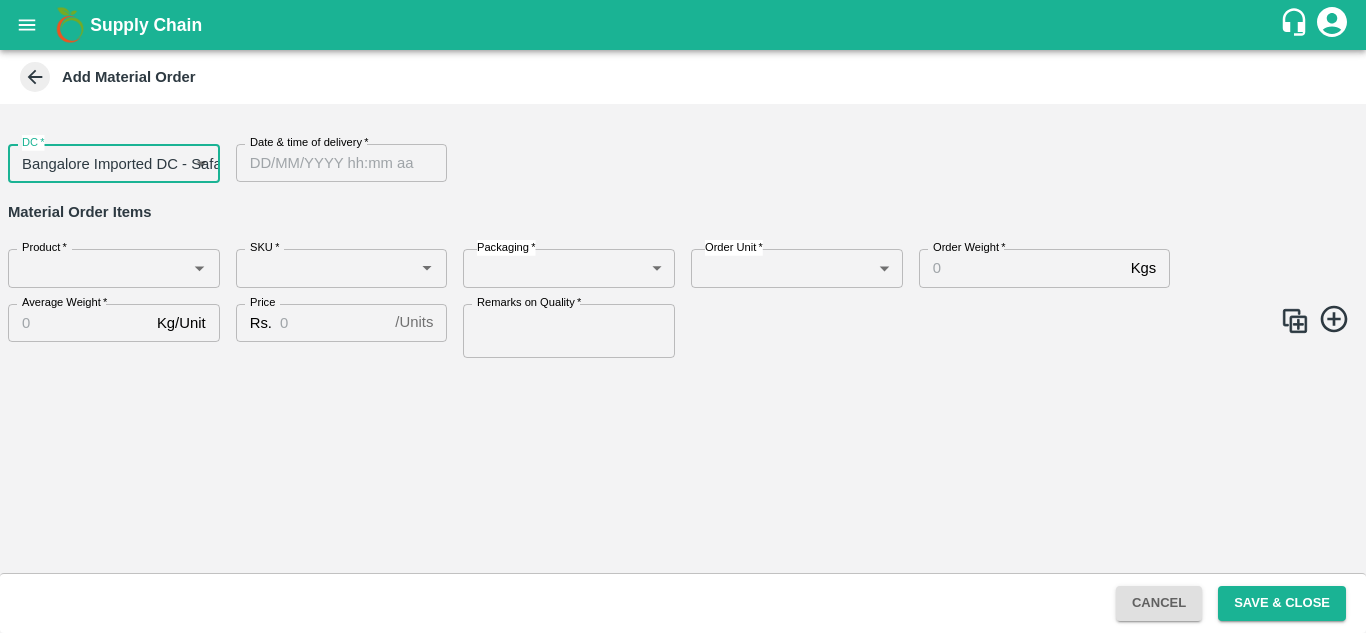 type on "DD/MM/YYYY hh:mm aa" 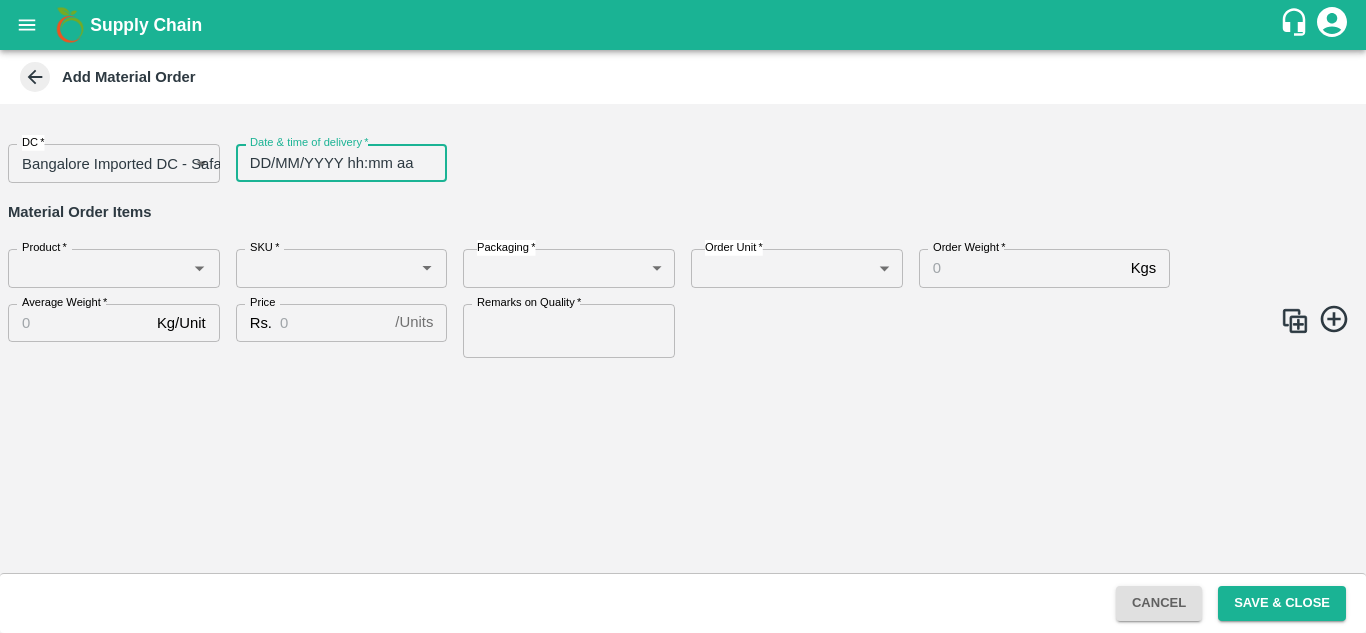 click on "DD/MM/YYYY hh:mm aa" at bounding box center (335, 163) 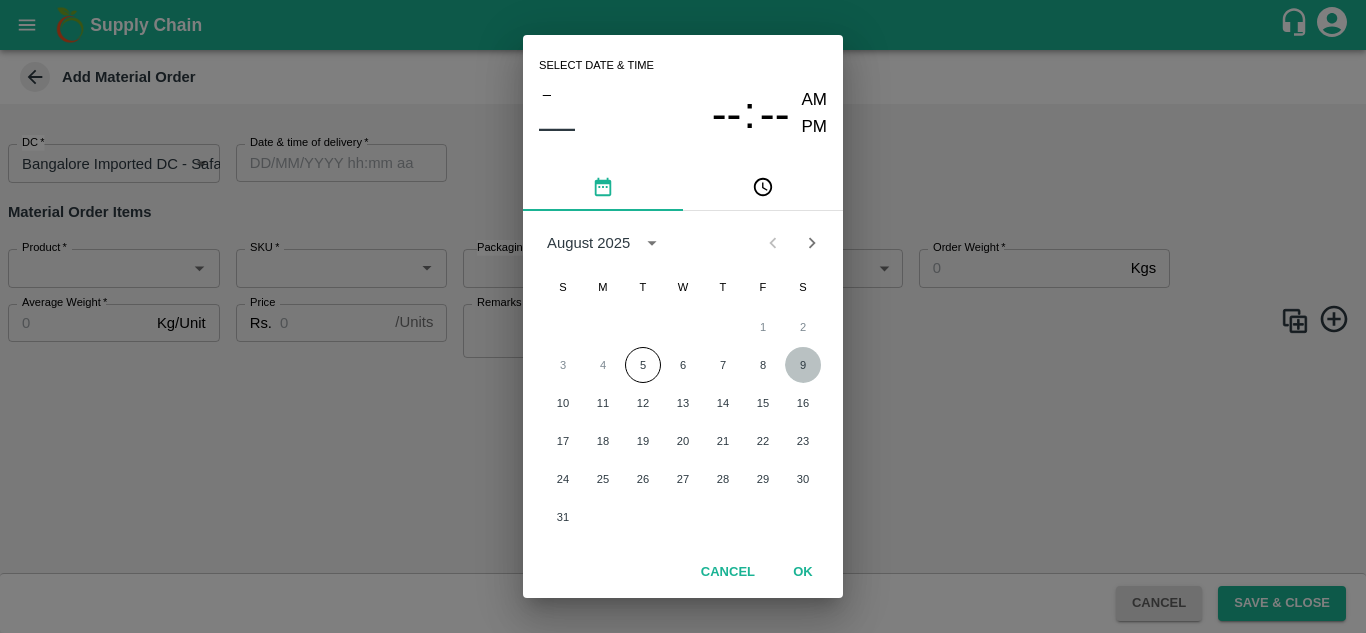 click on "9" at bounding box center (803, 365) 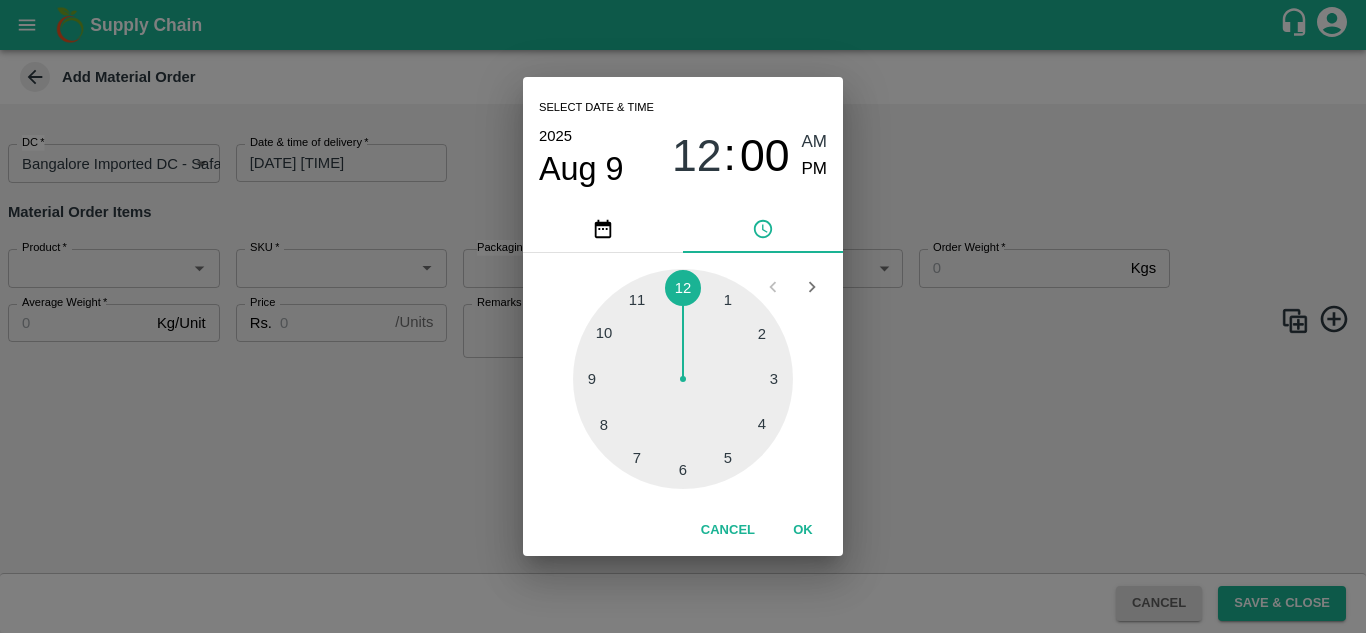 click on "Select date & time 2025 Aug 9 12 : 00 AM PM 1 2 3 4 5 6 7 8 9 10 11 12 Cancel OK" at bounding box center (683, 316) 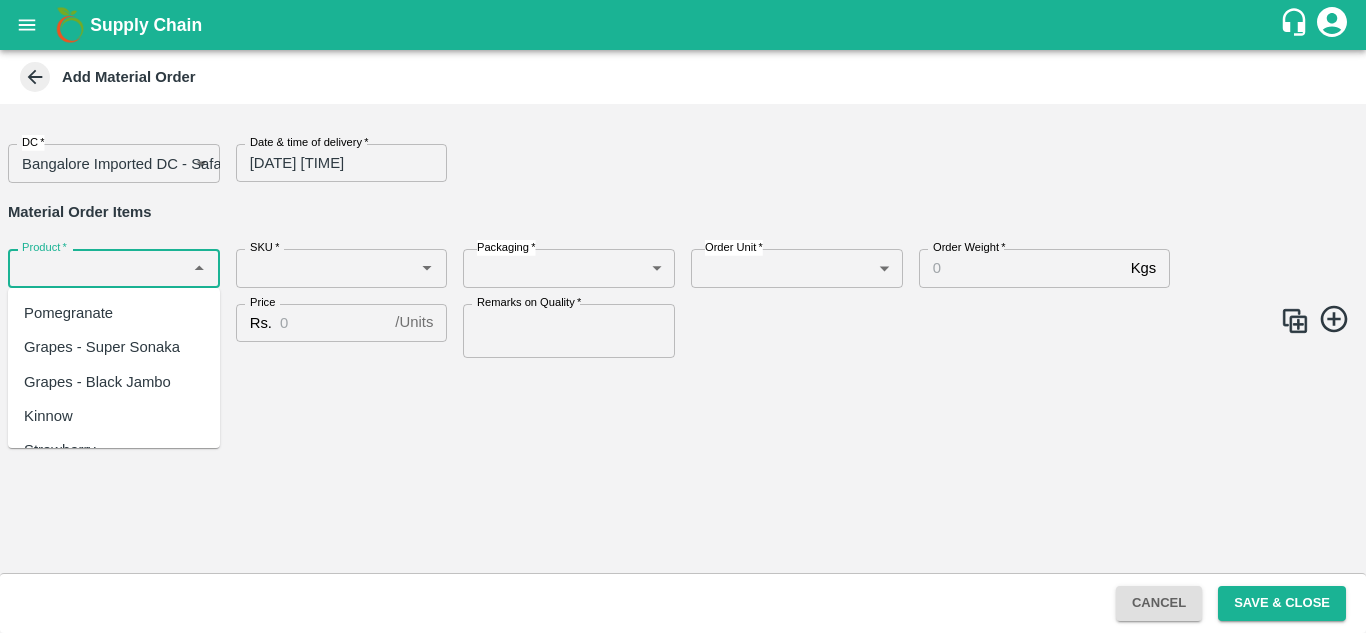 click on "Product   *" at bounding box center (97, 268) 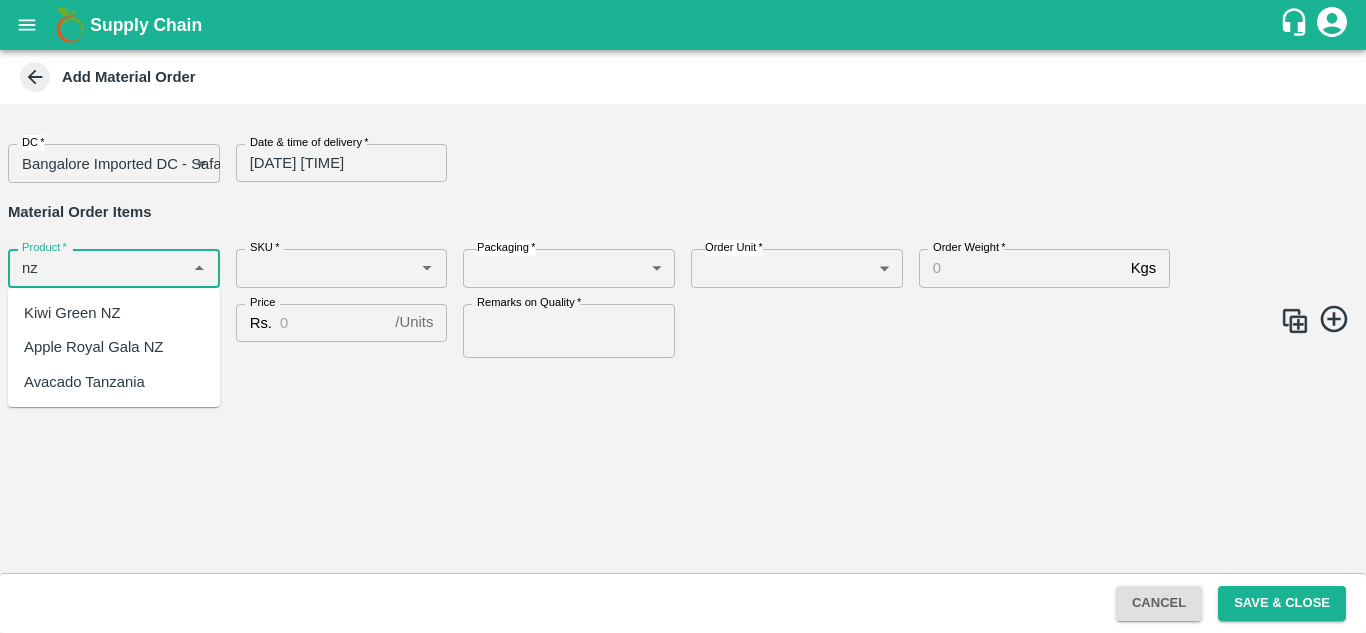 click on "Apple Royal Gala NZ" at bounding box center [93, 347] 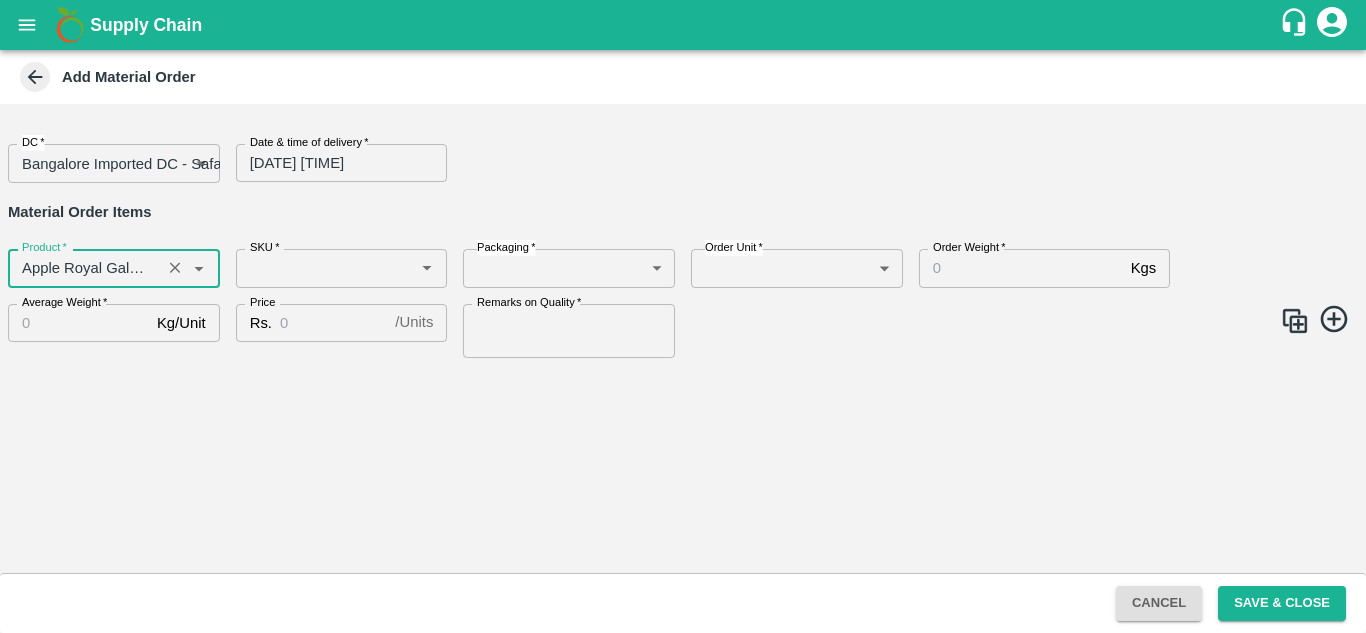 type on "Apple Royal Gala NZ" 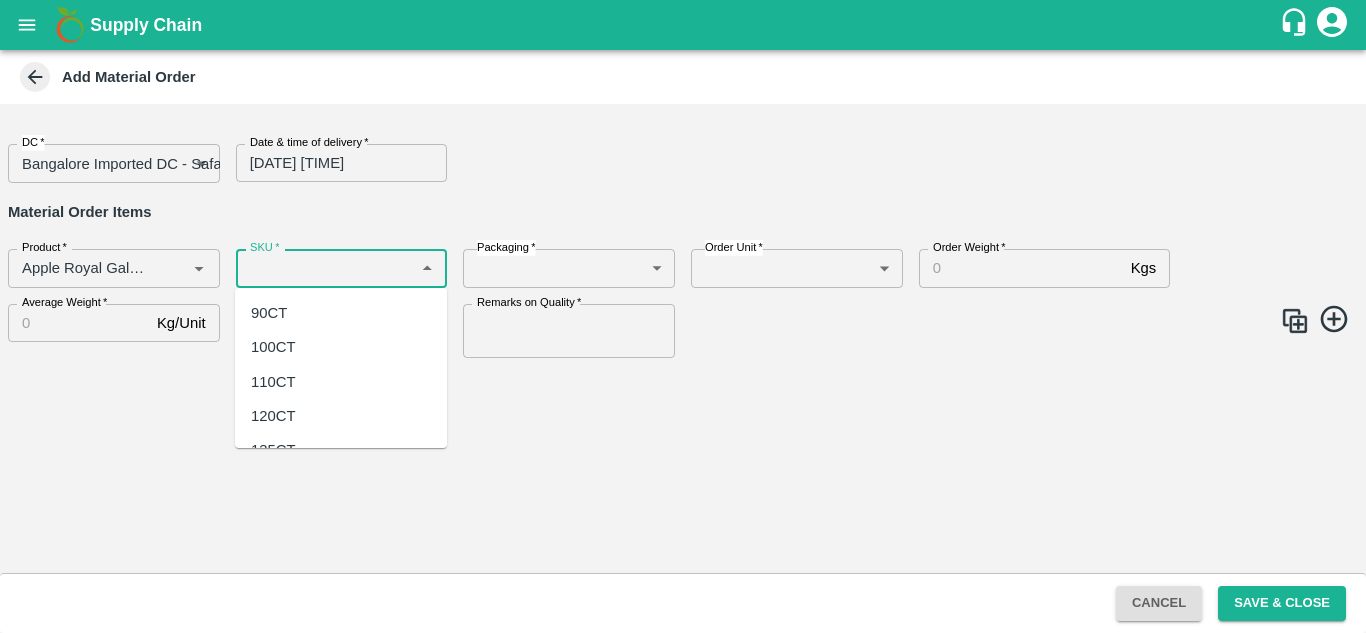 click on "SKU   *" at bounding box center (325, 268) 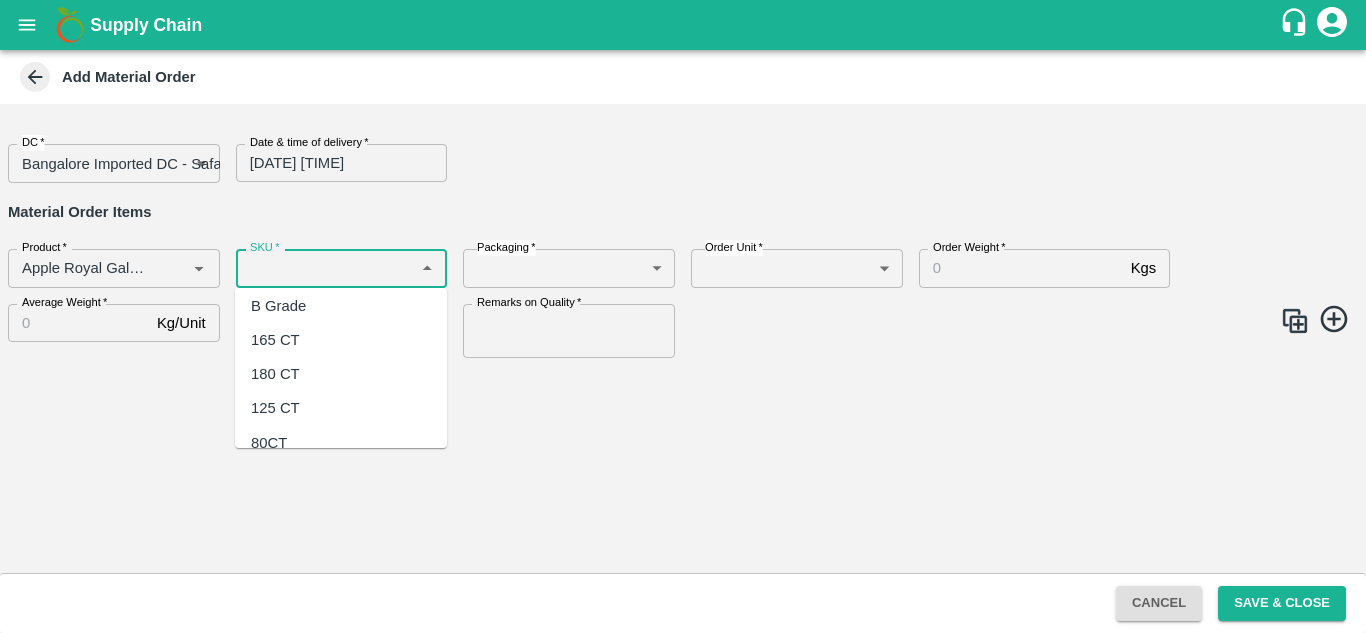 scroll, scrollTop: 336, scrollLeft: 0, axis: vertical 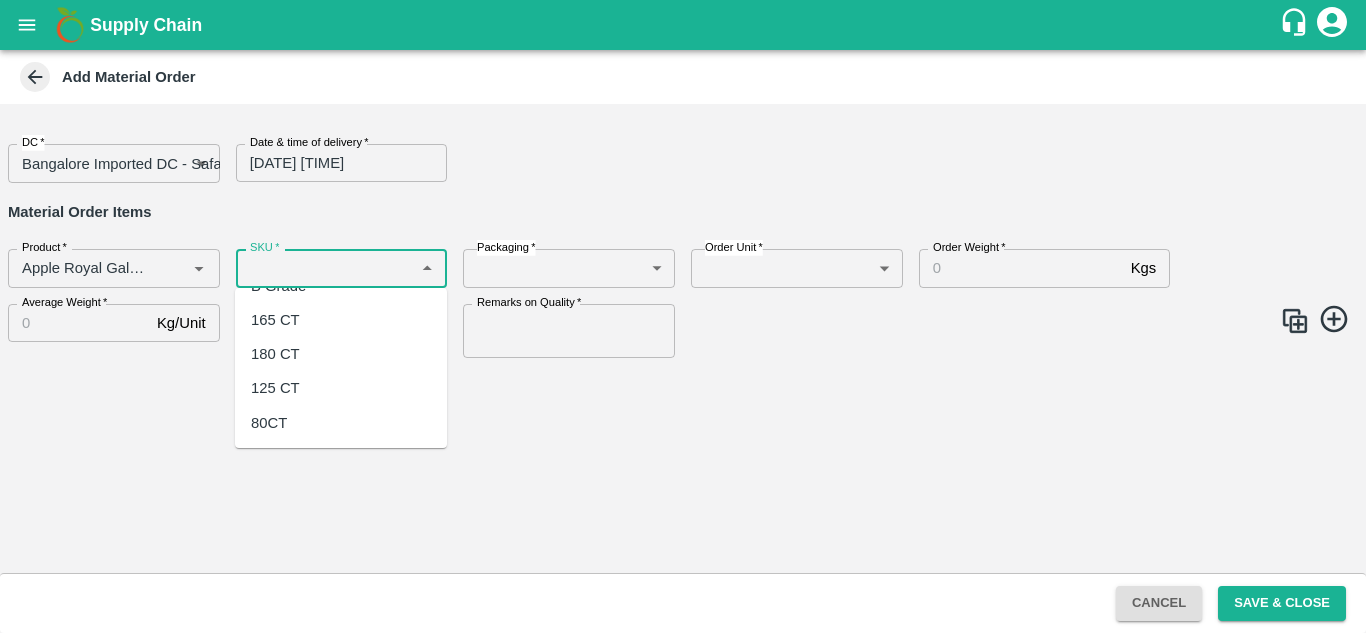 click on "80CT" at bounding box center [341, 423] 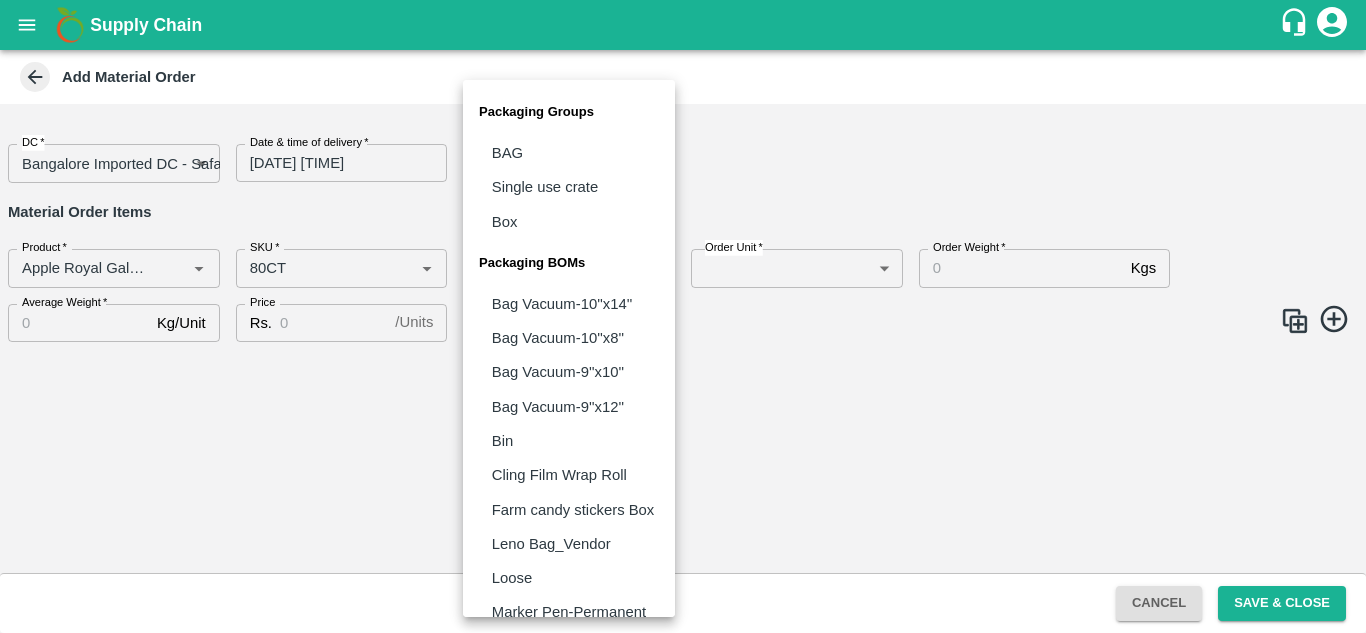 click on "Supply Chain Add Material Order DC   * Bangalore Imported DC - Safal Market 57 DC Date & time of delivery   * 09/08/2025 12:00 AM Date & time of delivery Material Order Items Product   * Product   * SKU   * SKU   * Packaging   * ​ Packaging Order Unit   * ​ Order Unit Order Weight   * Kgs Order Weight Average Weight   * Kg/Unit Average Weight Price Rs. / Units Price Remarks on Quality   * Remarks on Quality Cancel Save & Close Mumbai Imported DC Bangalore Imported DC - Safal Market Delhi Imported DC MDC Bhubaneswar Bangalore DC MDC Cochin Modern Trade Bangalore DC Ahmedabad virtual imported DC Chennai DC Hyderabad DC B2R Bangalore  FruitX Delhi Direct Customer Hanshu Sharma Logout Packaging Groups BAG Single use crate Box Packaging BOMs Bag Vacuum-10''x14'' Bag Vacuum-10''x8'' Bag Vacuum-9''x10'' Bag Vacuum-9''x12'' Bin Cling Film Wrap Roll Farm candy stickers Box Leno Bag_Vendor Loose Marker Pen-Permanent Net Roll Vendor Box Vendor Crate" at bounding box center [683, 316] 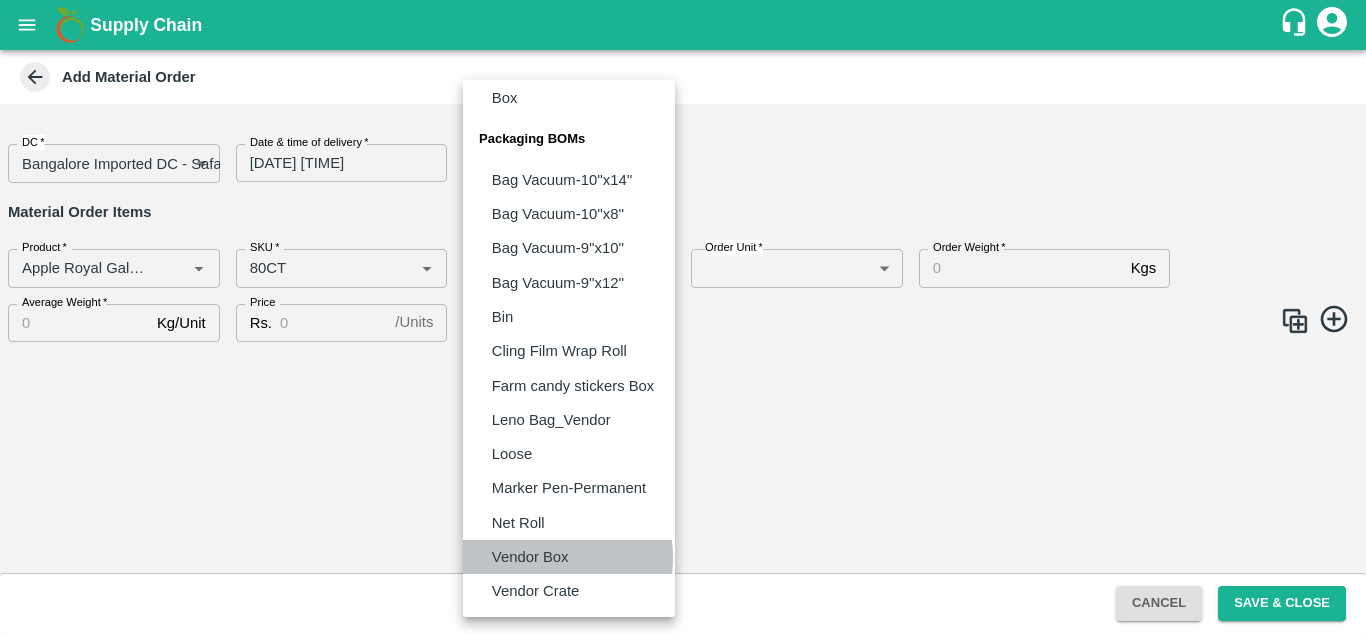 click on "Vendor Box" at bounding box center (530, 557) 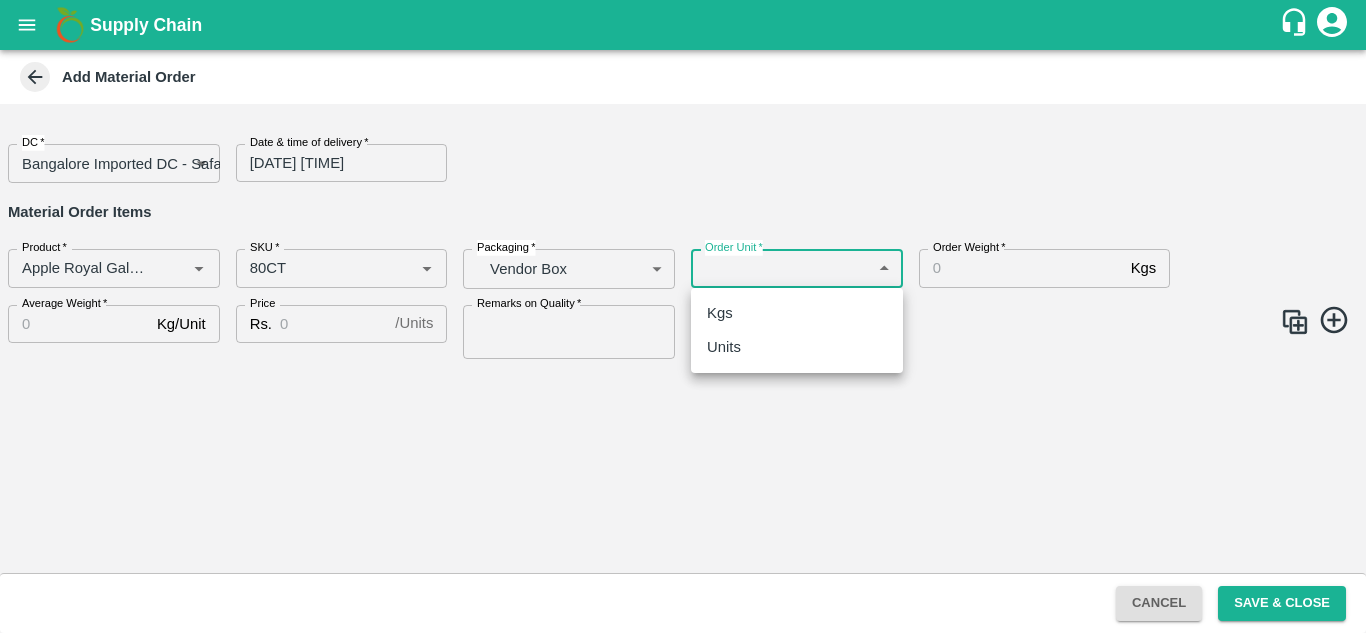 click on "Supply Chain Add Material Order DC   * Bangalore Imported DC - Safal Market 57 DC Date & time of delivery   * 09/08/2025 12:00 AM Date & time of delivery Material Order Items Product   * Product   * SKU   * SKU   * Packaging   * Vendor Box BOM/276 Packaging Order Unit   * ​ Order Unit Order Weight   * Kgs Order Weight Average Weight   * Kg/Unit Average Weight Price Rs. / Units Price Remarks on Quality   * Remarks on Quality Cancel Save & Close Mumbai Imported DC Bangalore Imported DC - Safal Market Delhi Imported DC MDC Bhubaneswar Bangalore DC MDC Cochin Modern Trade Bangalore DC Ahmedabad virtual imported DC Chennai DC Hyderabad DC B2R Bangalore  FruitX Delhi Direct Customer Hanshu Sharma Logout Kgs Units" at bounding box center (683, 316) 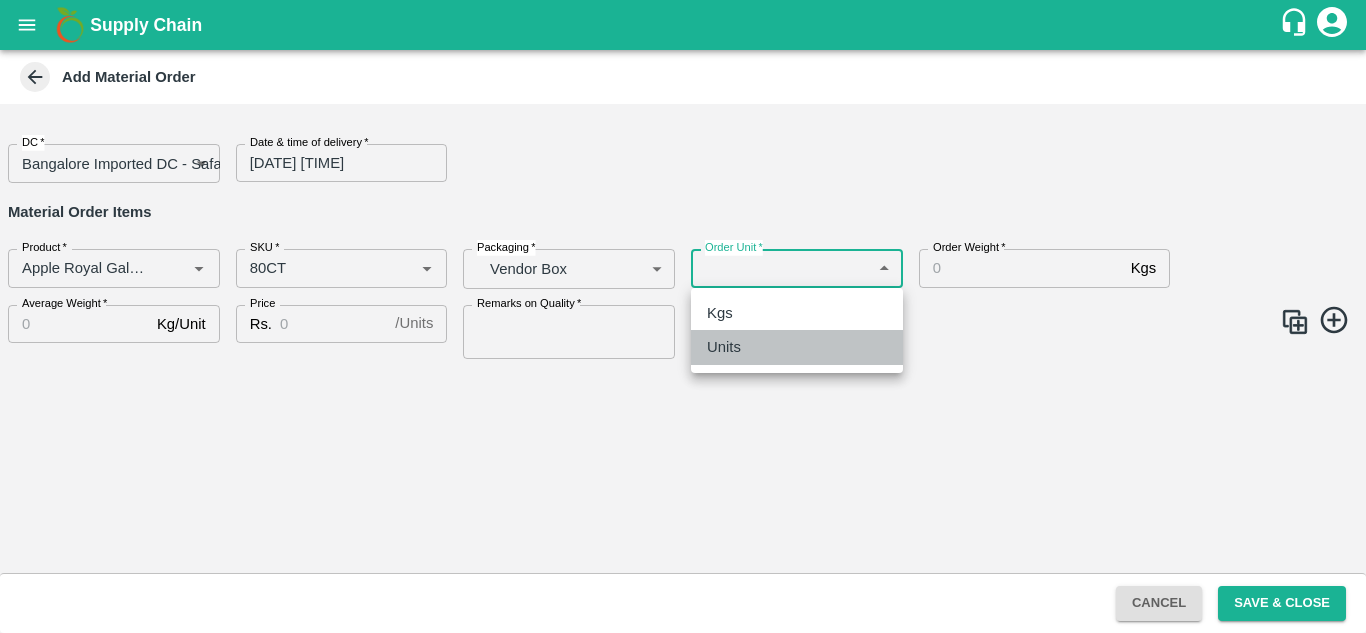 click on "Units" at bounding box center [724, 347] 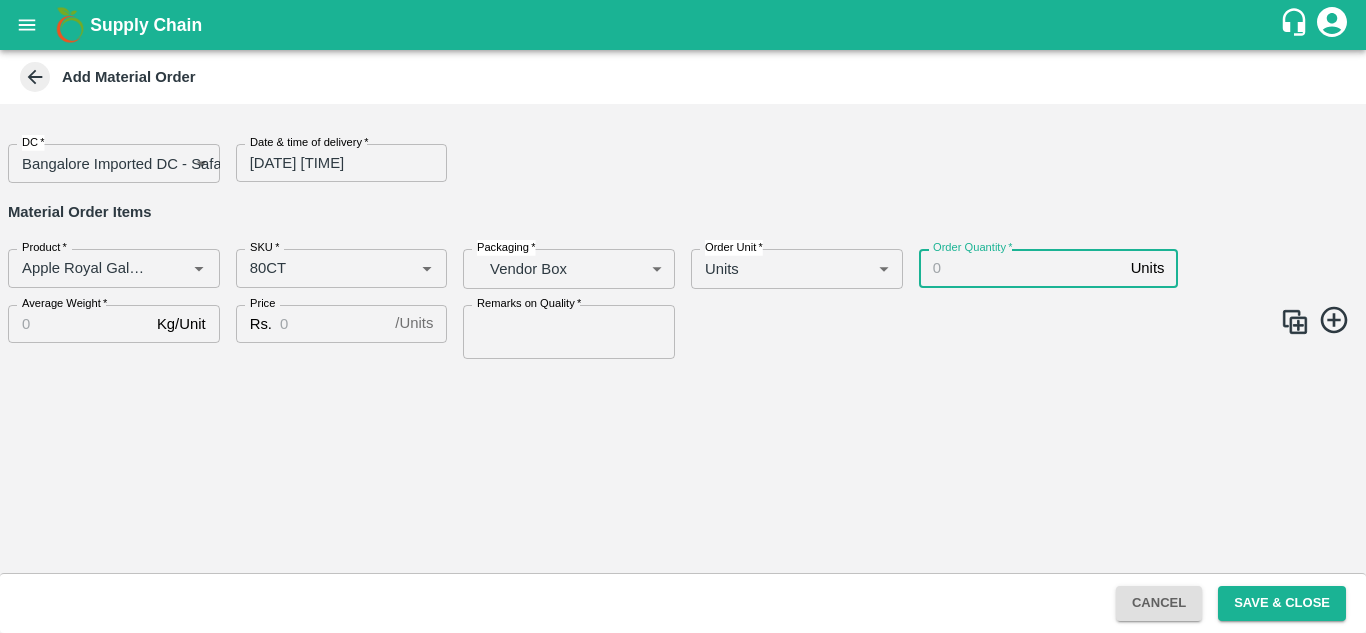 click on "Order Quantity   *" at bounding box center [1021, 268] 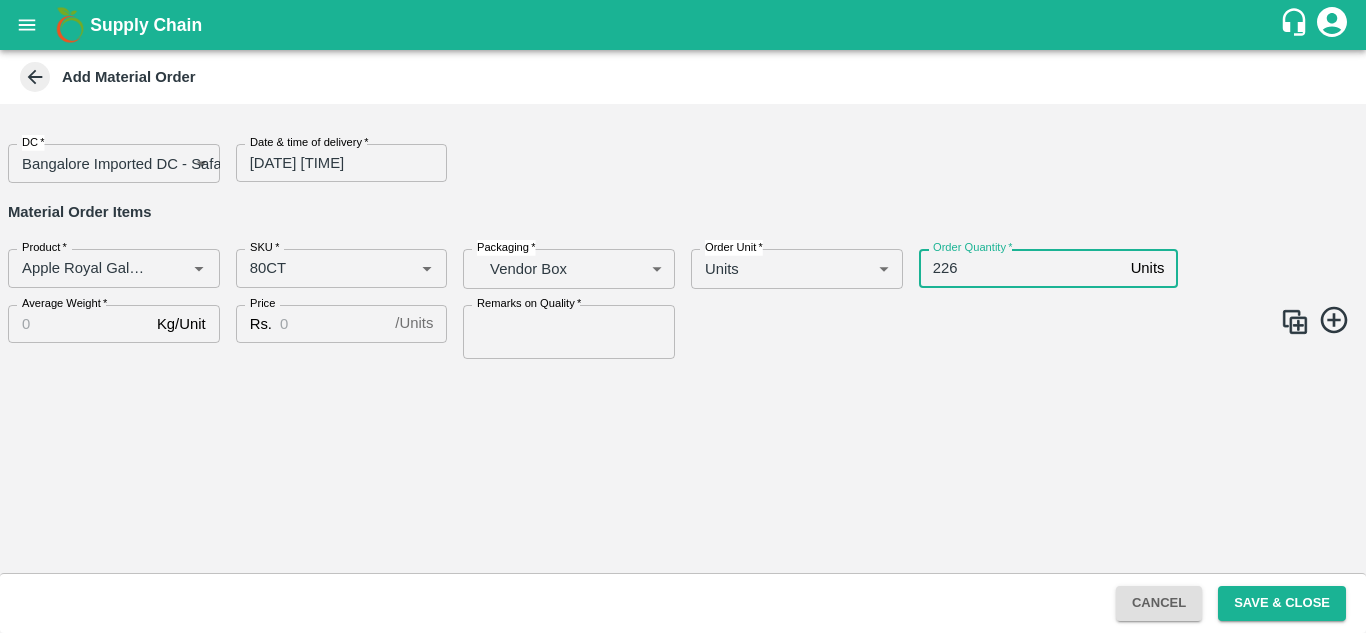 type on "226" 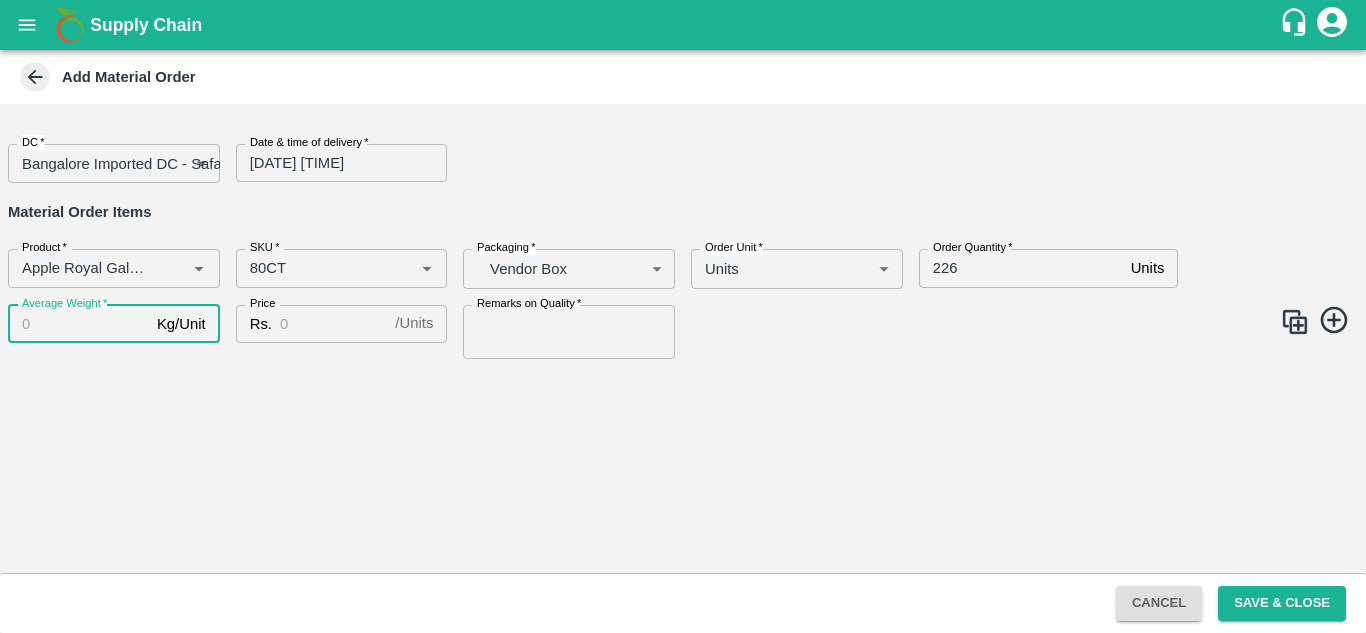 click on "Average Weight   *" at bounding box center (78, 324) 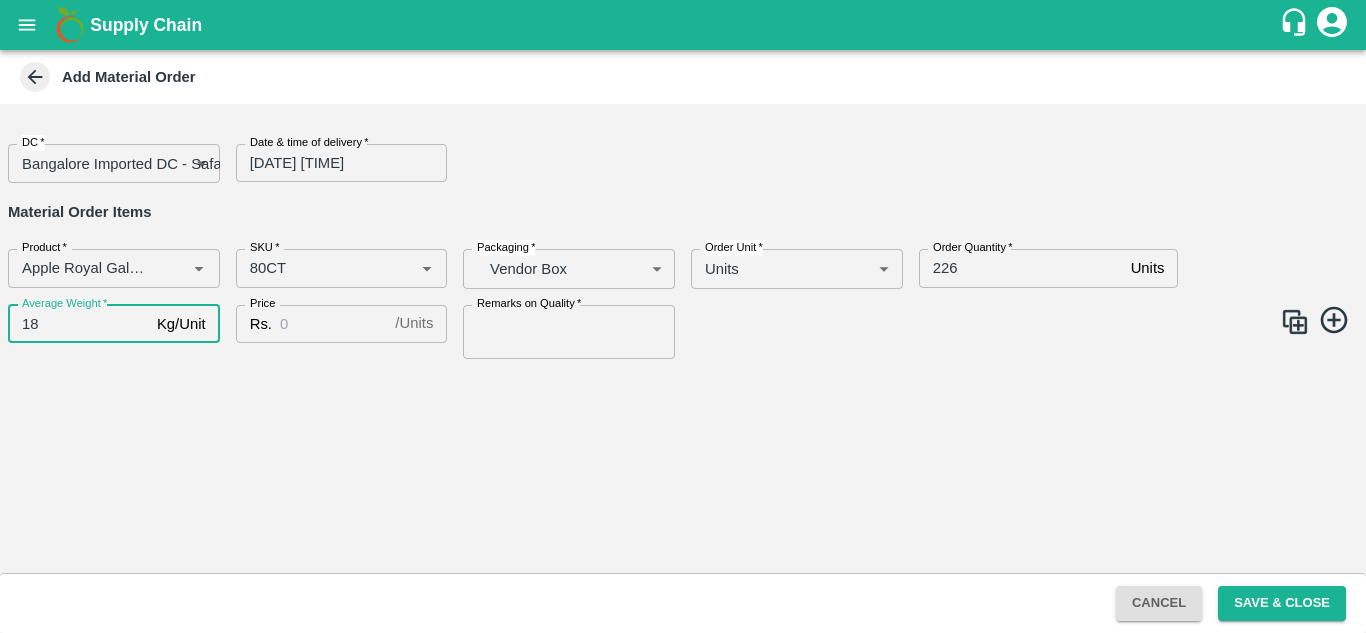 type on "18" 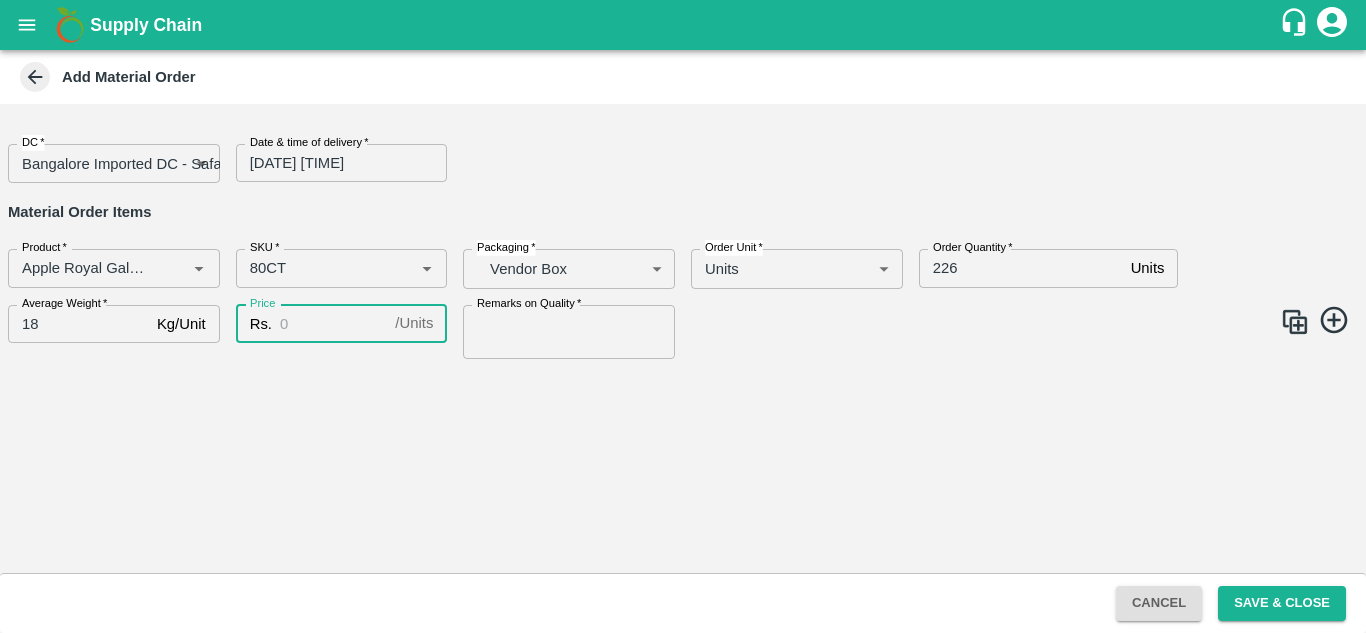 click on "Price" at bounding box center [333, 324] 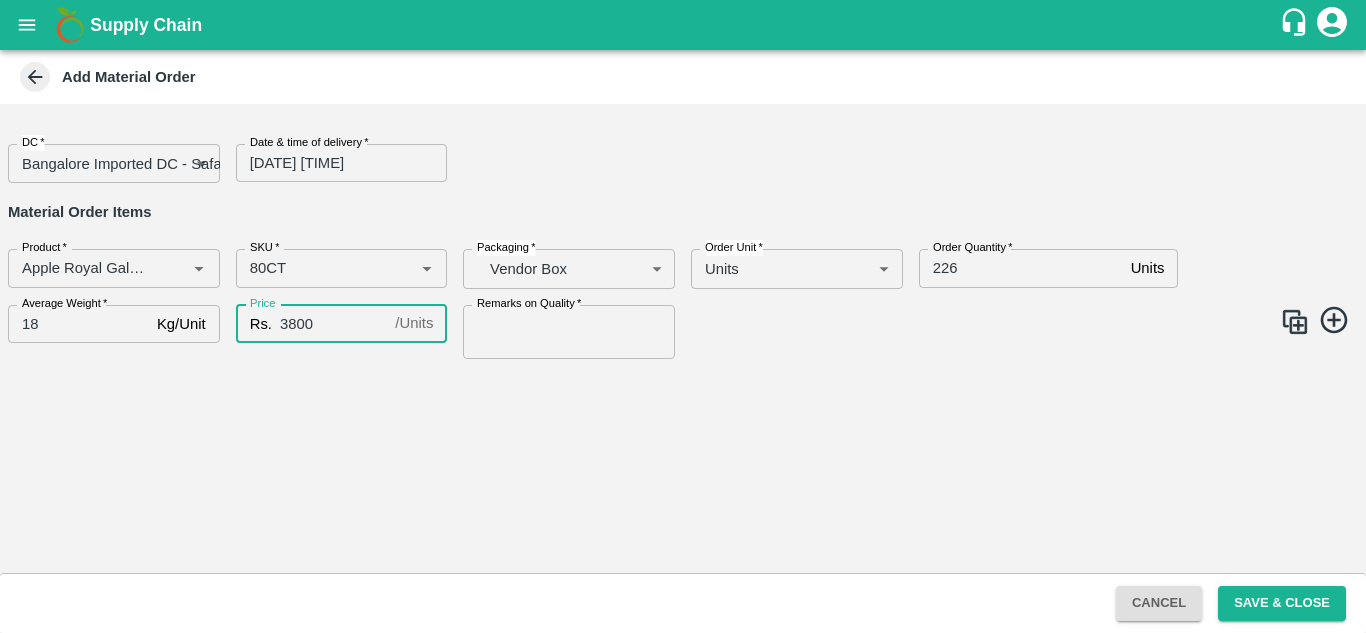 type on "3800" 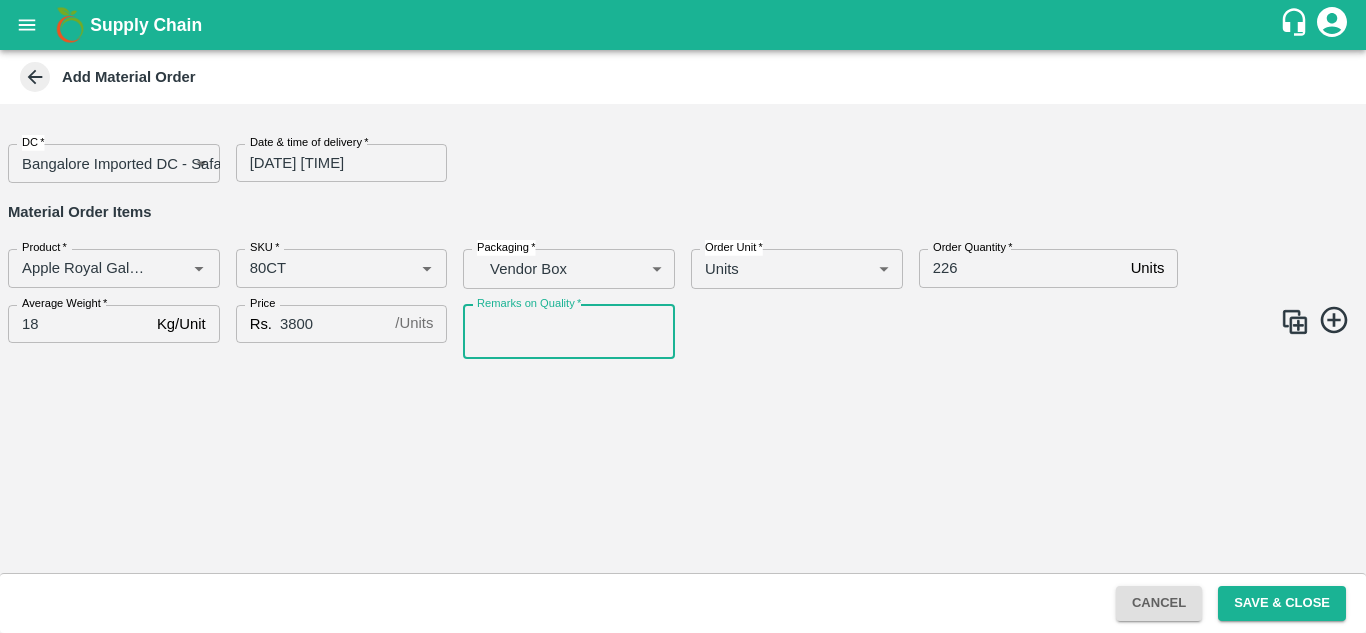 click on "Remarks on Quality   *" at bounding box center (569, 332) 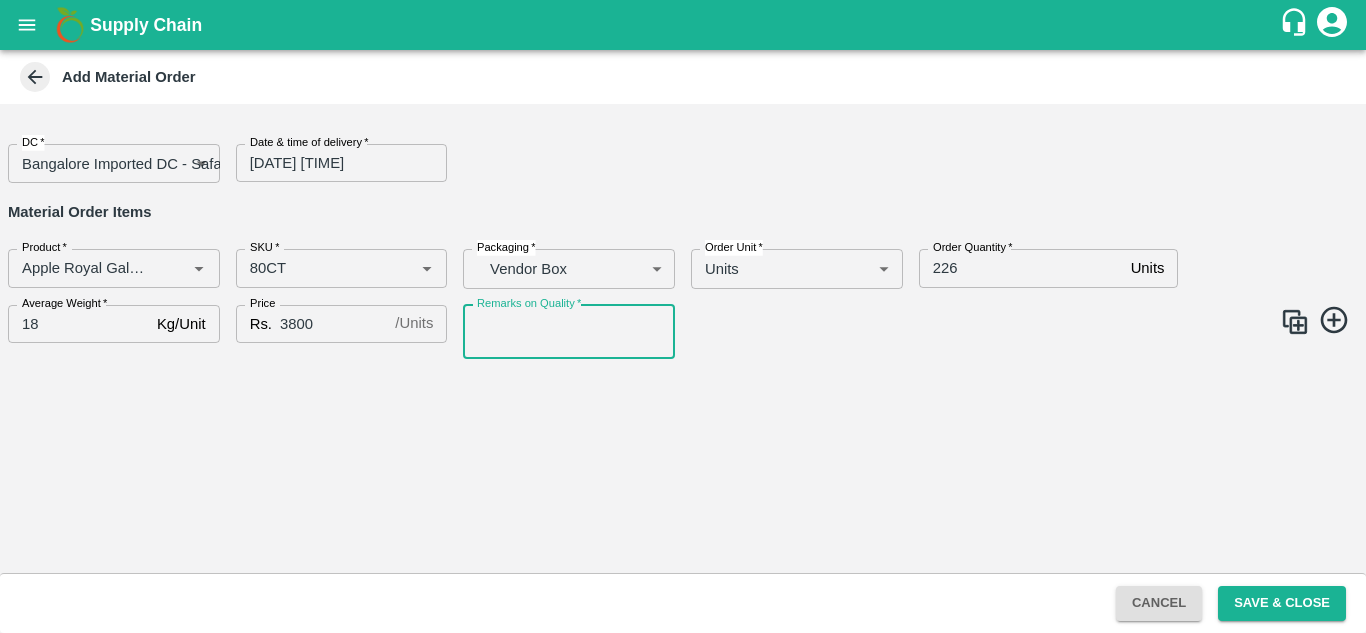 type on "Good Quality" 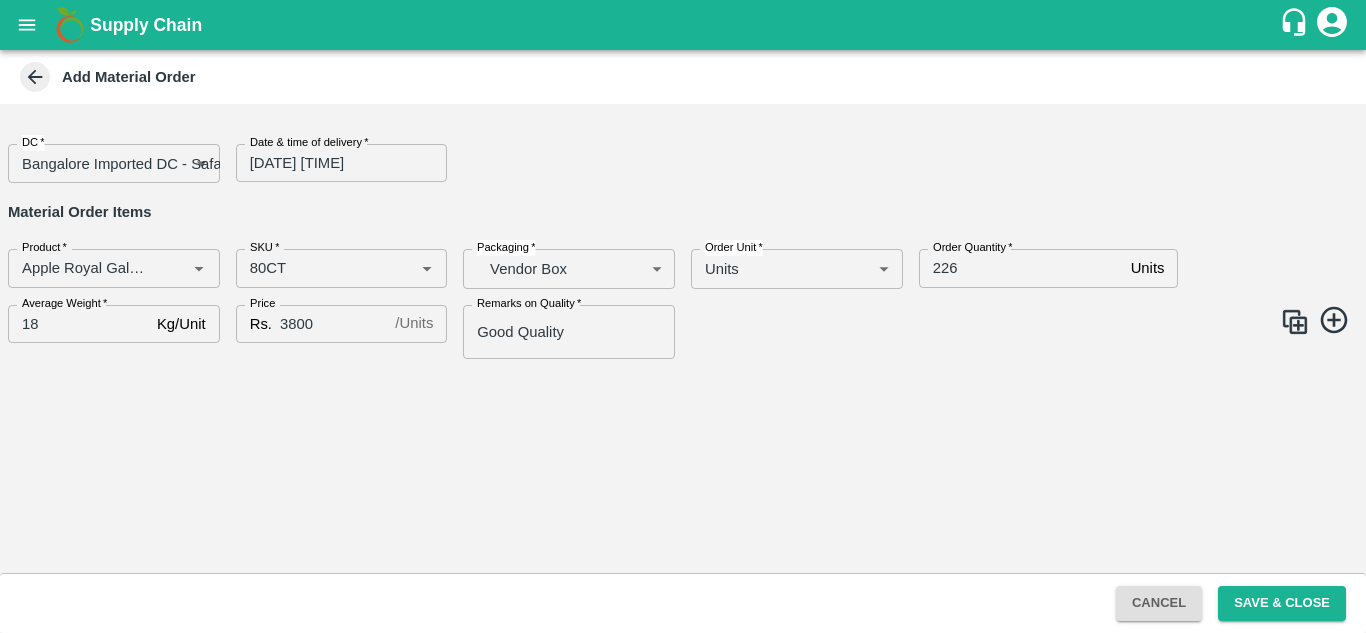 click 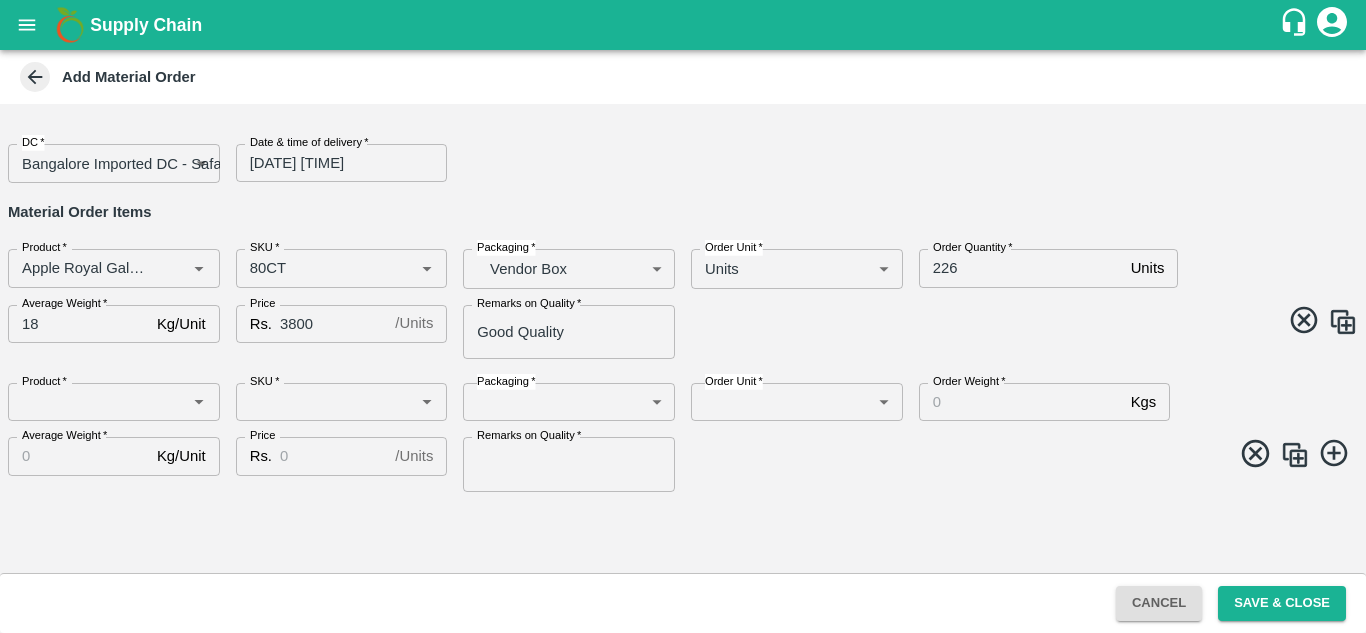 click 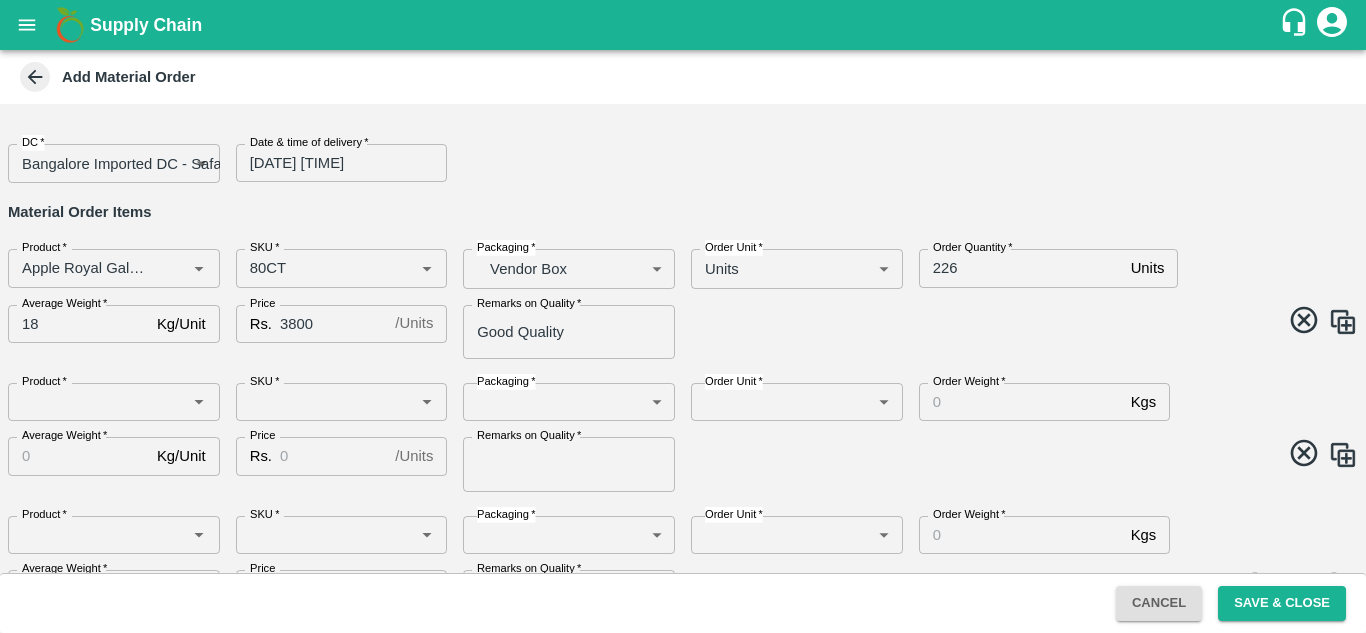 scroll, scrollTop: 59, scrollLeft: 0, axis: vertical 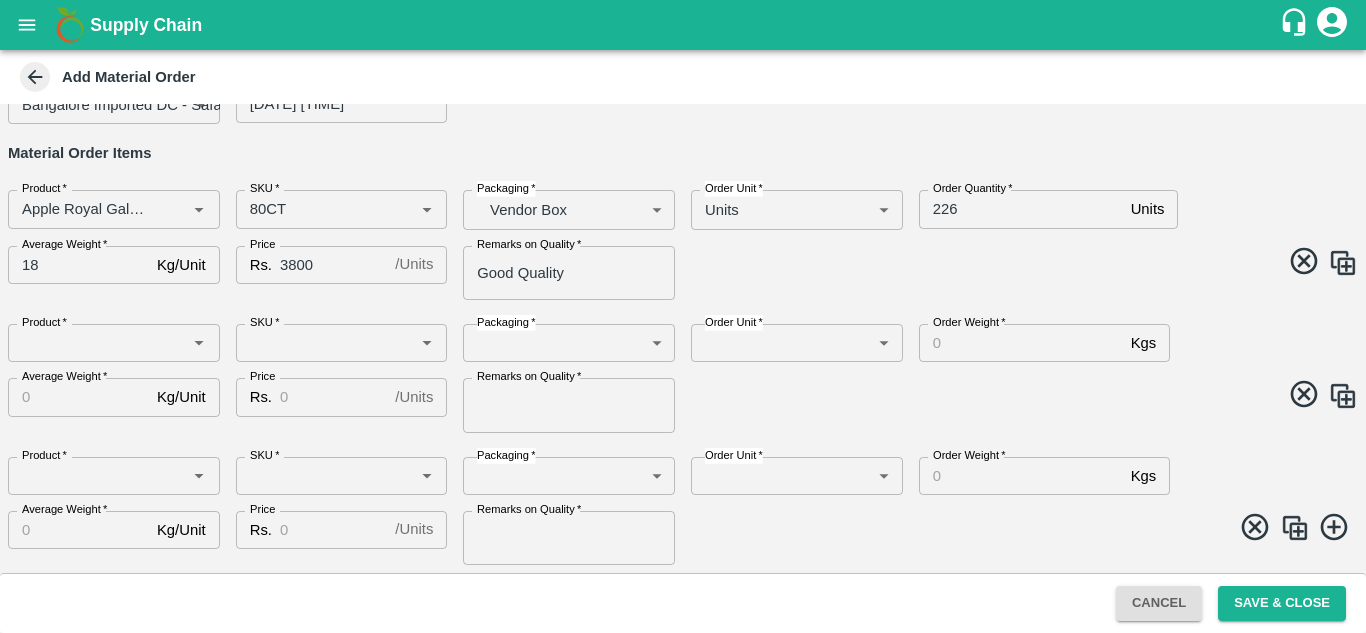 click 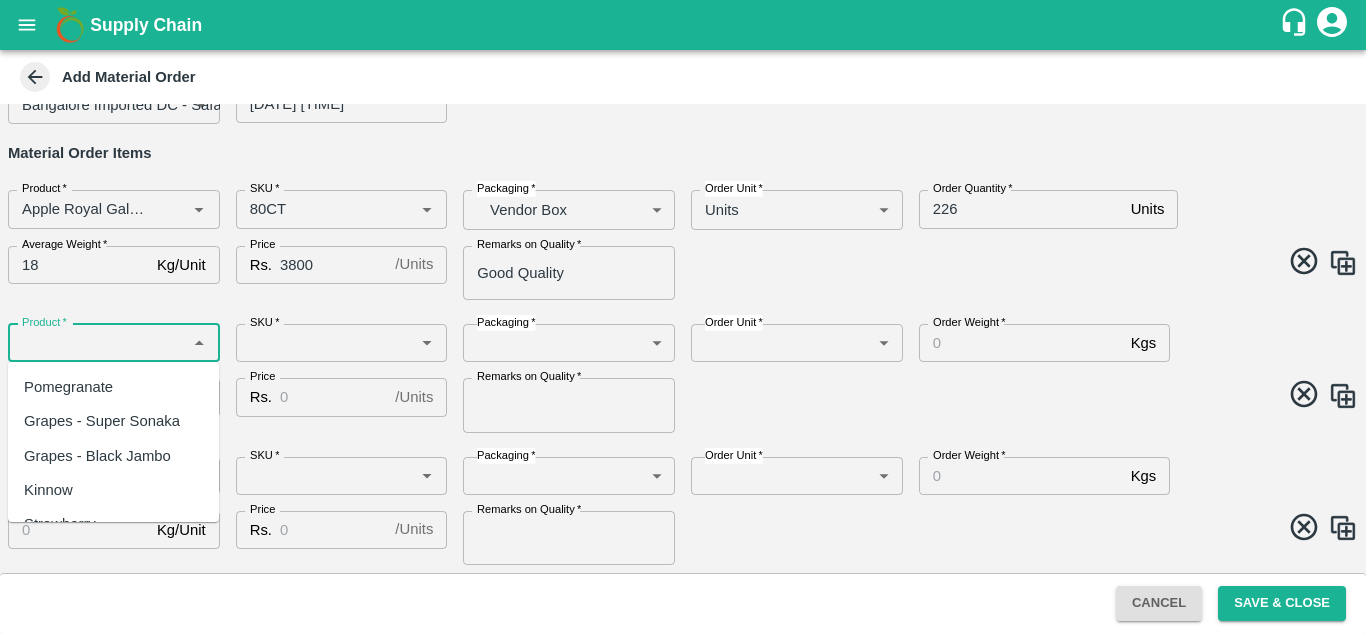 click on "Product   *" at bounding box center (97, 343) 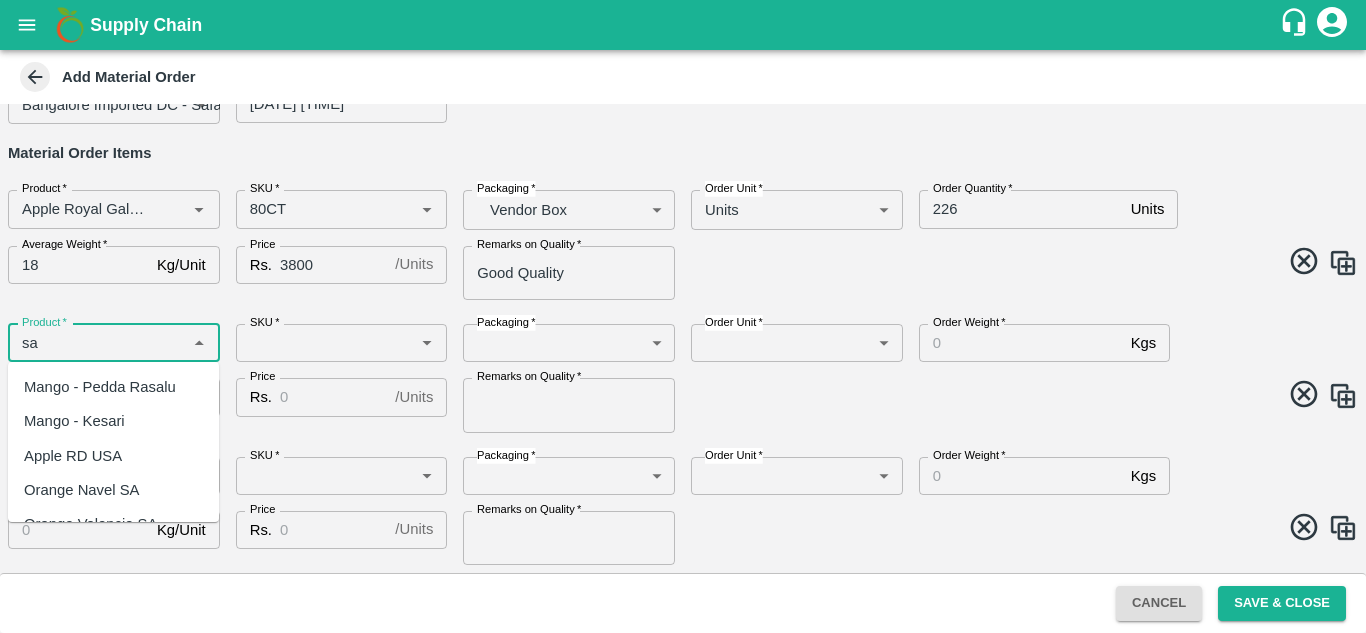 type on "s" 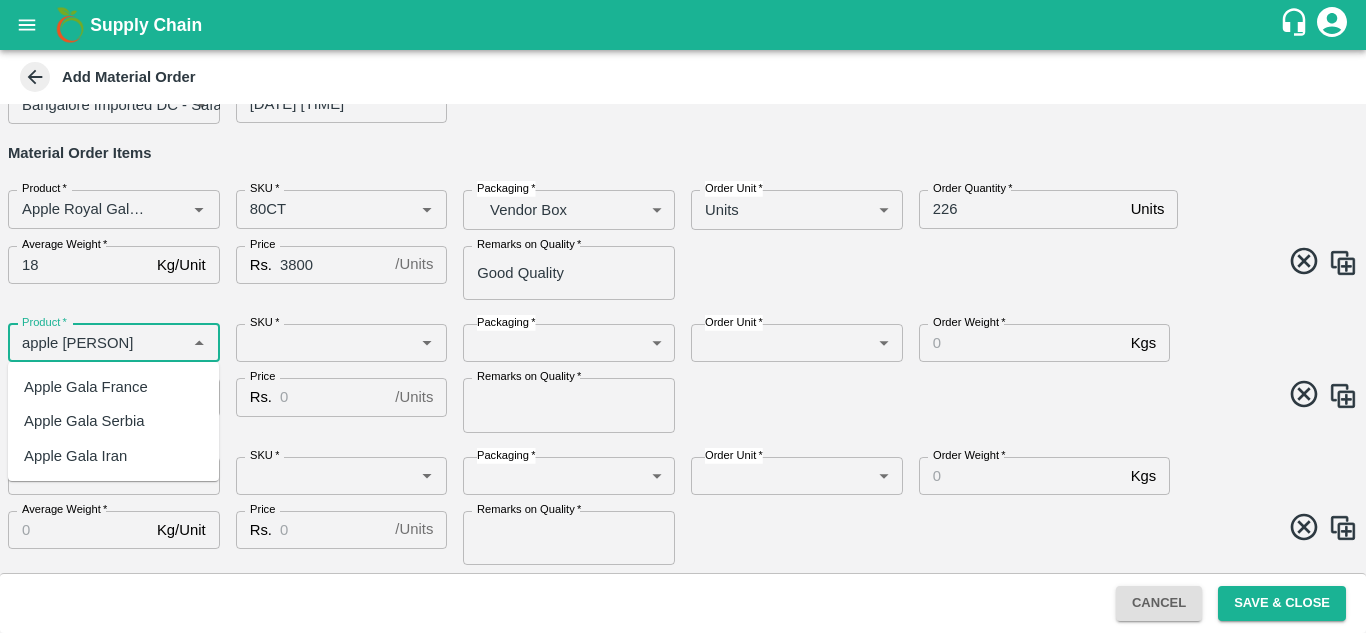 click on "Product   *" at bounding box center (97, 343) 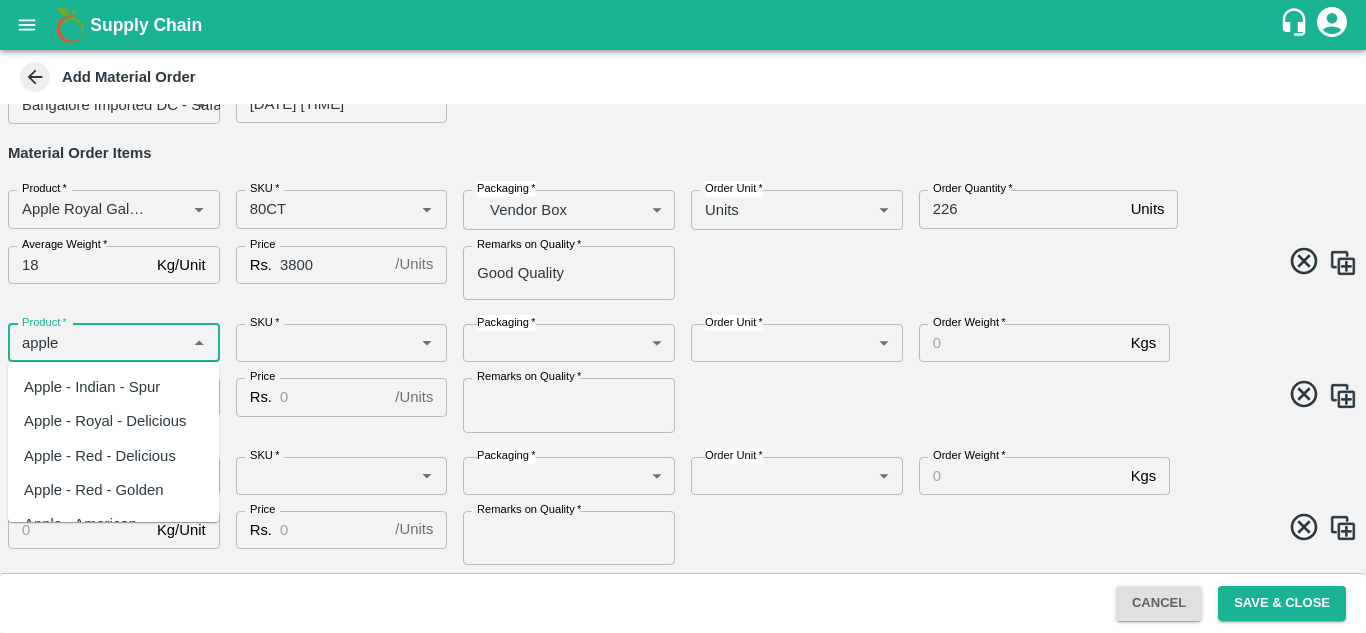 type on "apple" 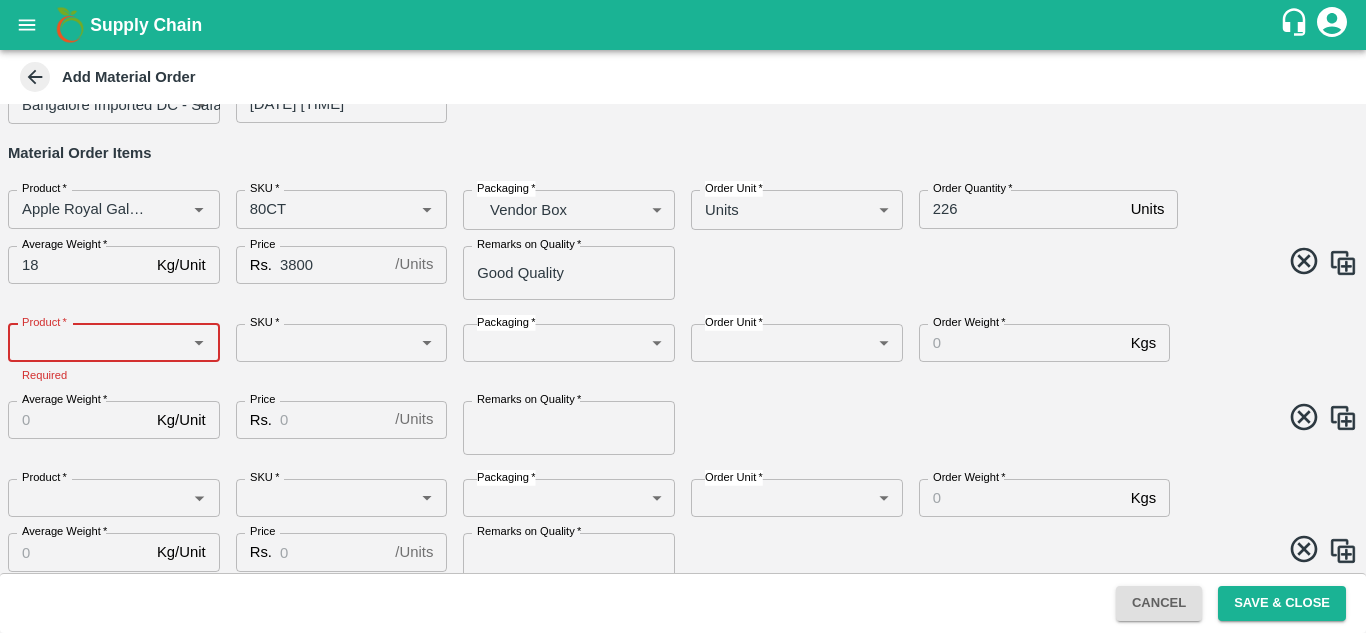 click on "Product   *" at bounding box center (97, 343) 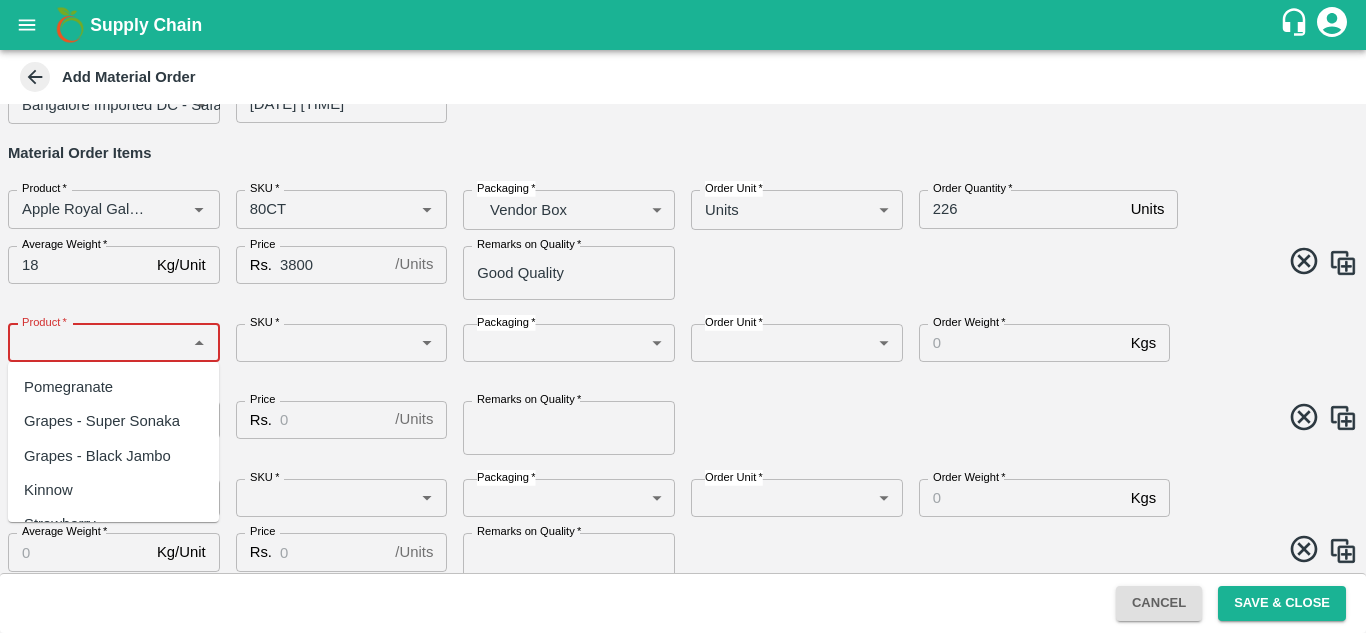 paste on "Apple Royal Gala SA" 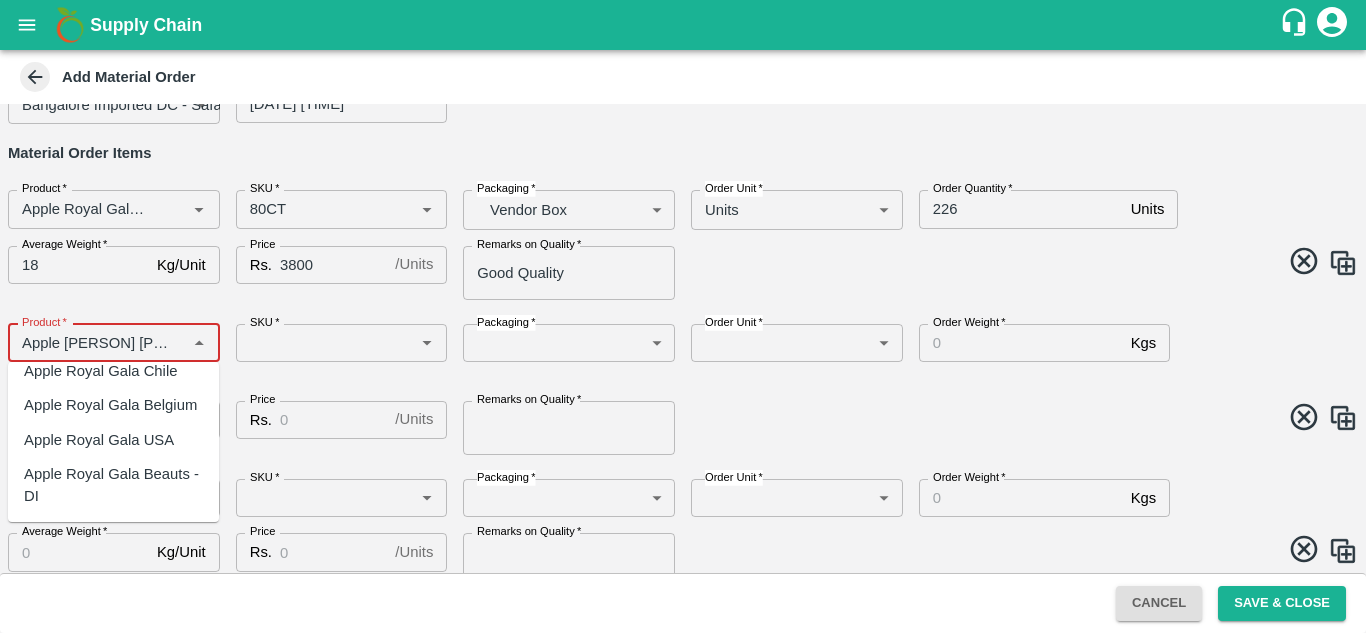 scroll, scrollTop: 0, scrollLeft: 0, axis: both 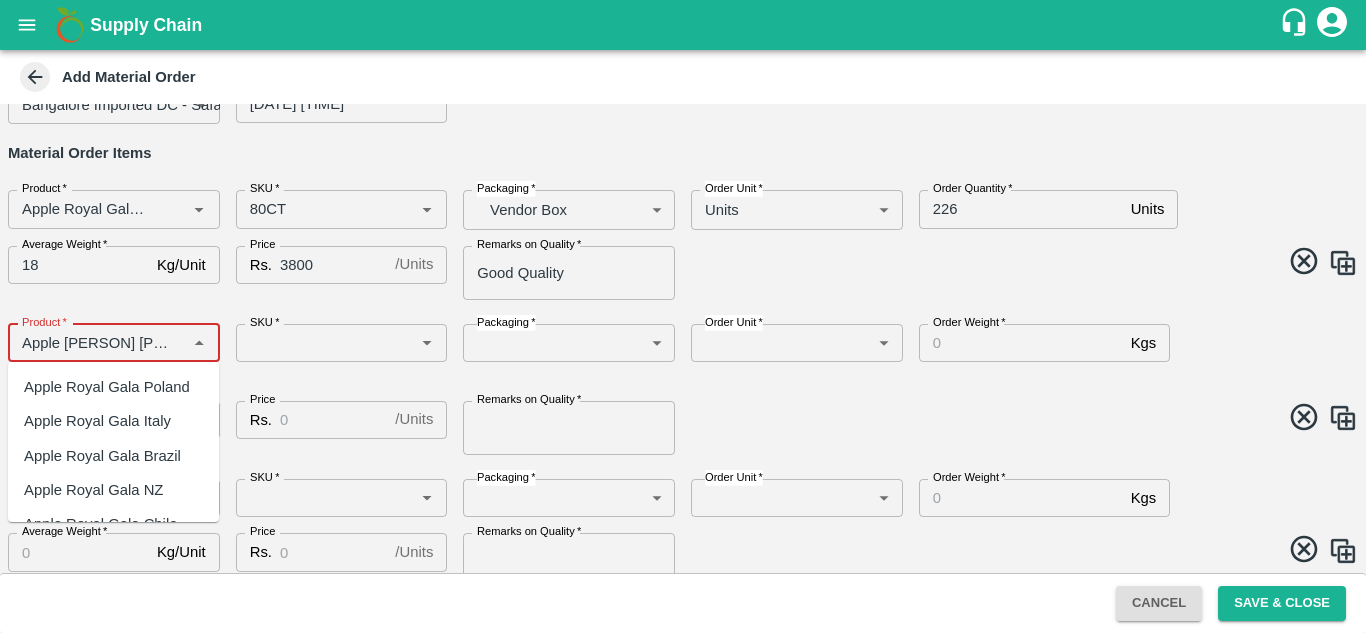 click on "Product   *" at bounding box center [97, 343] 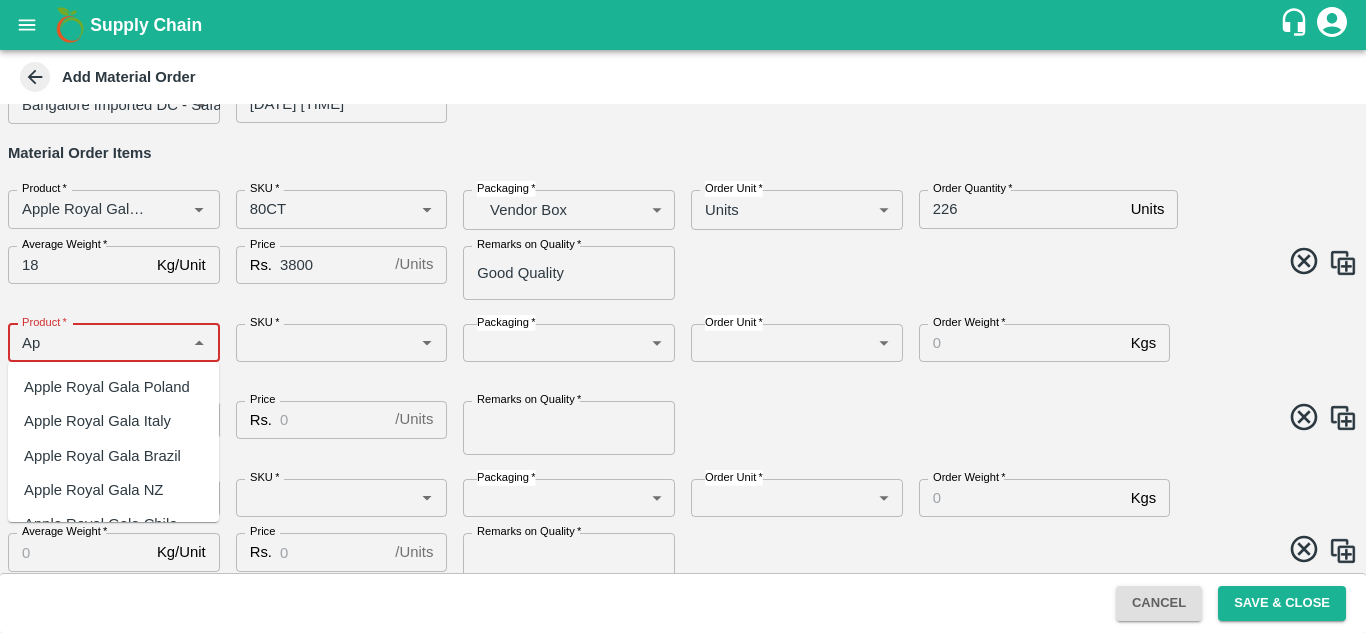 type on "A" 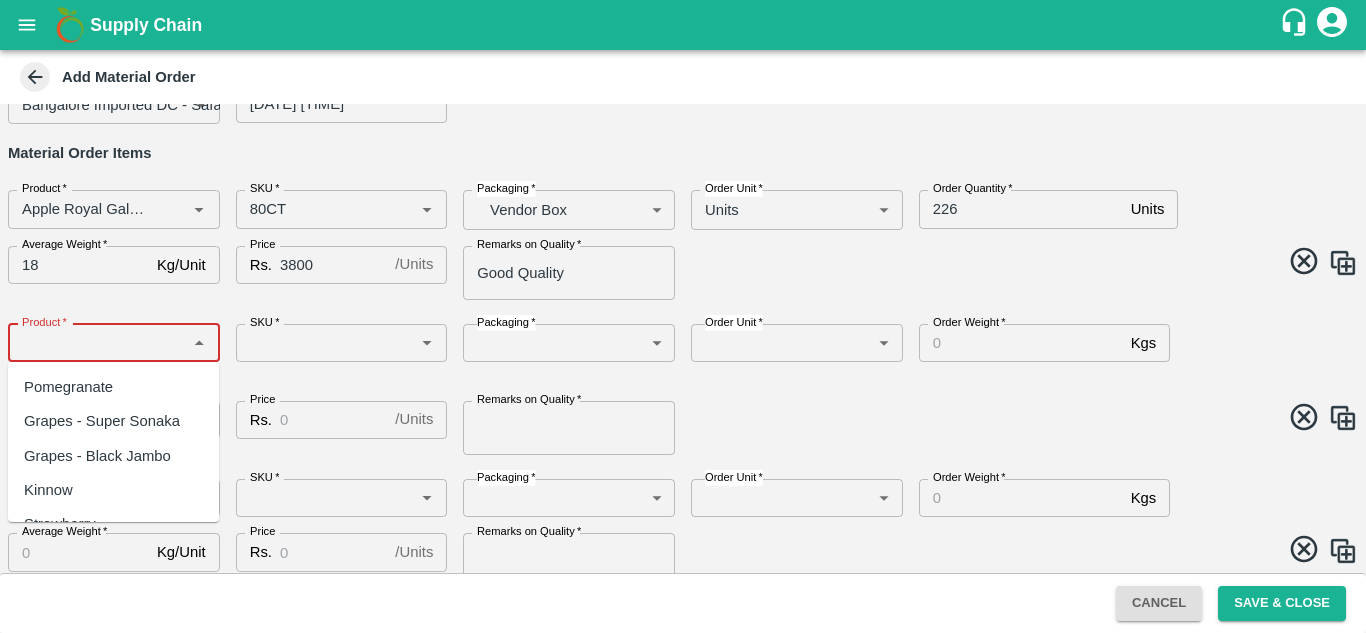 paste on "Apple Royal Gala SA" 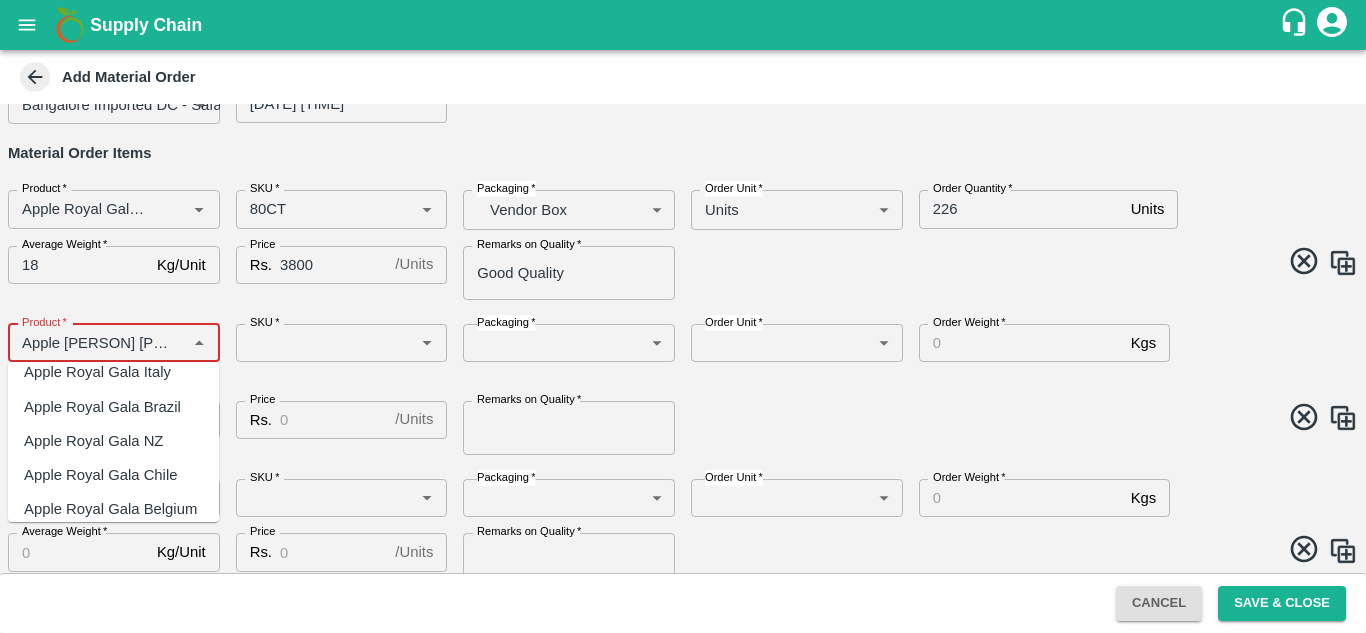scroll, scrollTop: 0, scrollLeft: 0, axis: both 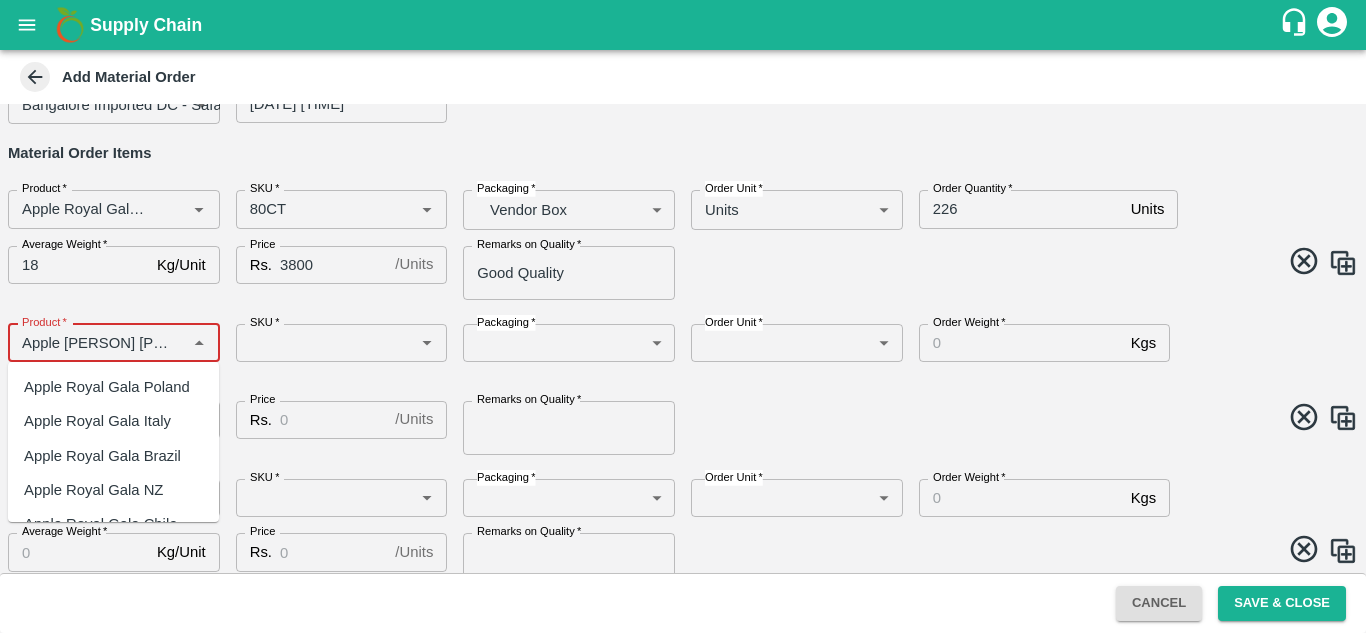 type on "Apple Royal Gala" 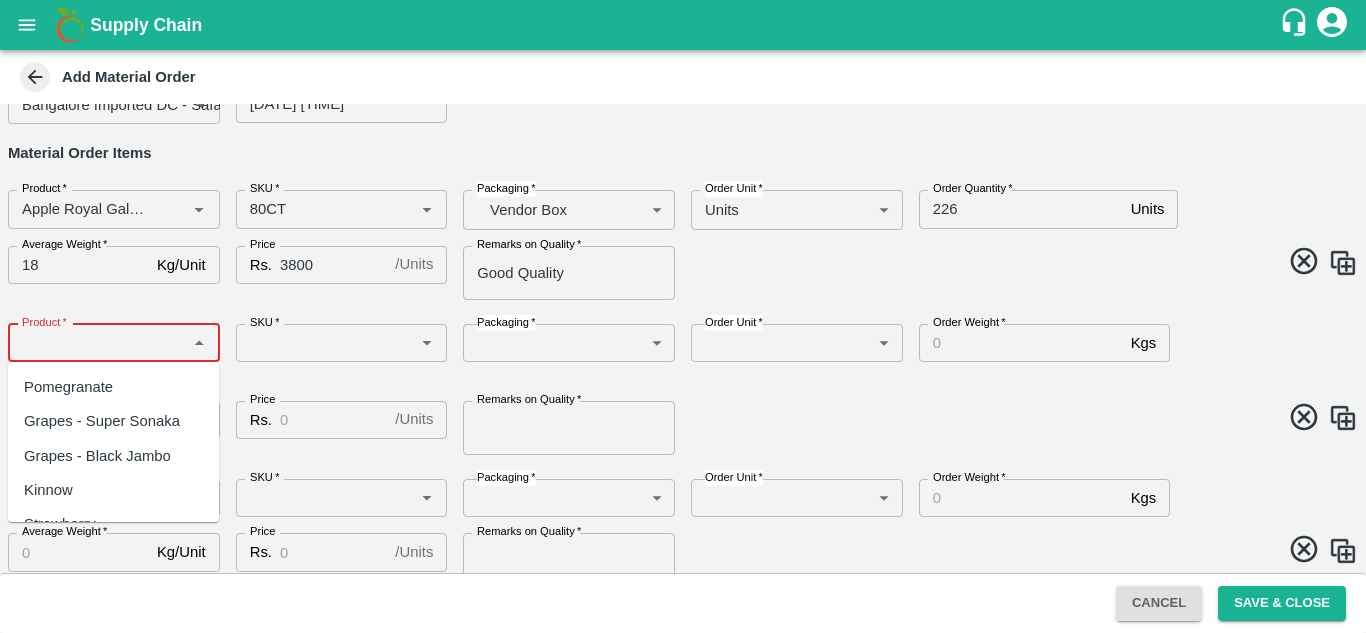 click on "Product   *" at bounding box center [97, 343] 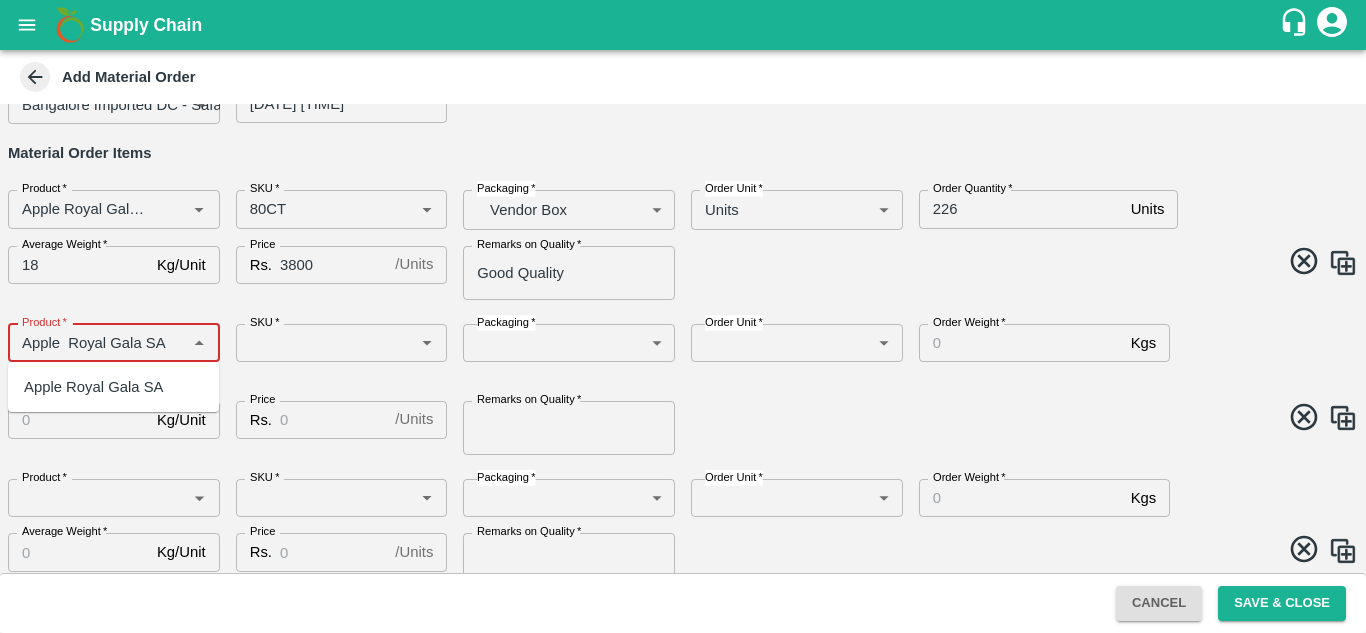 click on "Apple  Royal Gala SA" at bounding box center (113, 387) 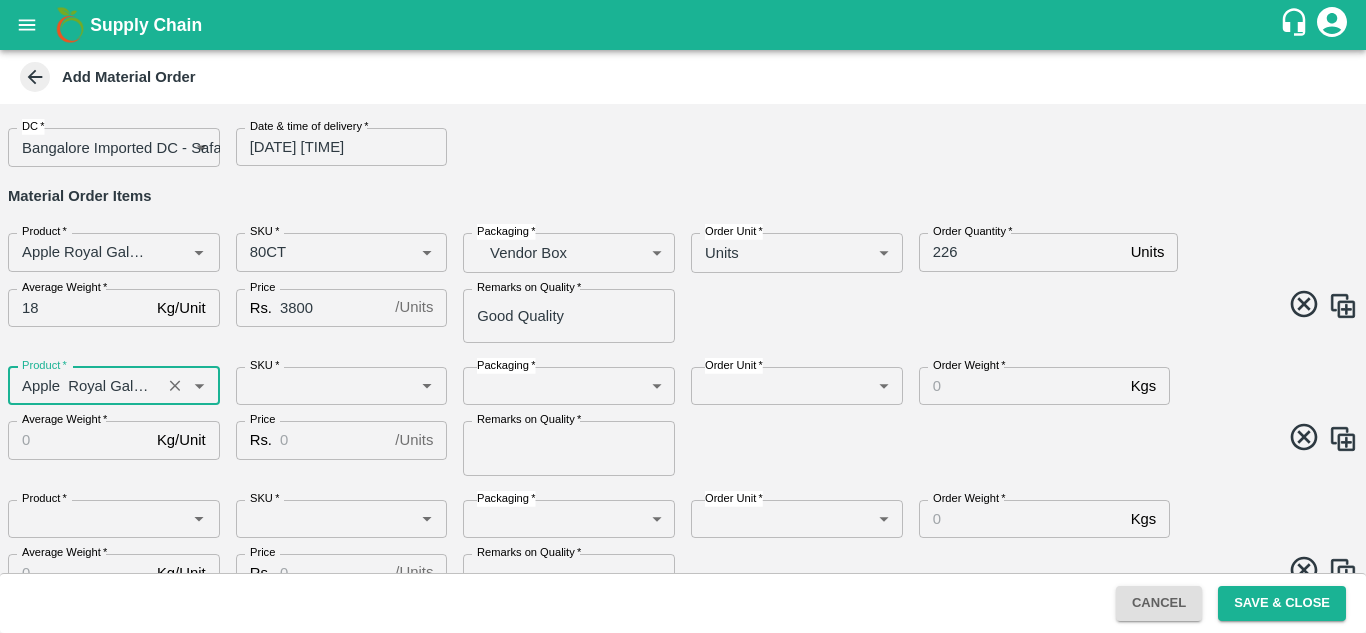 scroll, scrollTop: 0, scrollLeft: 0, axis: both 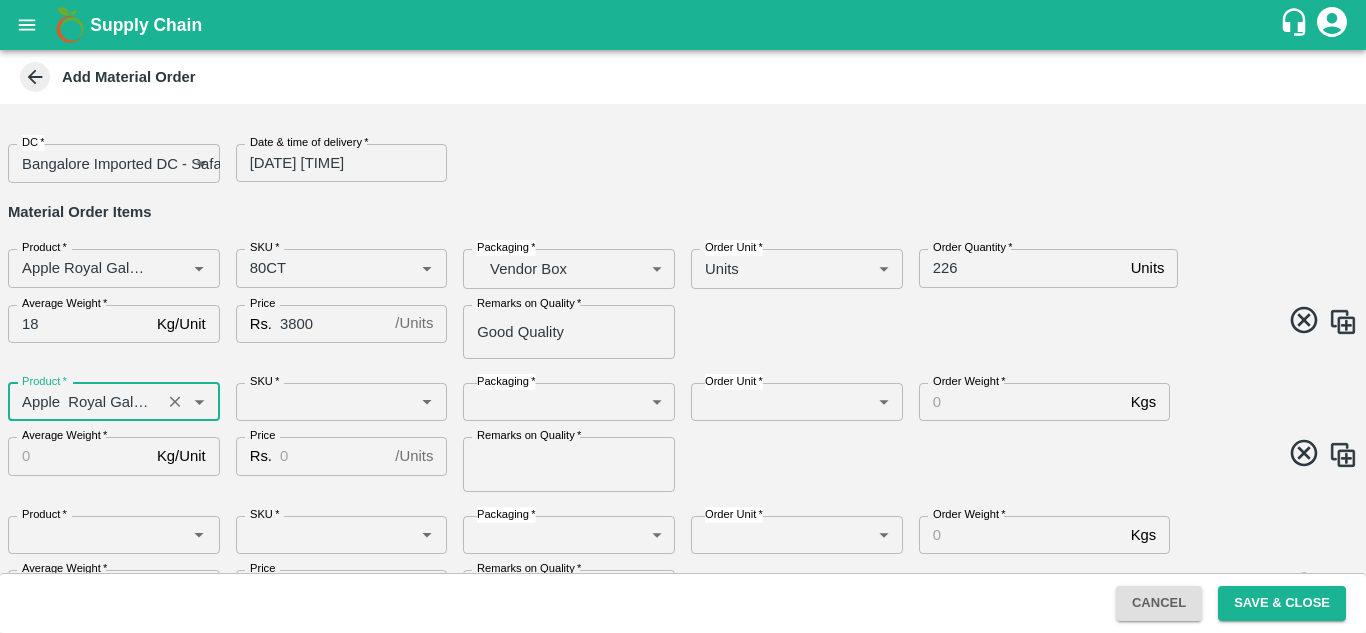type on "Apple  Royal Gala SA" 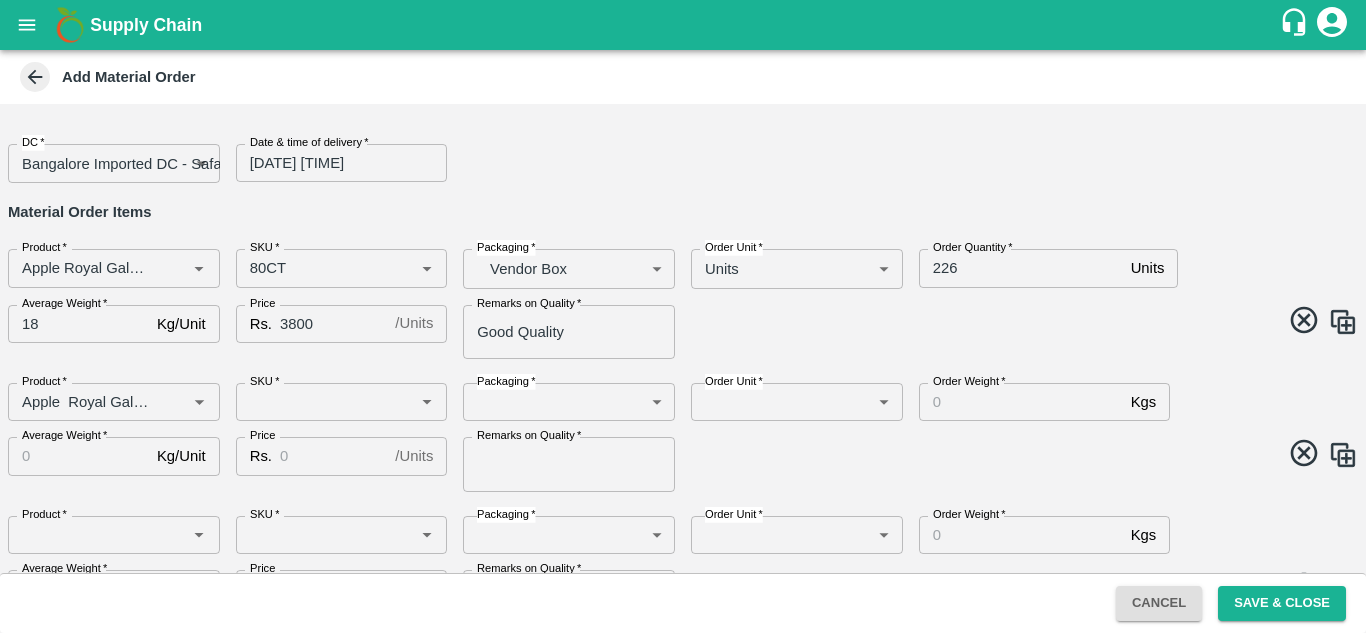 click at bounding box center (1343, 455) 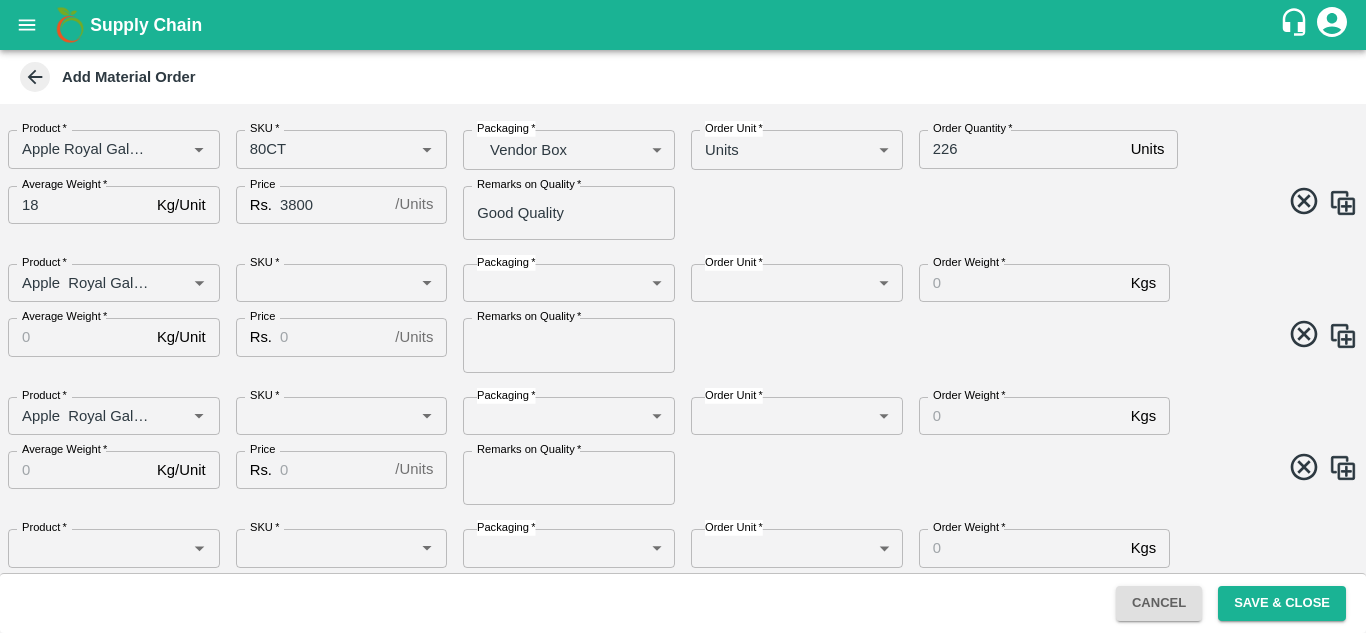 scroll, scrollTop: 125, scrollLeft: 0, axis: vertical 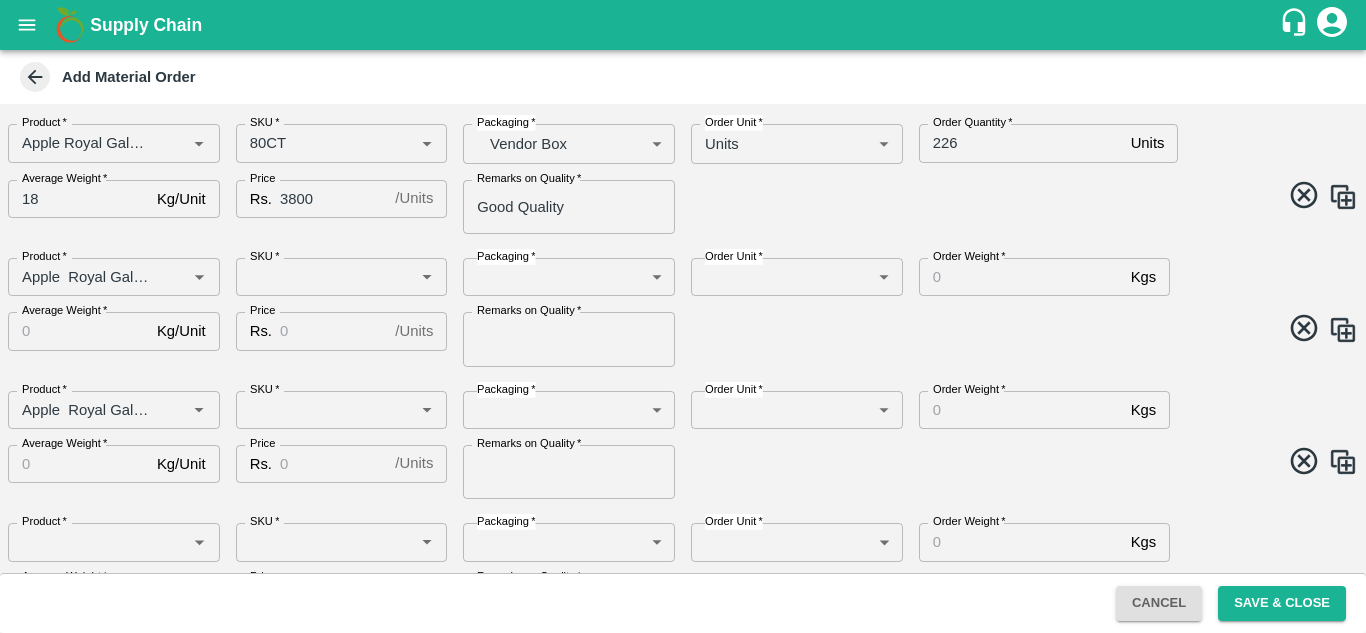 click at bounding box center [1343, 462] 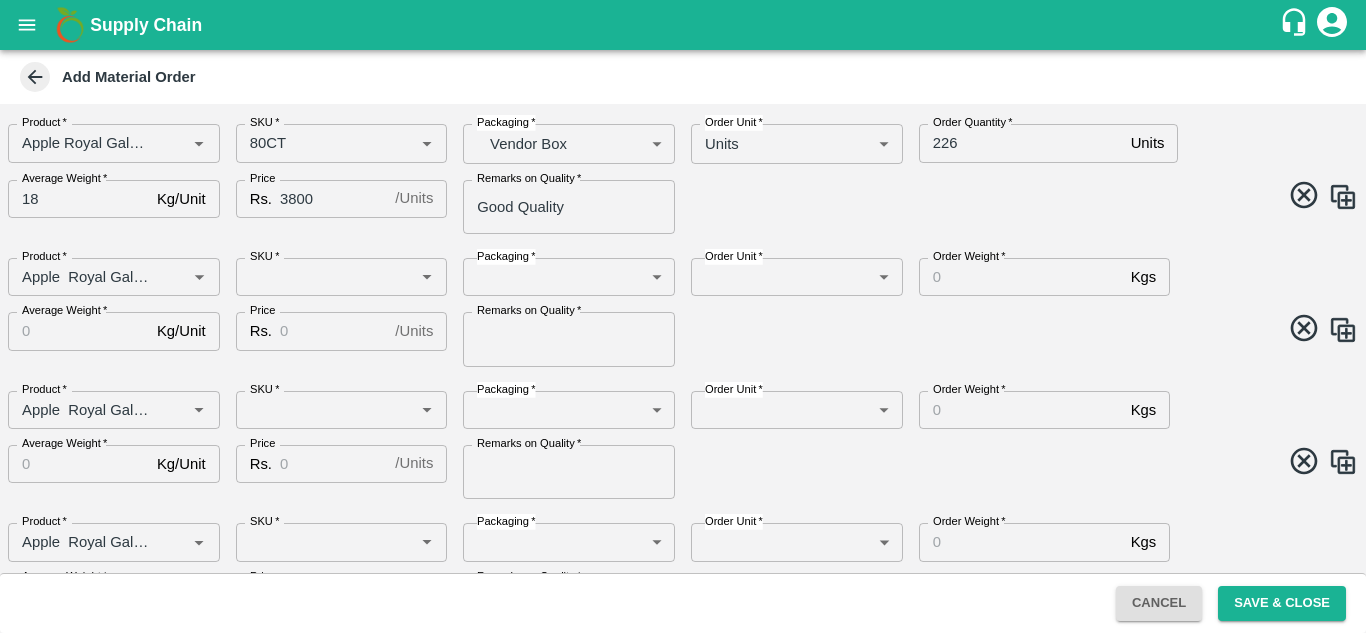 type on "Apple  Royal Gala SA" 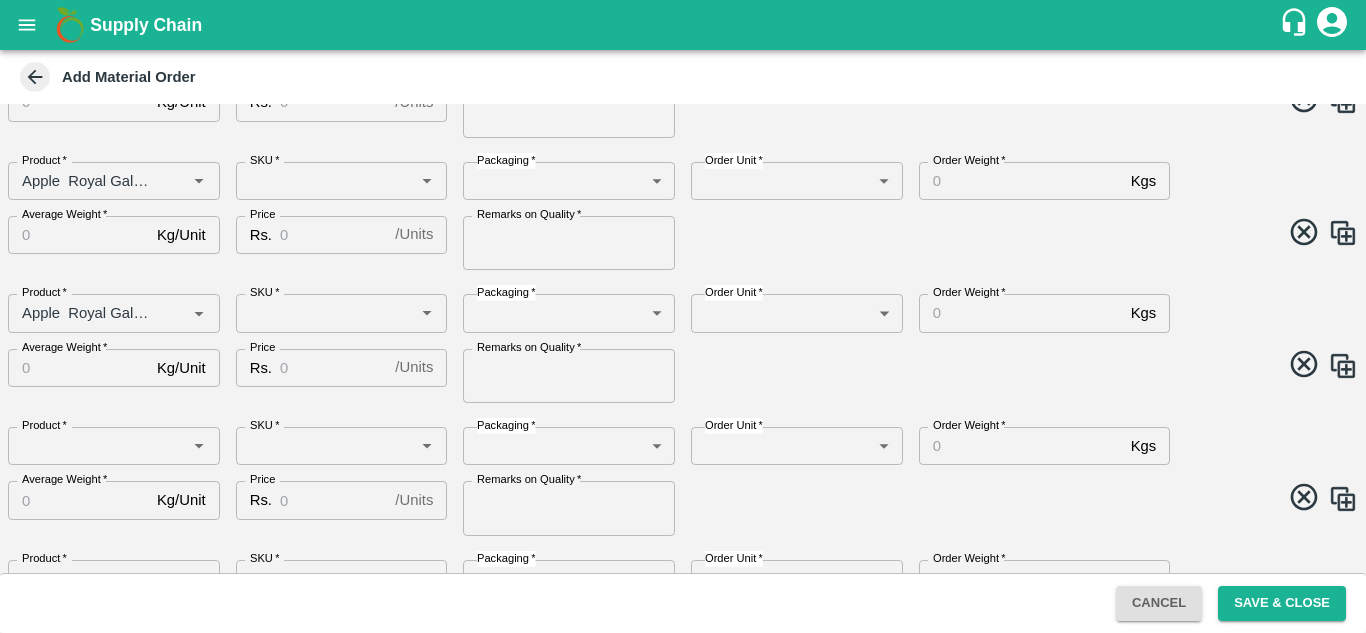 scroll, scrollTop: 457, scrollLeft: 0, axis: vertical 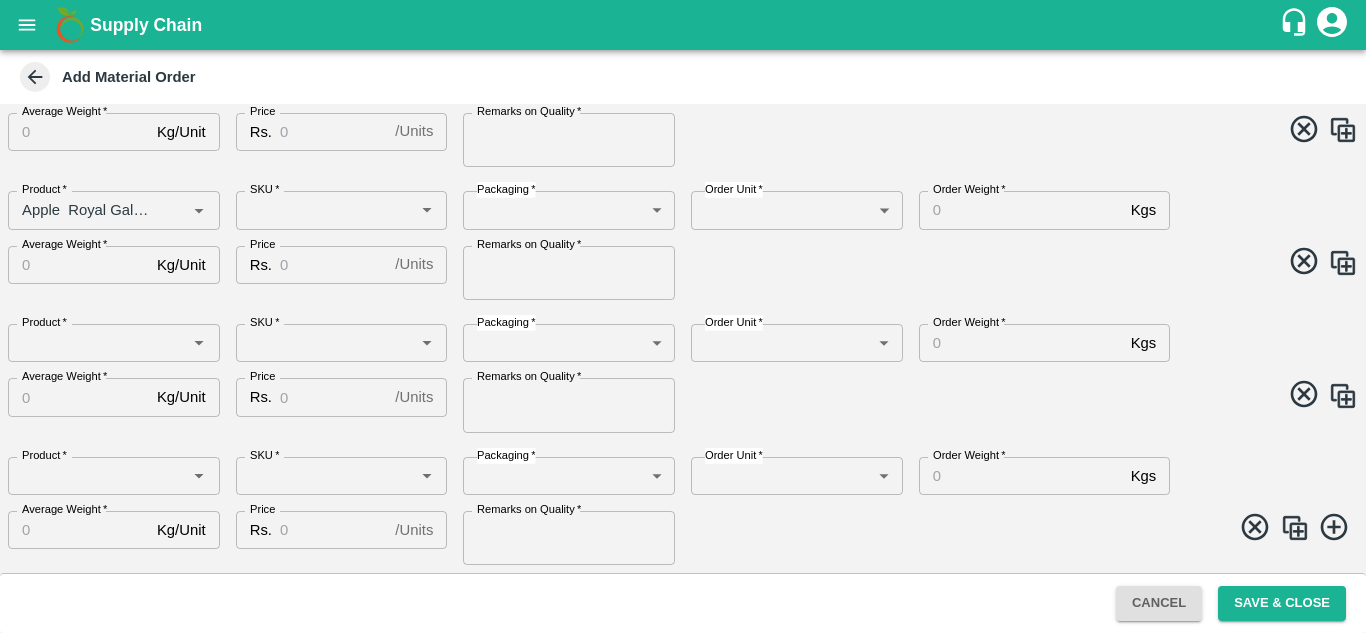 click on "Product   *" at bounding box center [114, 343] 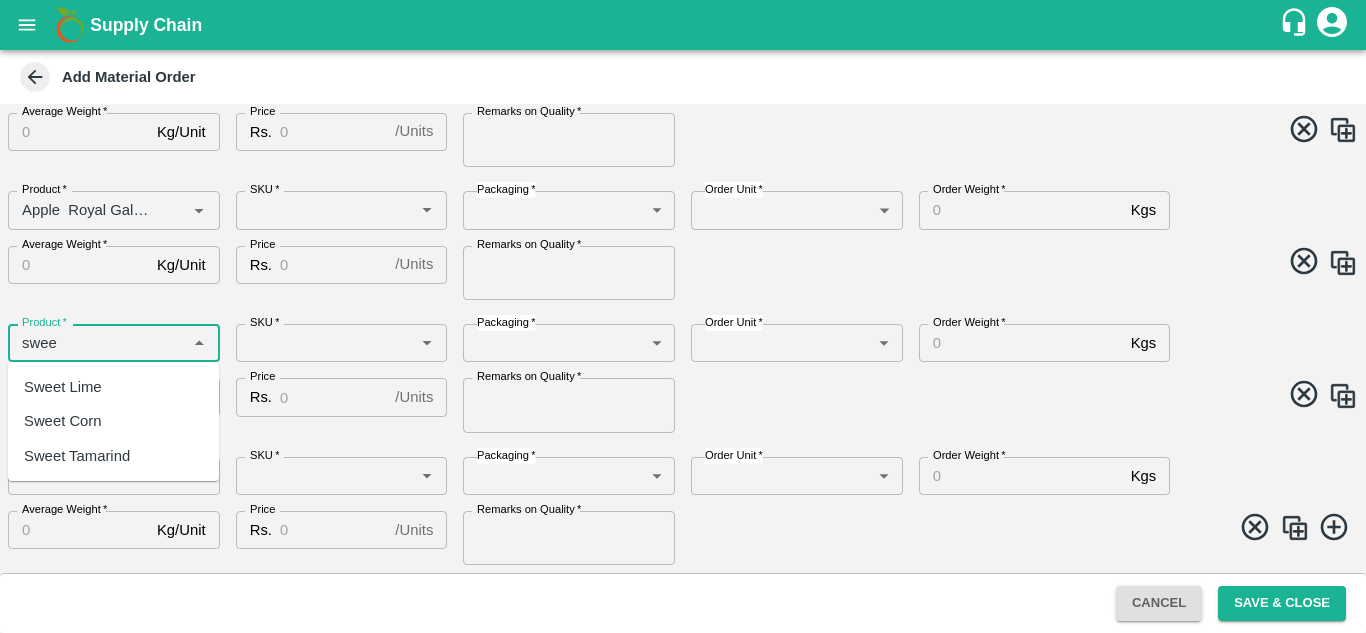 click on "Sweet Tamarind" at bounding box center (113, 456) 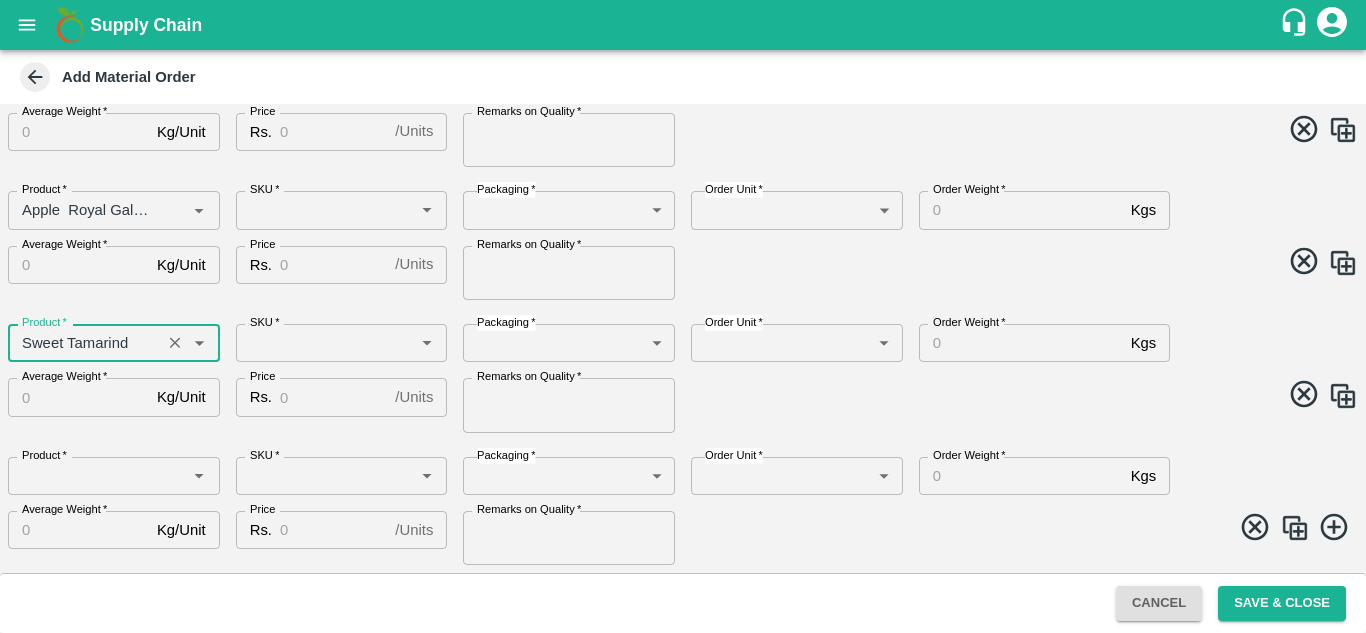 type on "Sweet Tamarind" 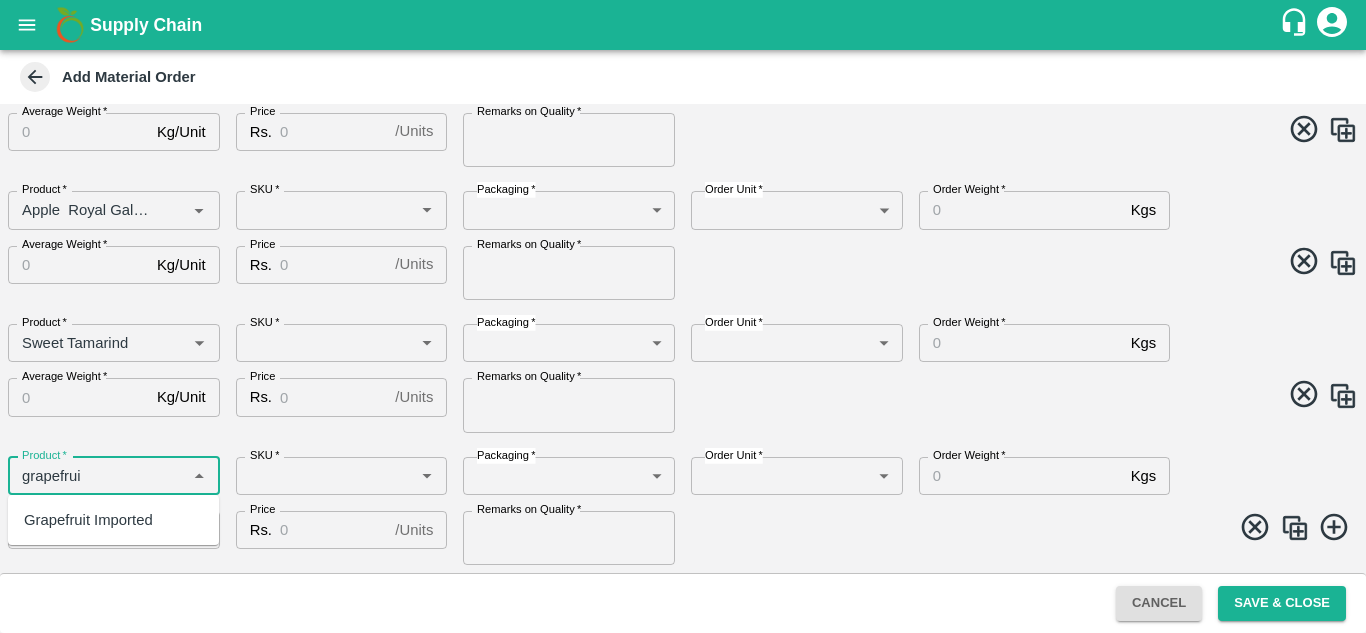 click on "Grapefruit Imported" at bounding box center (88, 520) 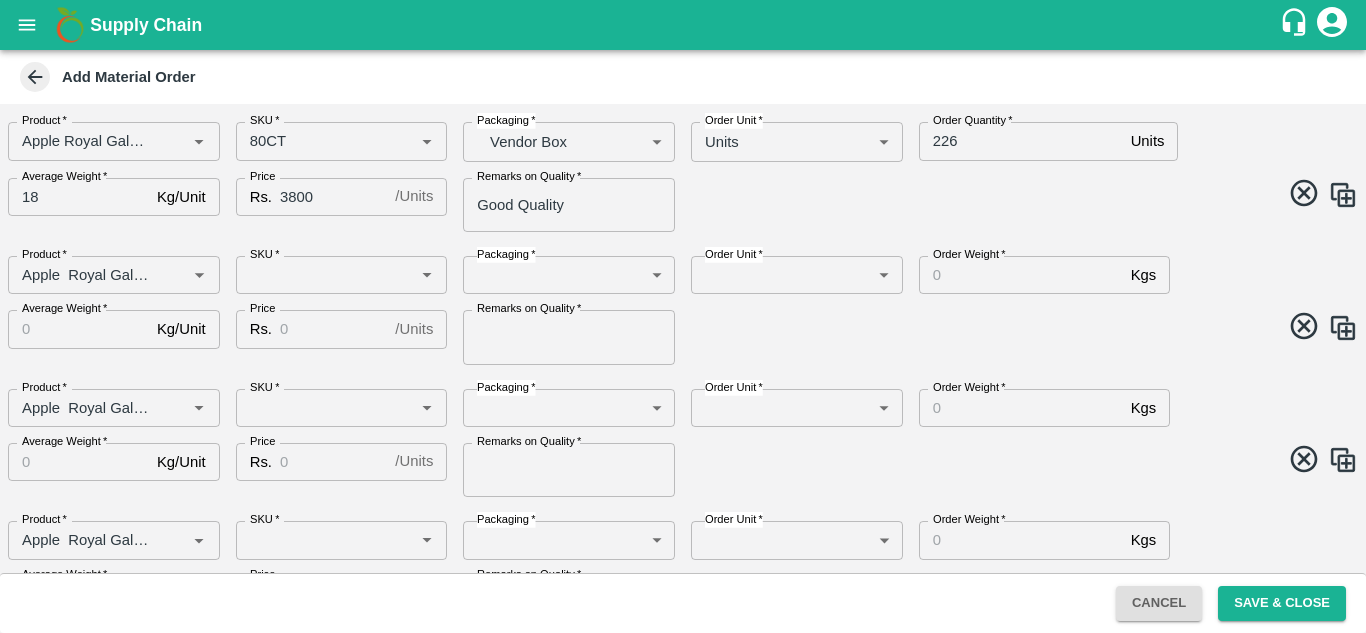 scroll, scrollTop: 126, scrollLeft: 0, axis: vertical 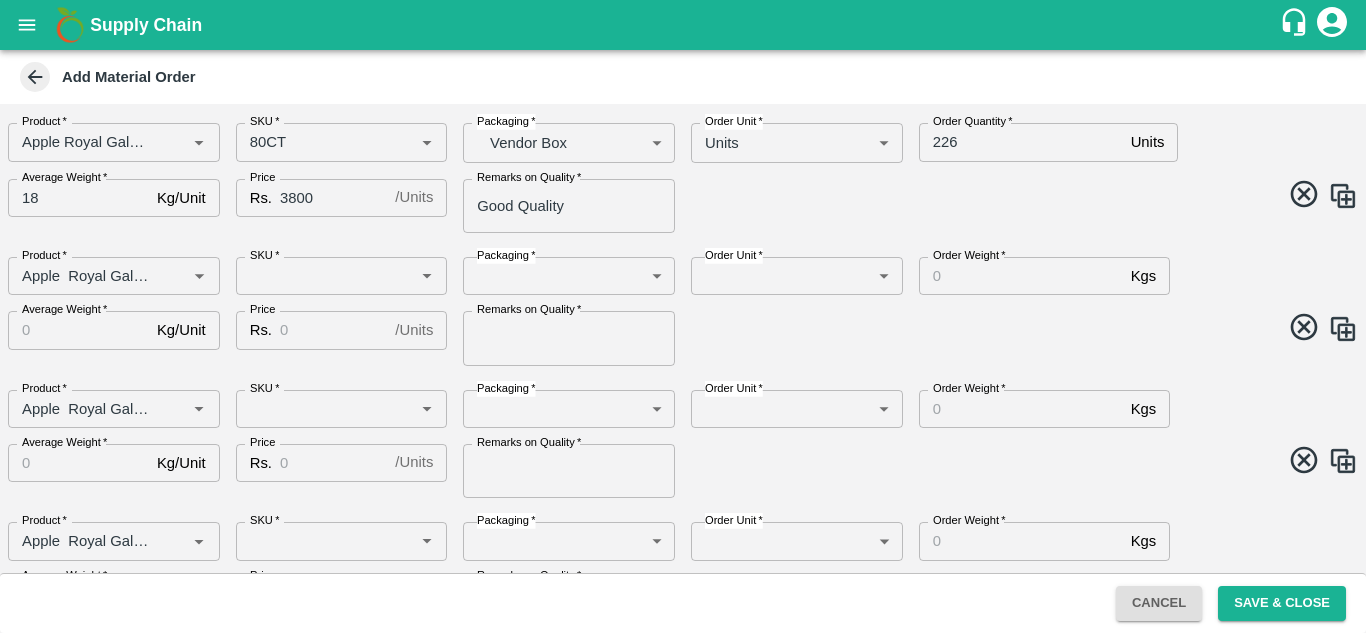 type on "Grapefruit Imported" 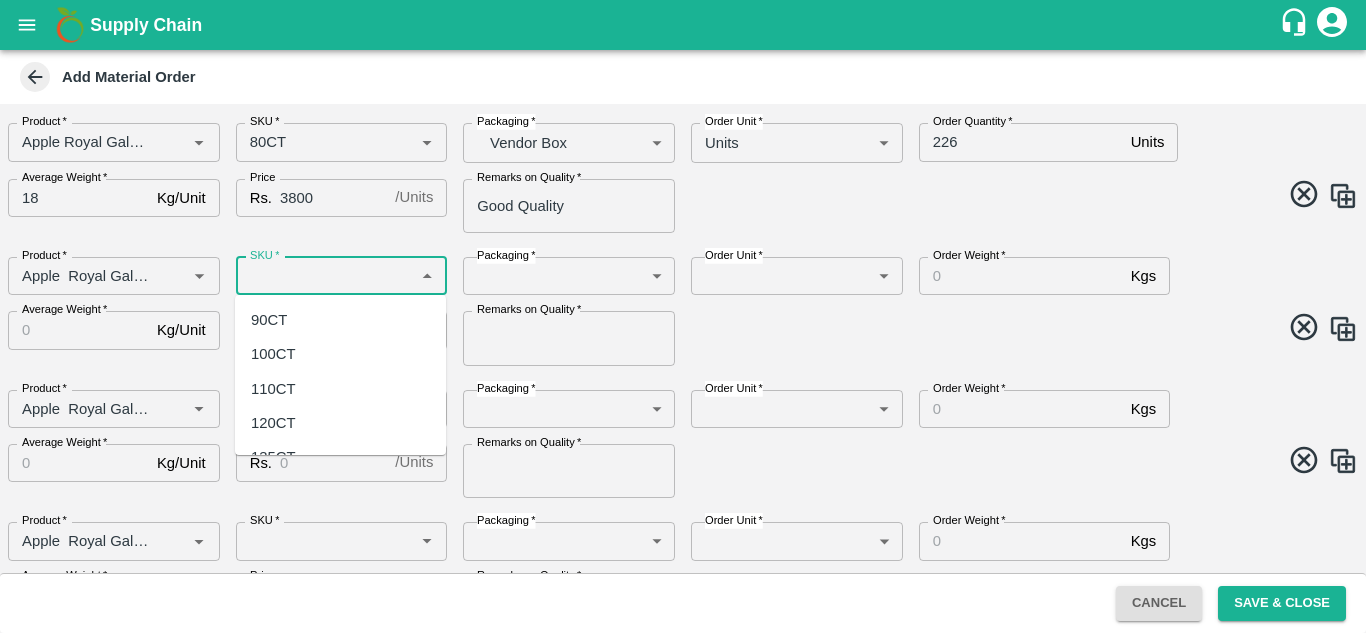 click on "SKU   *" at bounding box center [325, 276] 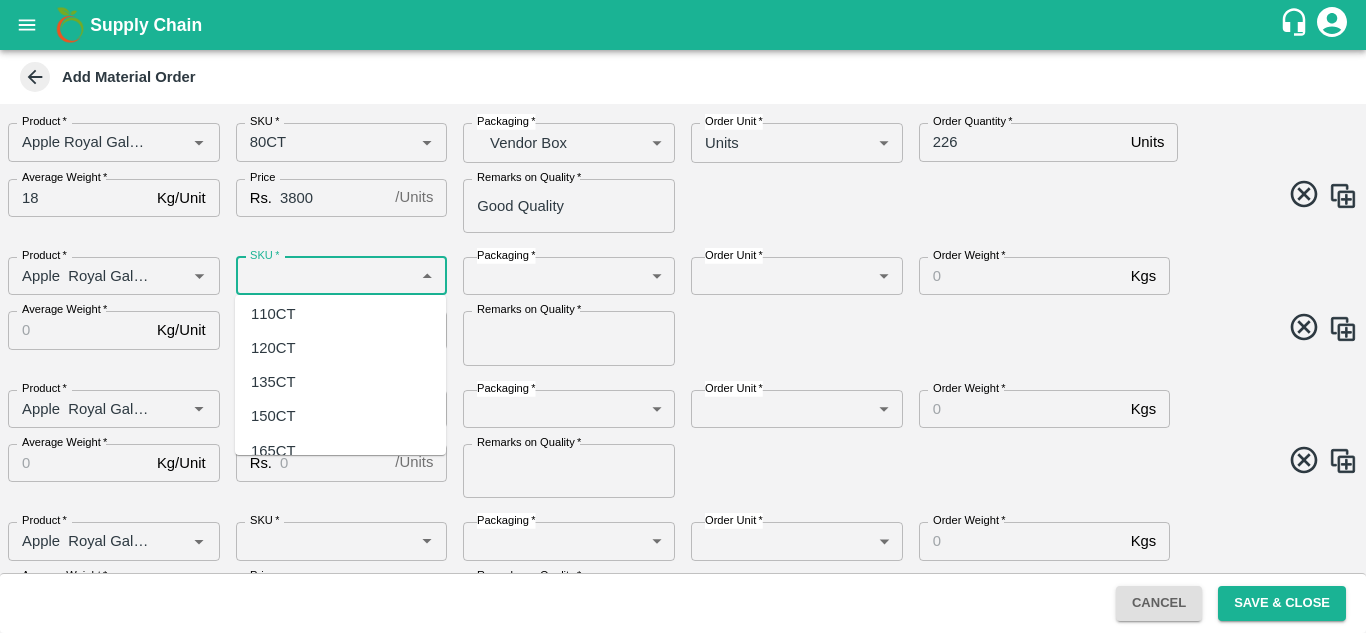 scroll, scrollTop: 74, scrollLeft: 0, axis: vertical 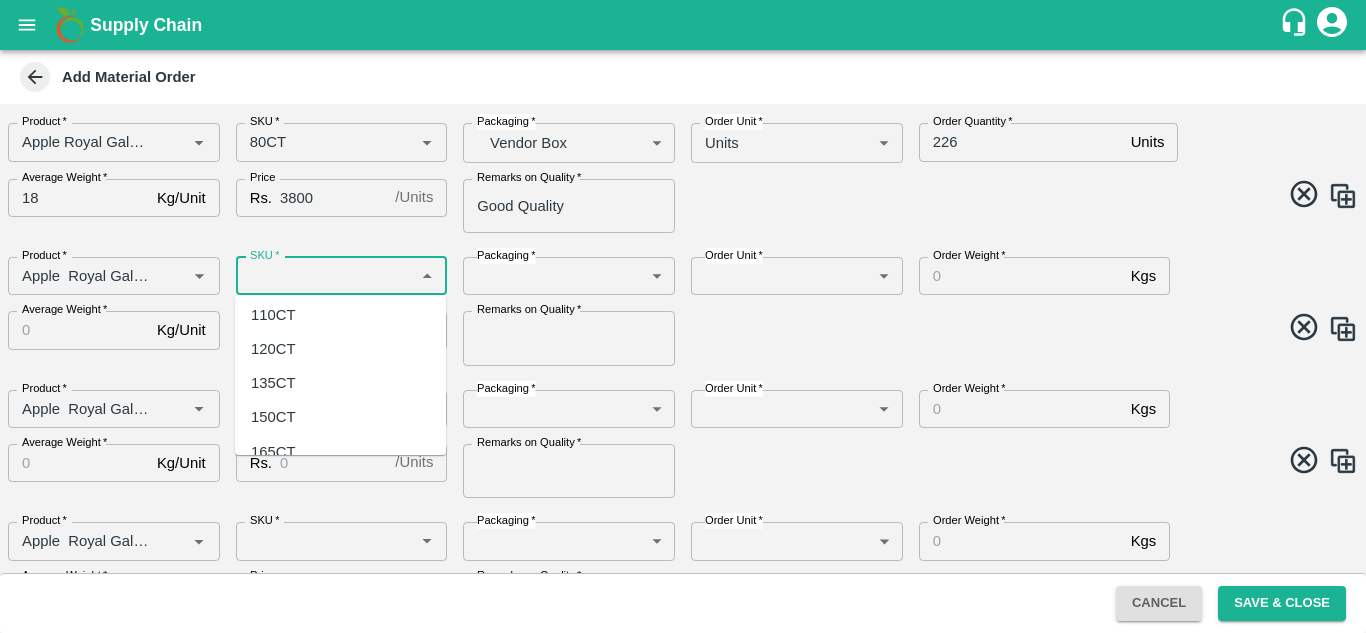 click on "135CT" at bounding box center [273, 383] 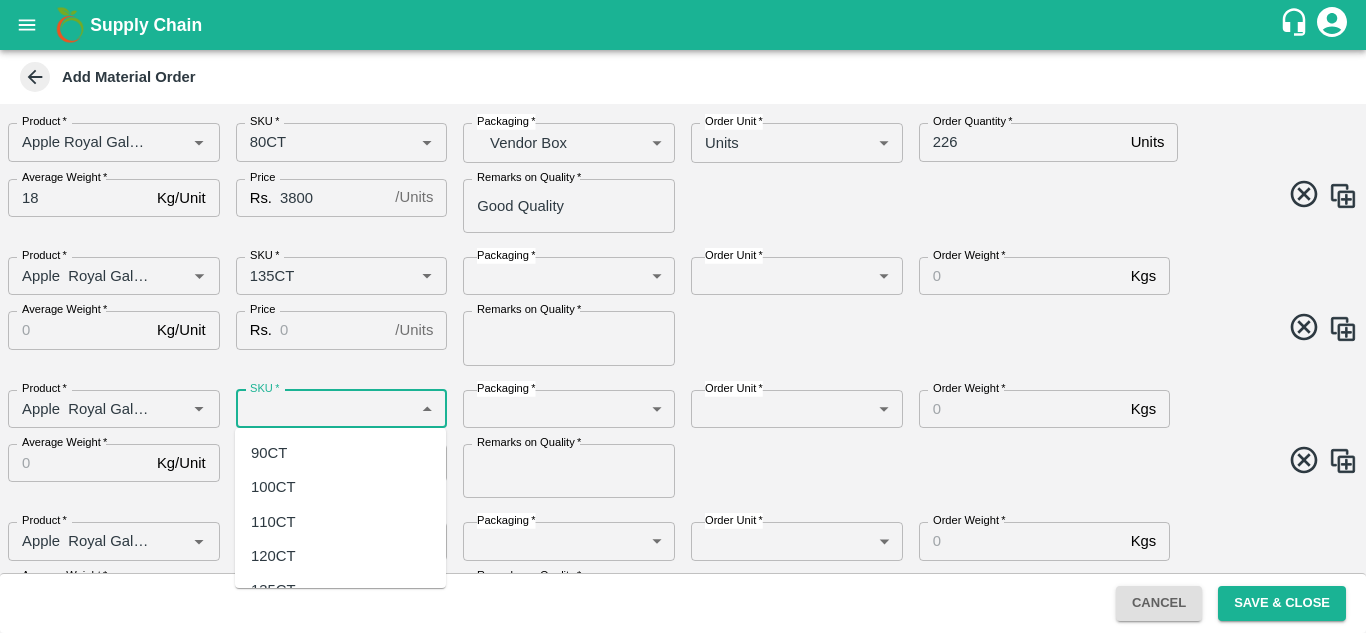 click on "SKU   *" at bounding box center [325, 409] 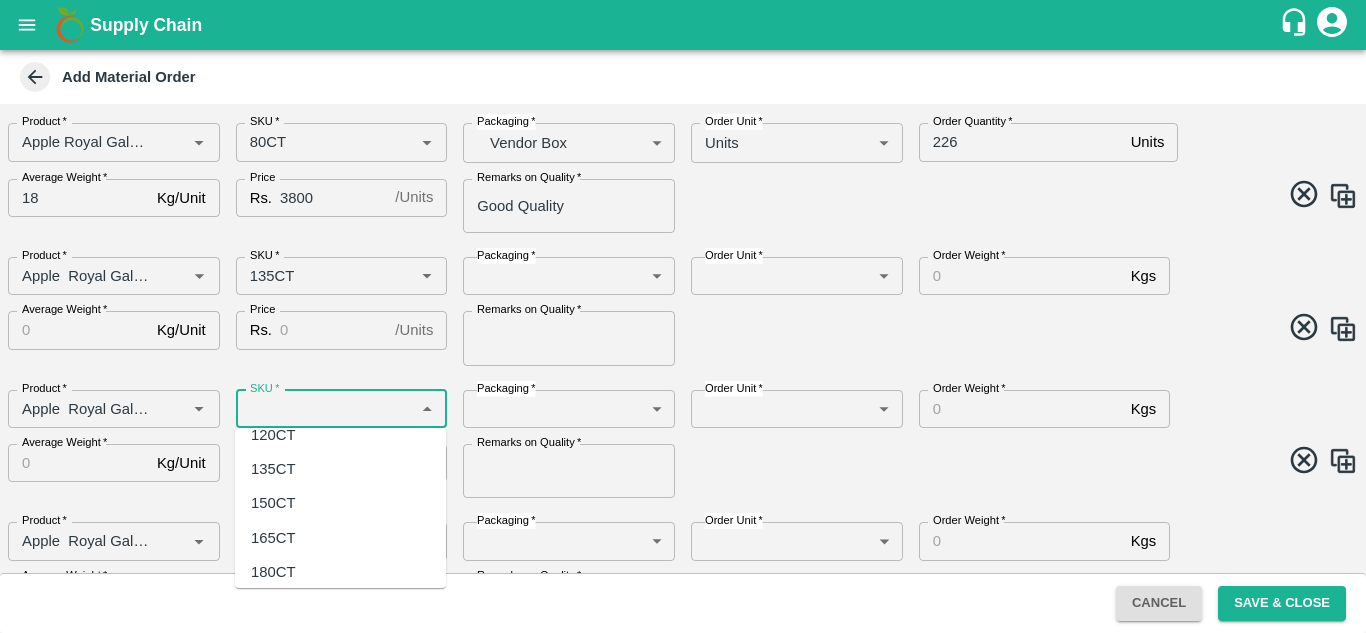 scroll, scrollTop: 131, scrollLeft: 0, axis: vertical 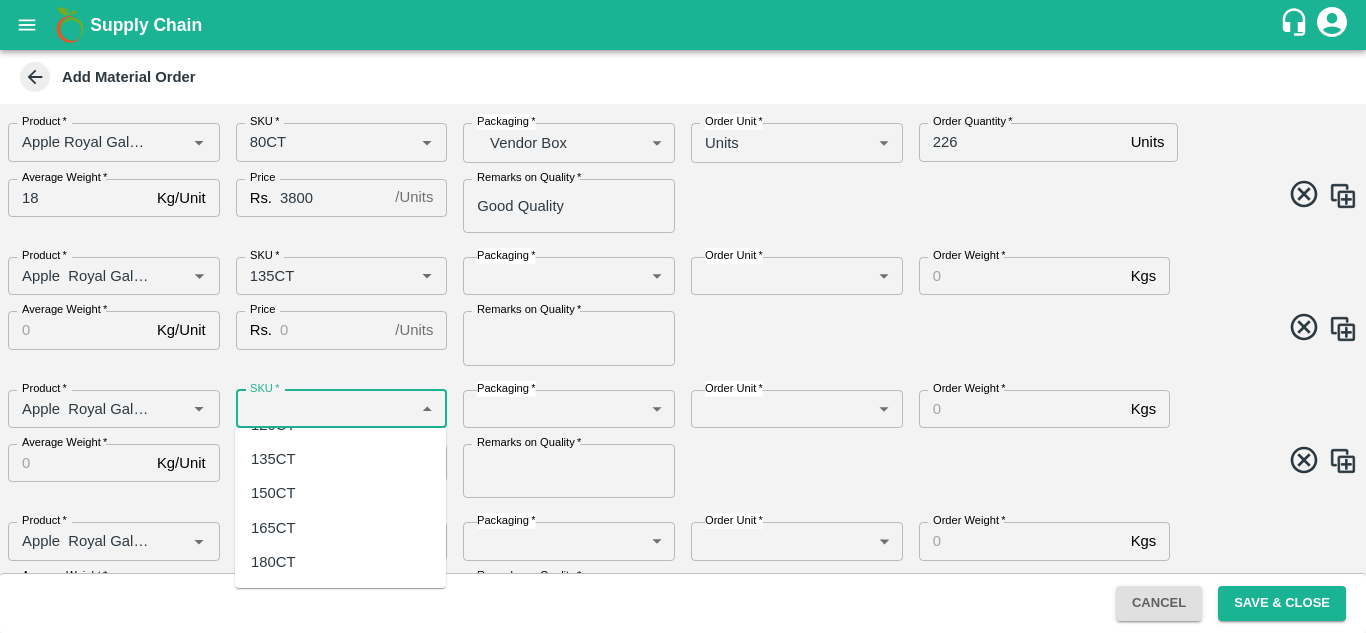 click on "150CT" at bounding box center [273, 493] 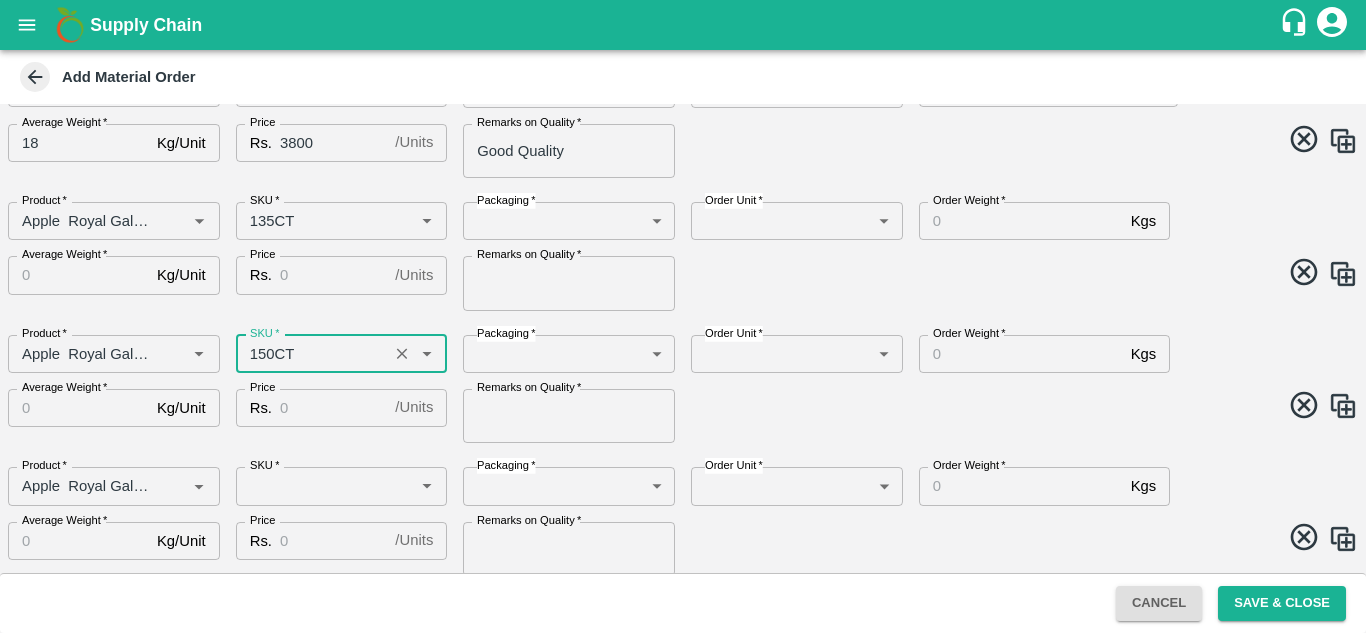 scroll, scrollTop: 205, scrollLeft: 0, axis: vertical 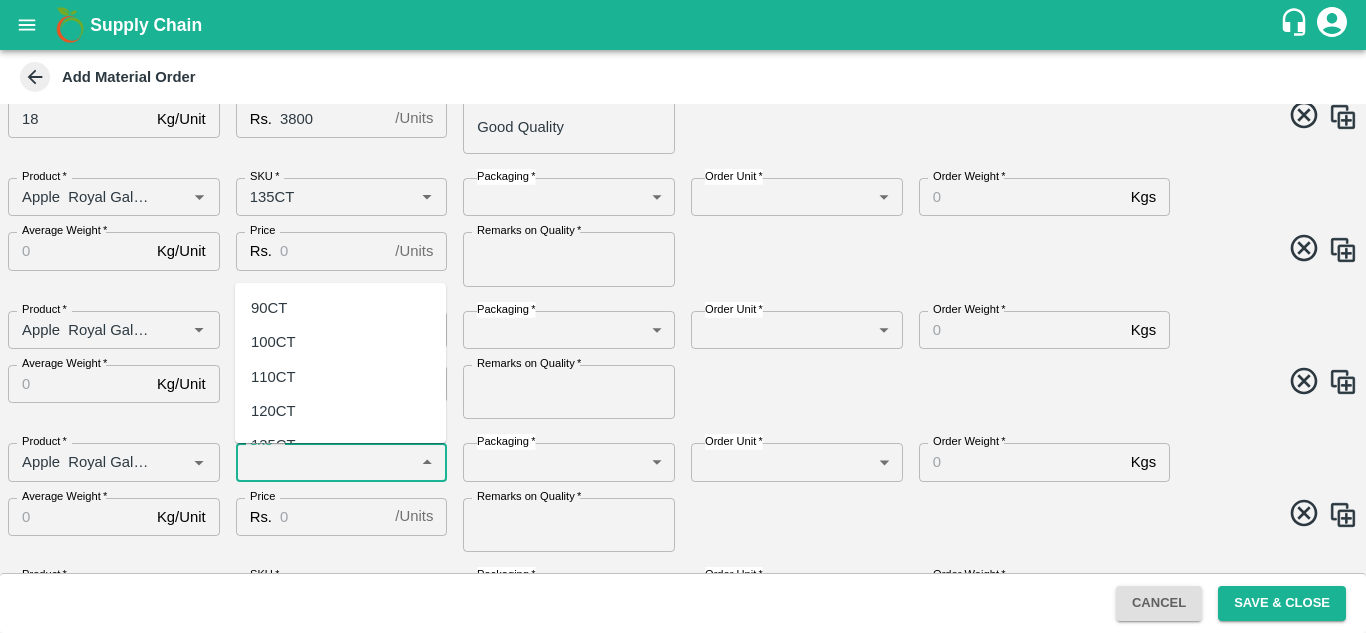 click on "SKU   *" at bounding box center (325, 462) 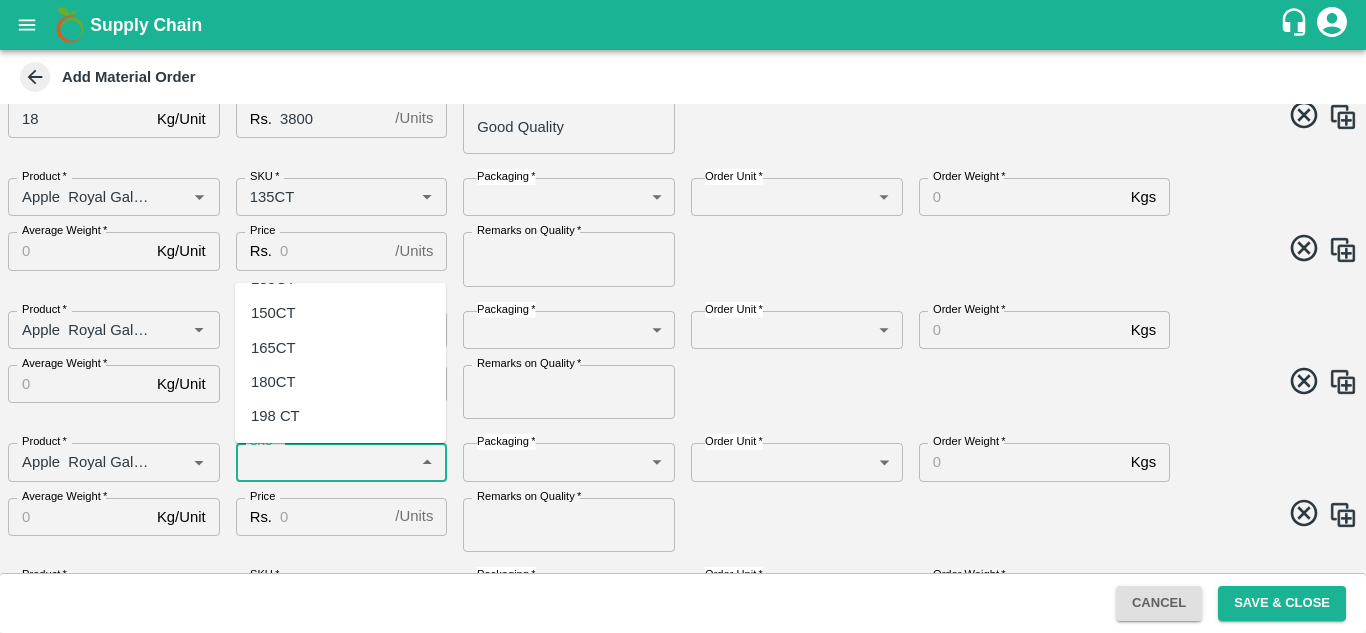 scroll, scrollTop: 171, scrollLeft: 0, axis: vertical 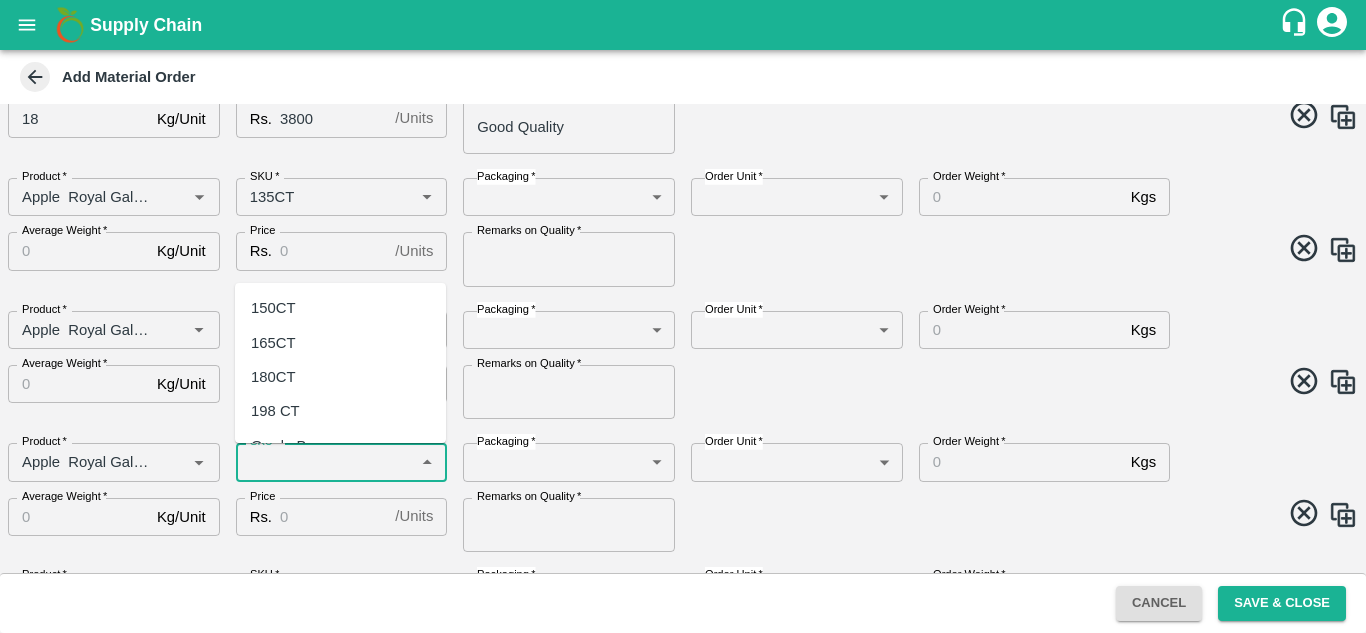 click on "165CT" at bounding box center (273, 343) 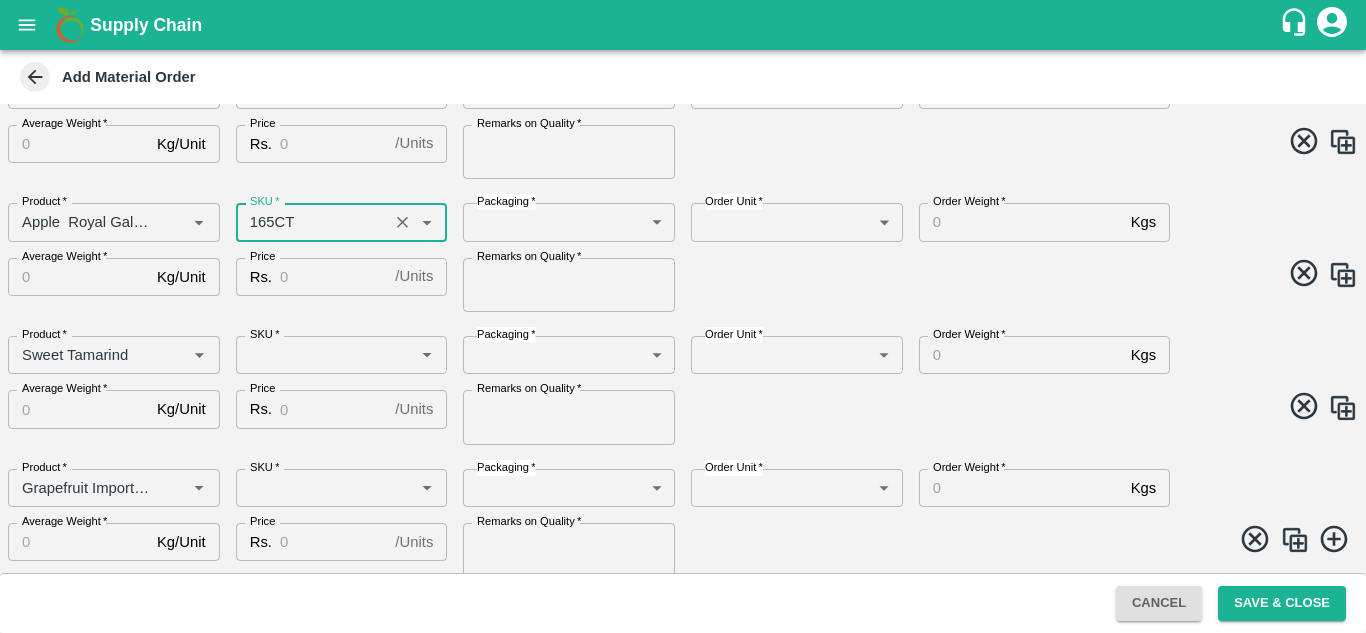 scroll, scrollTop: 457, scrollLeft: 0, axis: vertical 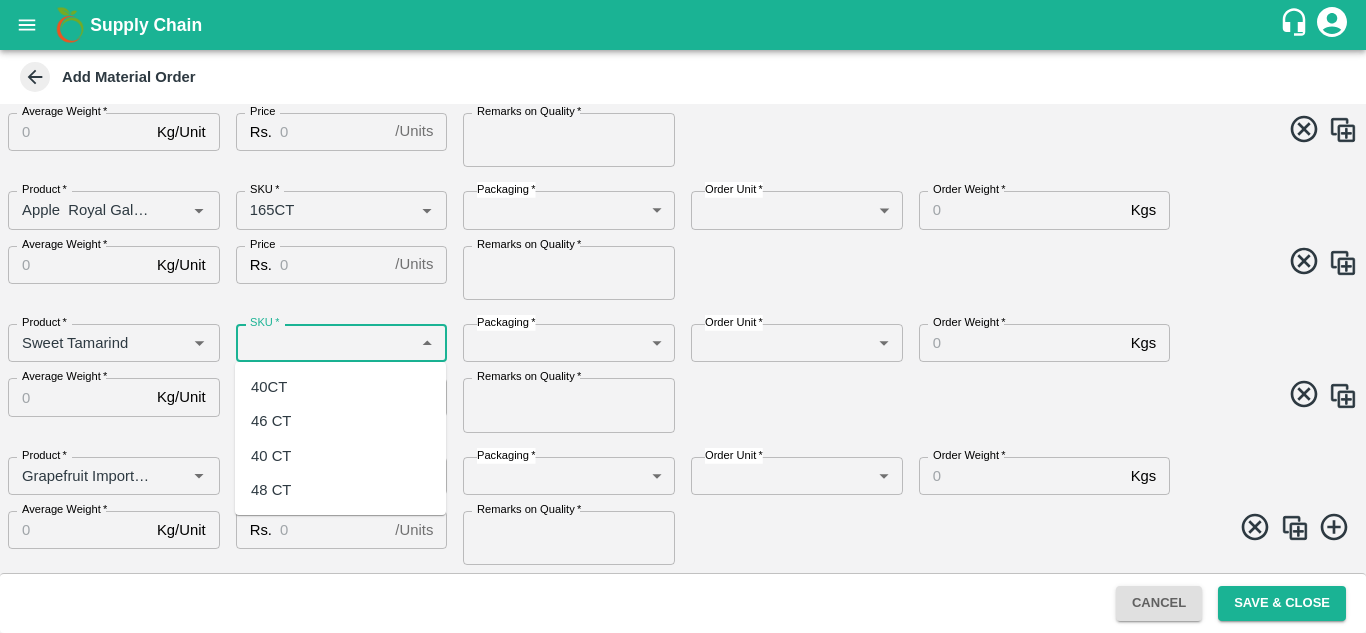 click on "SKU   *" at bounding box center (325, 343) 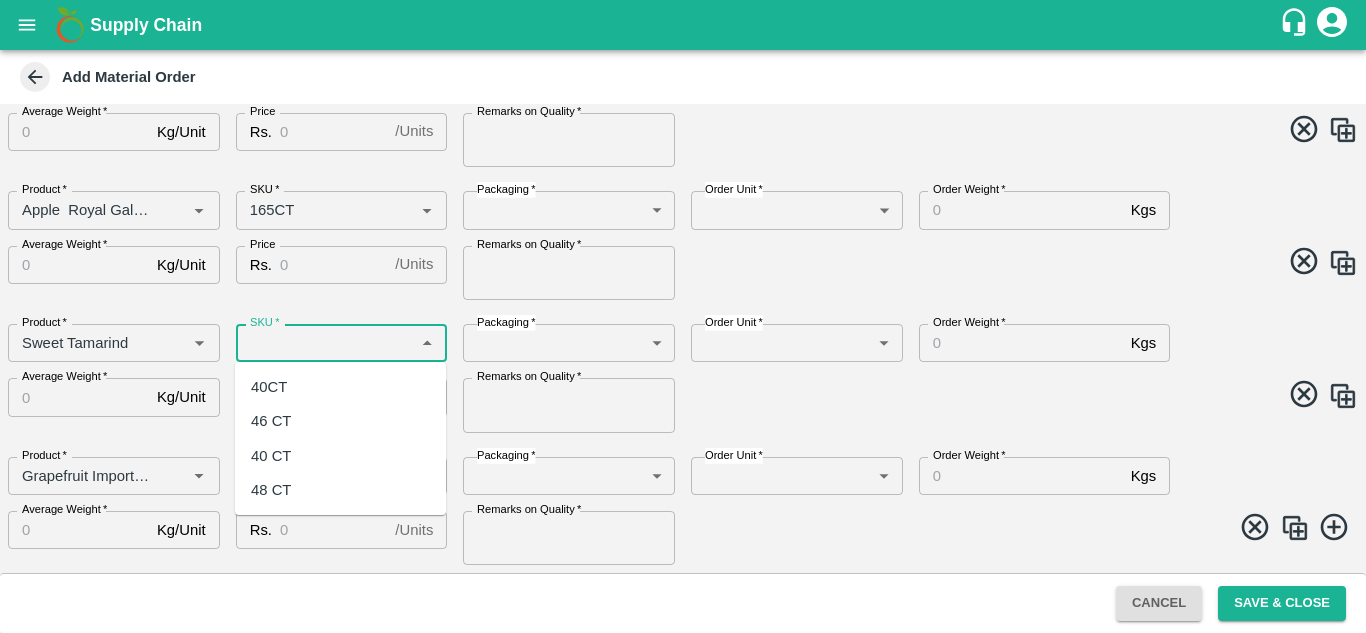 drag, startPoint x: 276, startPoint y: 413, endPoint x: 276, endPoint y: 450, distance: 37 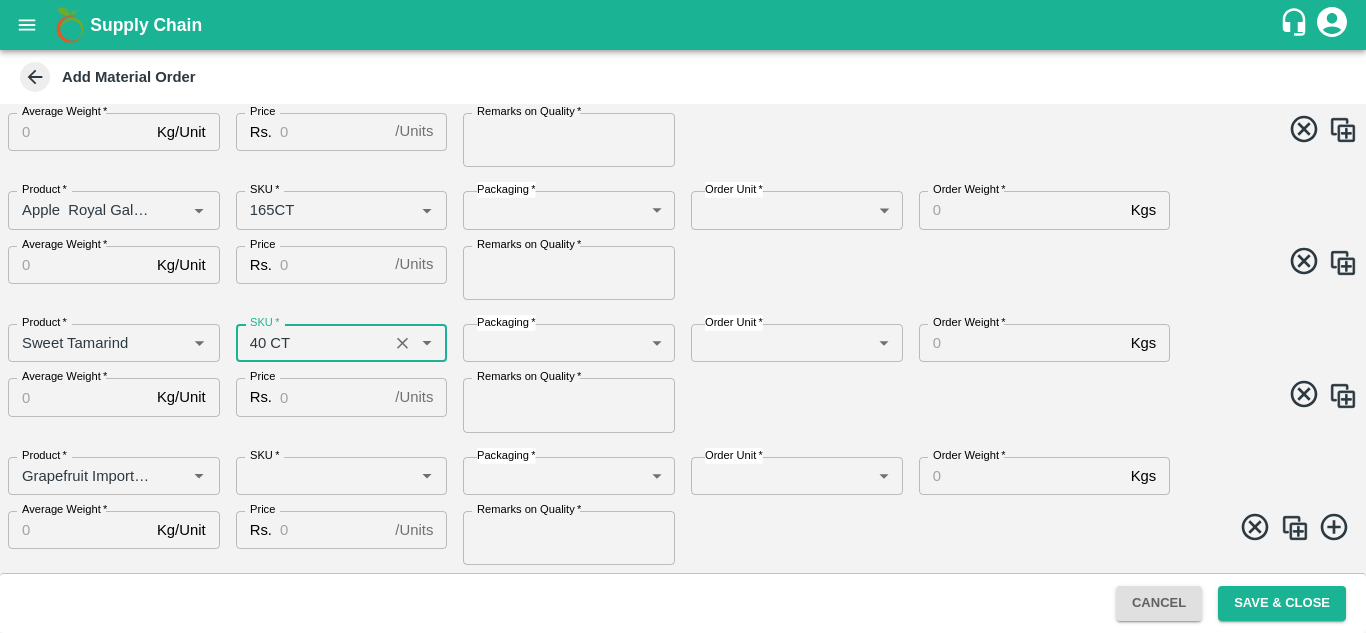 click on "SKU   *" at bounding box center (325, 476) 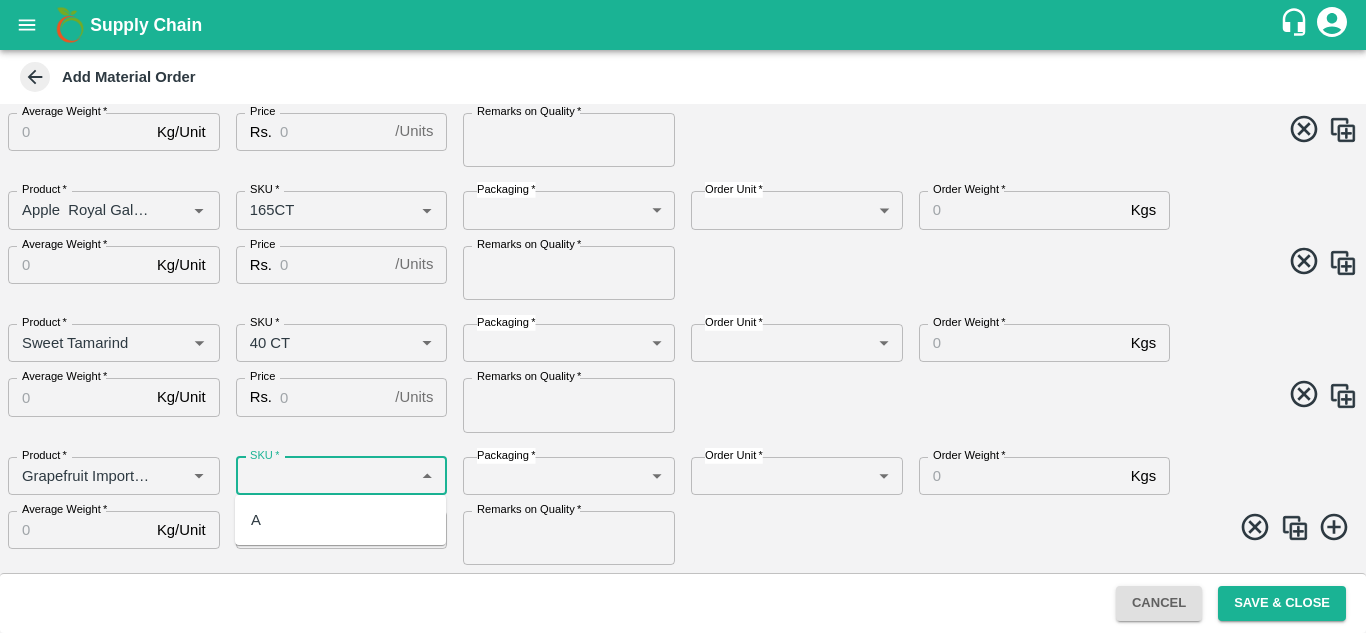 click on "A" at bounding box center (340, 520) 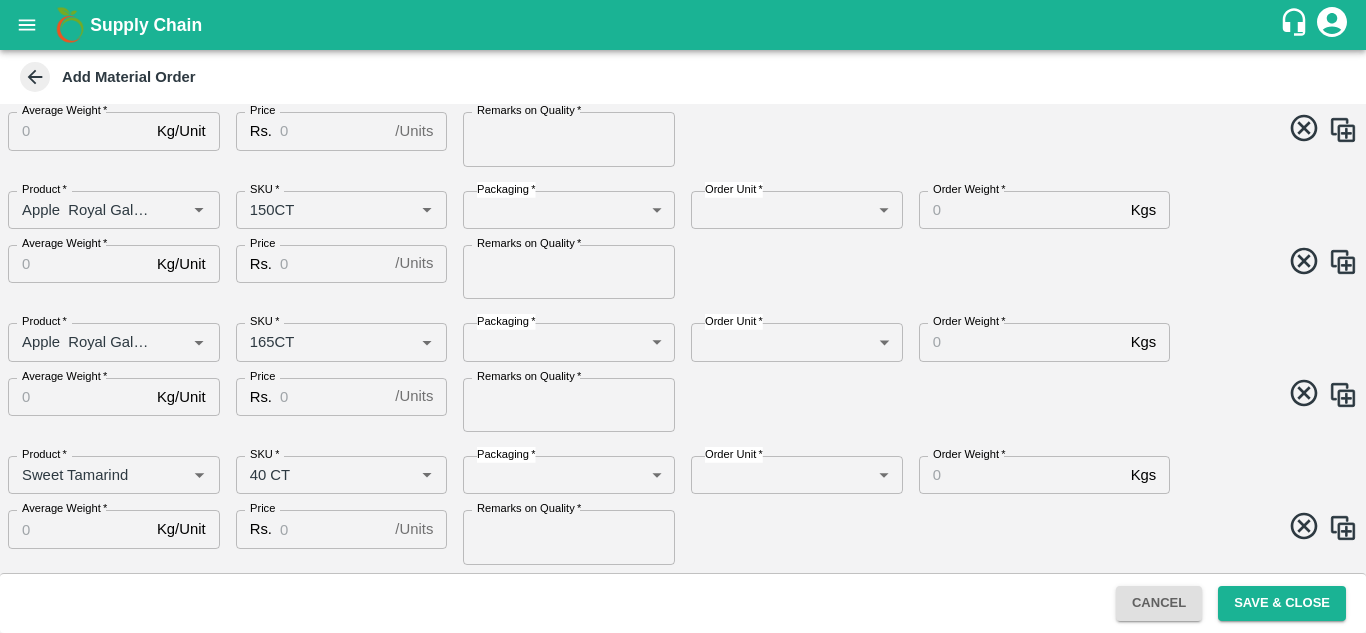 scroll, scrollTop: 323, scrollLeft: 0, axis: vertical 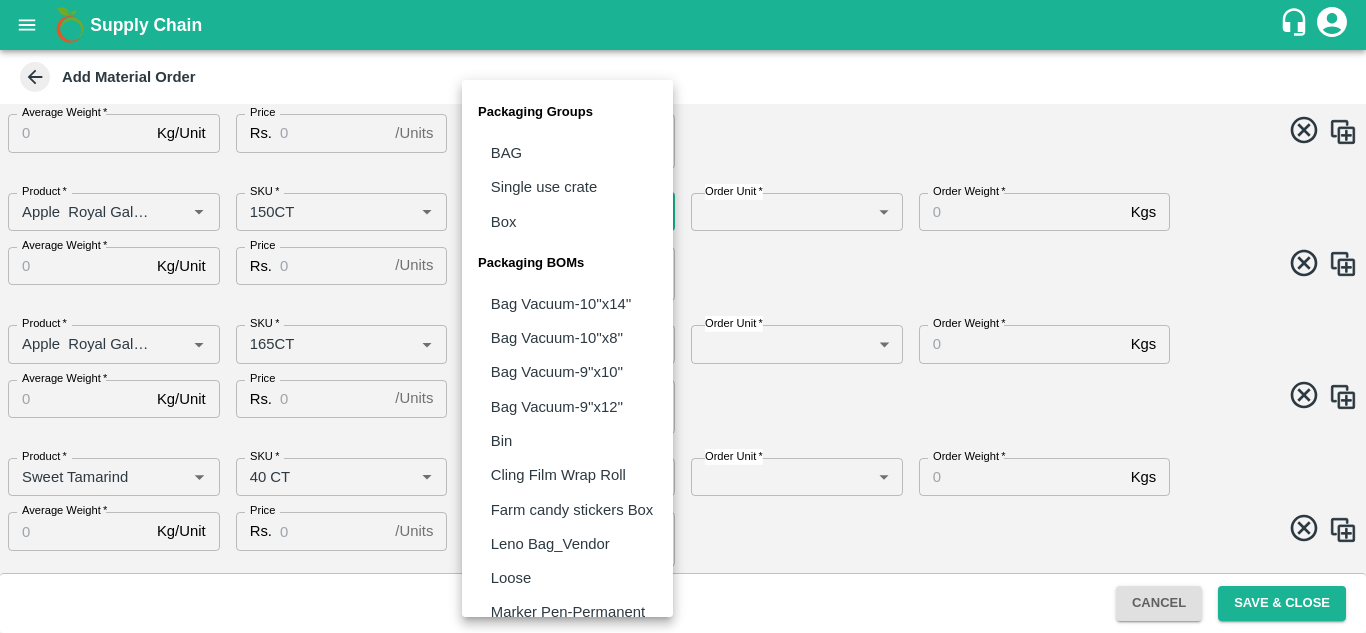 click on "Supply Chain Add Material Order DC   * Bangalore Imported DC - Safal Market 57 DC Date & time of delivery   * 09/08/2025 12:00 AM Date & time of delivery Material Order Items Product   * Product   * SKU   * SKU   * Packaging   * Vendor Box BOM/276 Packaging Order Unit   * Units 2 Order Unit Order Quantity   * 226 Units Order Quantity Average Weight   * 18 Kg/Unit Average Weight Price Rs. 3800 / Units Price Remarks on Quality   * Good Quality Remarks on Quality Product   * Product   * SKU   * SKU   * Packaging   * ​ Packaging Order Unit   * ​ Order Unit Order Weight   * Kgs Order Weight Average Weight   * Kg/Unit Average Weight Price Rs. / Units Price Remarks on Quality   * Remarks on Quality Product   * Product   * SKU   * SKU   * Packaging   * ​ Packaging Order Unit   * ​ Order Unit Order Weight   * Kgs Order Weight Average Weight   * Kg/Unit Average Weight Price Rs. / Units Price Remarks on Quality   * Remarks on Quality Product   * Product" at bounding box center (683, 316) 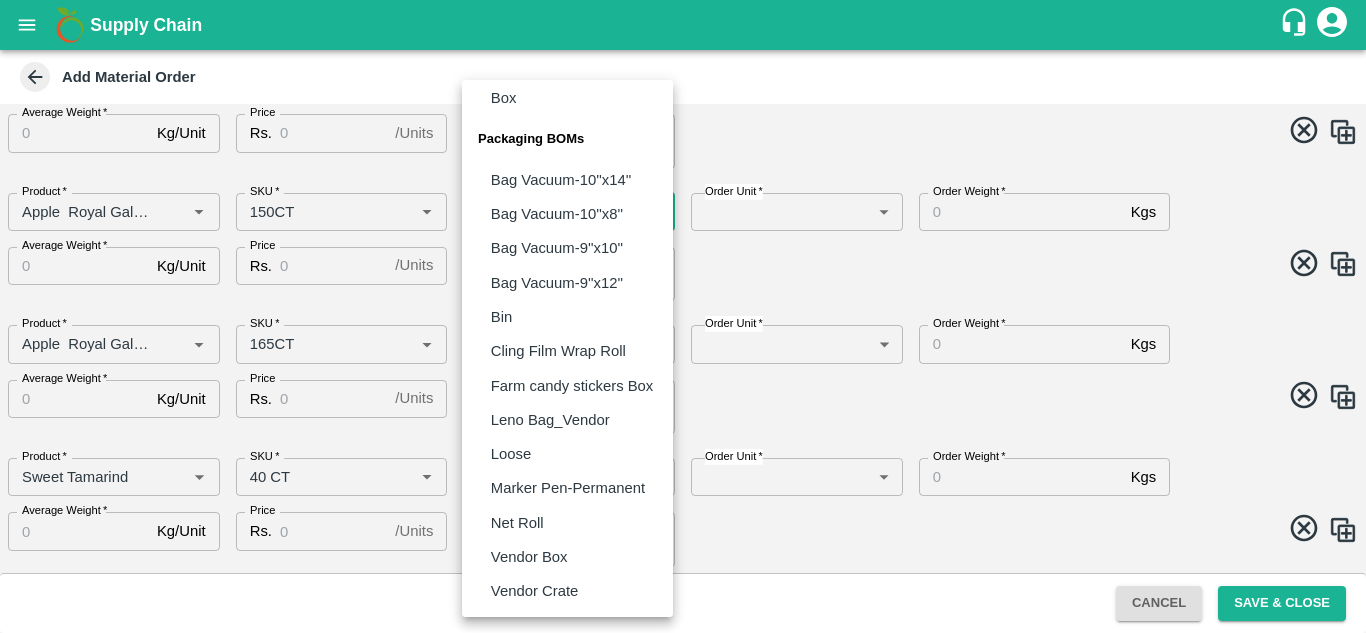 click on "Vendor Box" at bounding box center (567, 557) 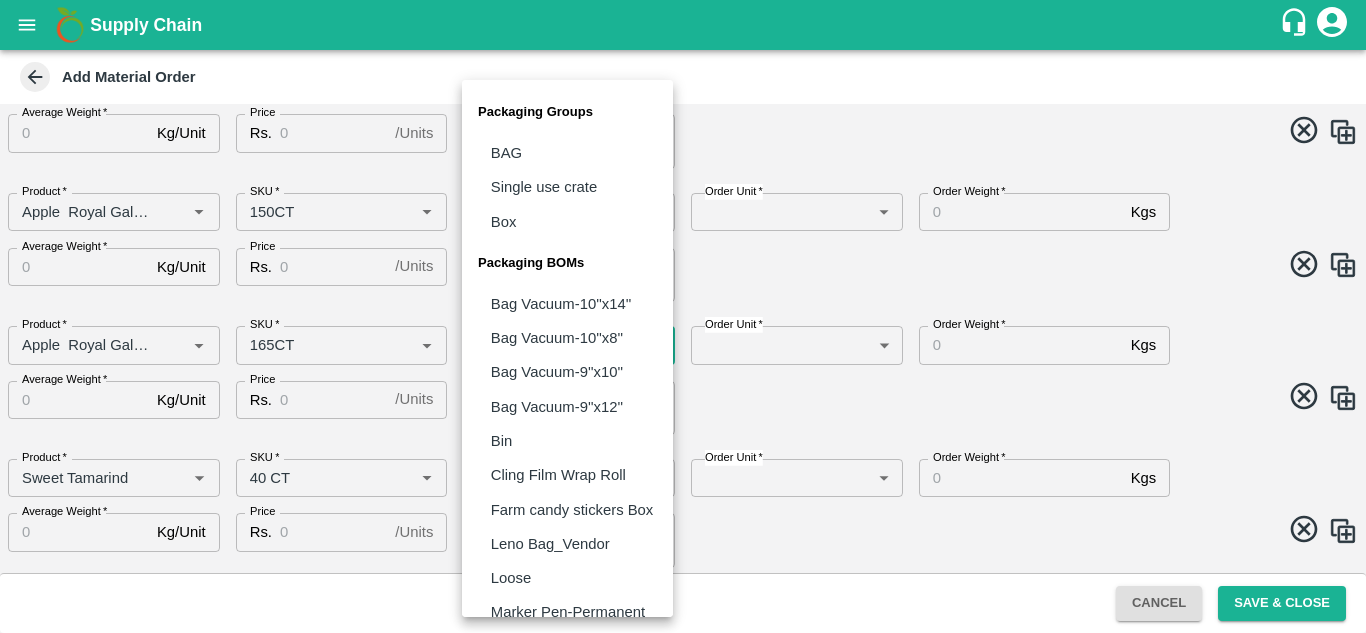 click on "Supply Chain Add Material Order DC   * Bangalore Imported DC - Safal Market 57 DC Date & time of delivery   * 09/08/2025 12:00 AM Date & time of delivery Material Order Items Product   * Product   * SKU   * SKU   * Packaging   * Vendor Box BOM/276 Packaging Order Unit   * Units 2 Order Unit Order Quantity   * 226 Units Order Quantity Average Weight   * 18 Kg/Unit Average Weight Price Rs. 3800 / Units Price Remarks on Quality   * Good Quality Remarks on Quality Product   * Product   * SKU   * SKU   * Packaging   * ​ Packaging Order Unit   * ​ Order Unit Order Weight   * Kgs Order Weight Average Weight   * Kg/Unit Average Weight Price Rs. / Units Price Remarks on Quality   * Remarks on Quality Product   * Product   * SKU   * SKU   * Packaging   * Vendor Box BOM/276 Packaging Order Unit   * ​ Order Unit Order Weight   * Kgs Order Weight Average Weight   * Kg/Unit Average Weight Price Rs. / Units Price Remarks on Quality   * Remarks on Quality   *" at bounding box center [683, 316] 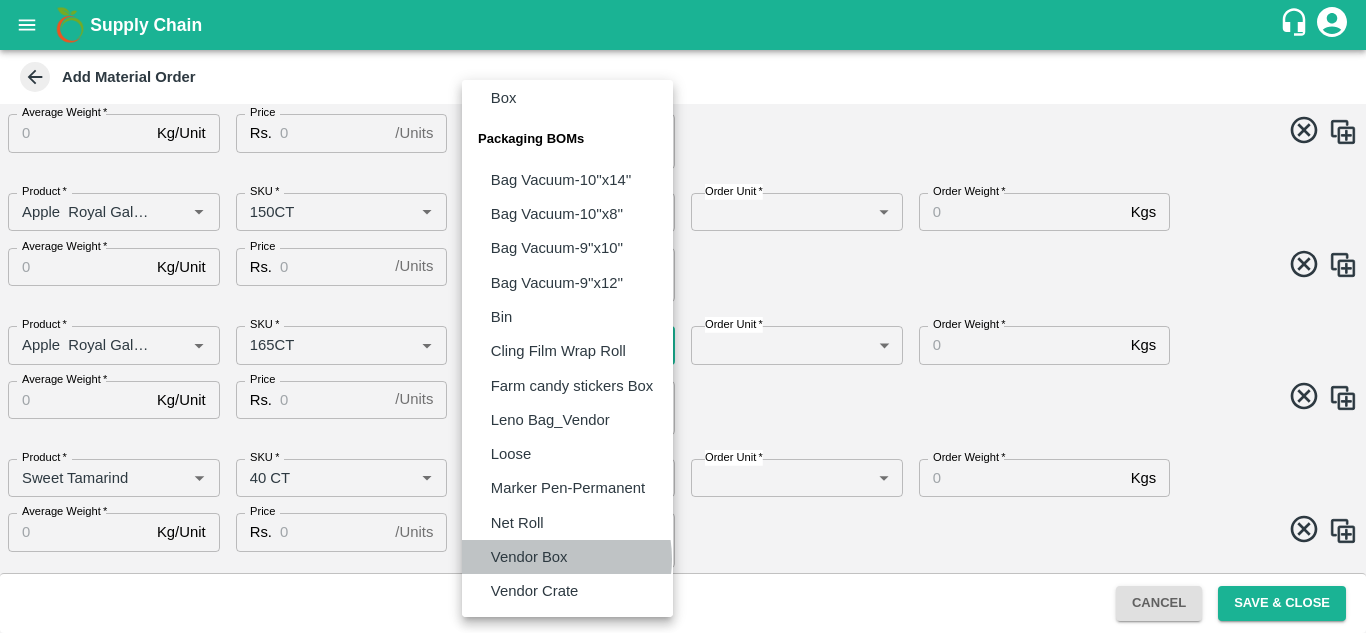 click on "Vendor Box" at bounding box center [529, 557] 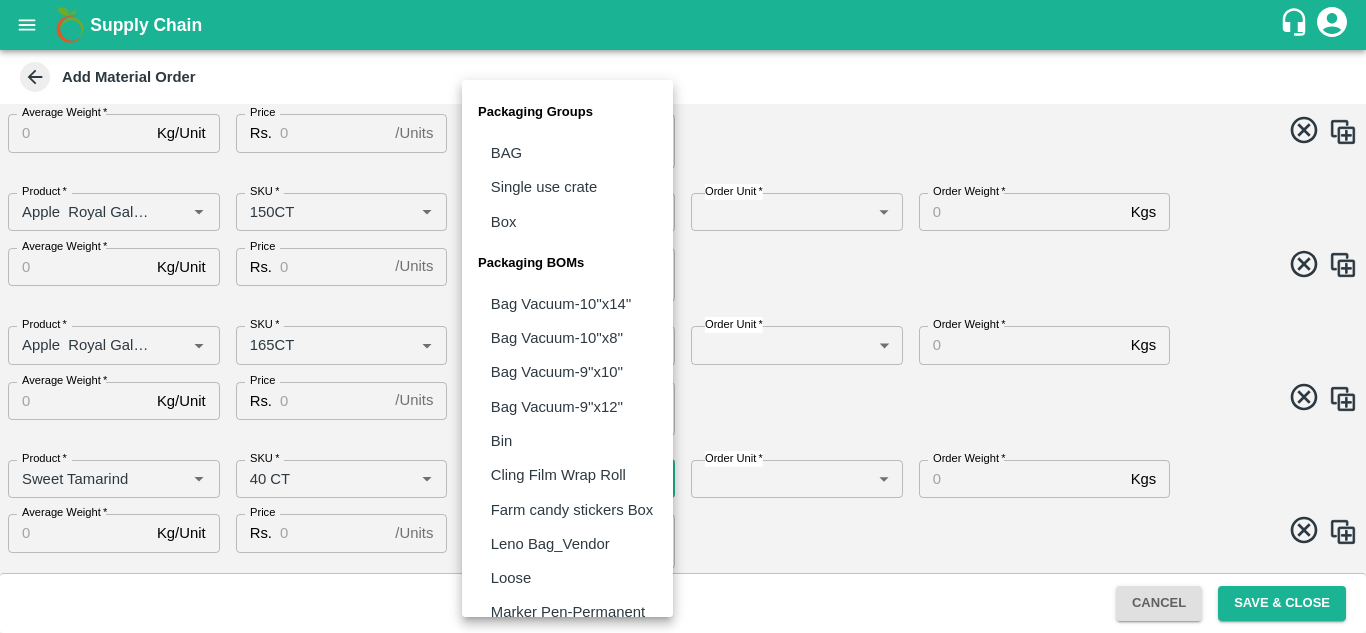 click on "Supply Chain Add Material Order DC   * Bangalore Imported DC - Safal Market 57 DC Date & time of delivery   * 09/08/2025 12:00 AM Date & time of delivery Material Order Items Product   * Product   * SKU   * SKU   * Packaging   * Vendor Box BOM/276 Packaging Order Unit   * Units 2 Order Unit Order Quantity   * 226 Units Order Quantity Average Weight   * 18 Kg/Unit Average Weight Price Rs. 3800 / Units Price Remarks on Quality   * Good Quality Remarks on Quality Product   * Product   * SKU   * SKU   * Packaging   * ​ Packaging Order Unit   * ​ Order Unit Order Weight   * Kgs Order Weight Average Weight   * Kg/Unit Average Weight Price Rs. / Units Price Remarks on Quality   * Remarks on Quality Product   * Product   * SKU   * SKU   * Packaging   * Vendor Box BOM/276 Packaging Order Unit   * ​ Order Unit Order Weight   * Kgs Order Weight Average Weight   * Kg/Unit Average Weight Price Rs. / Units Price Remarks on Quality   * Remarks on Quality   *" at bounding box center (683, 316) 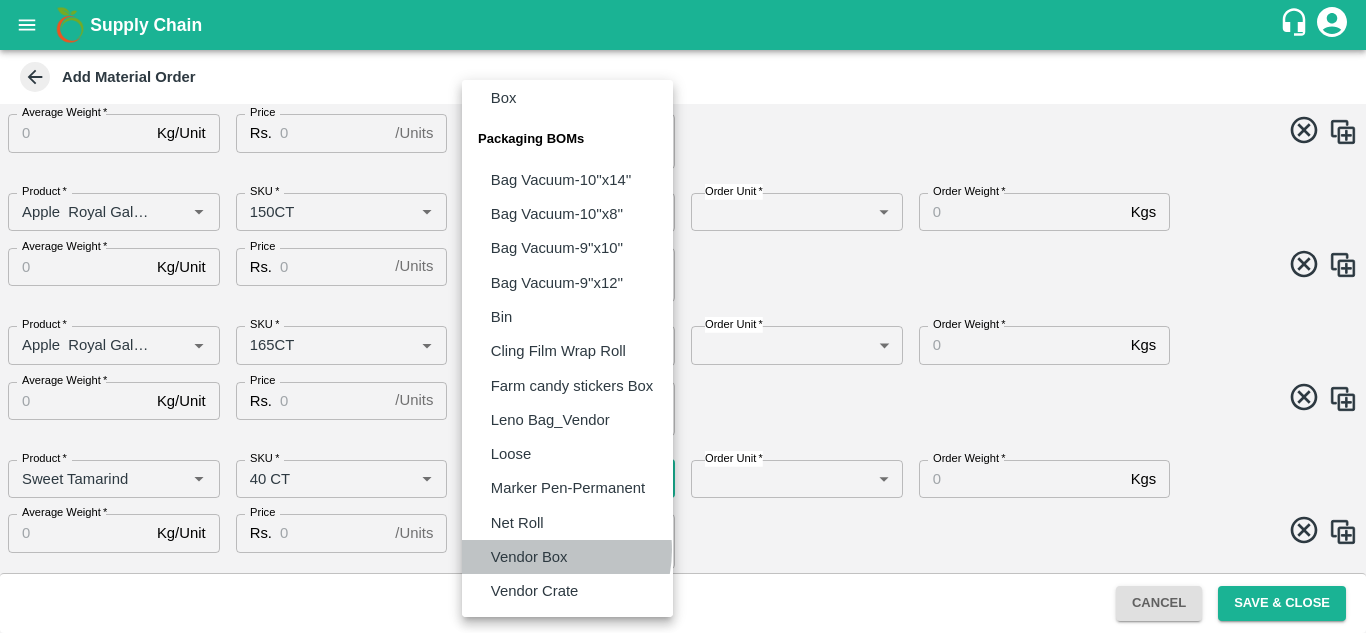 click on "Vendor Box" at bounding box center [529, 557] 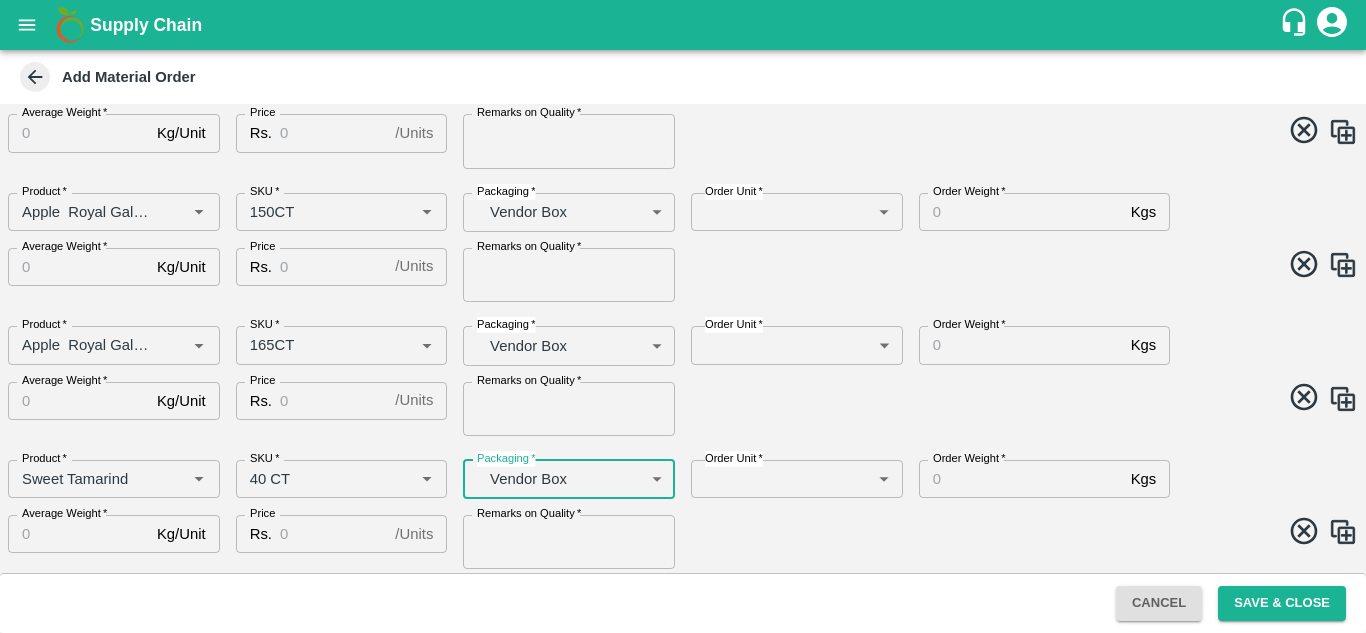 scroll, scrollTop: 460, scrollLeft: 0, axis: vertical 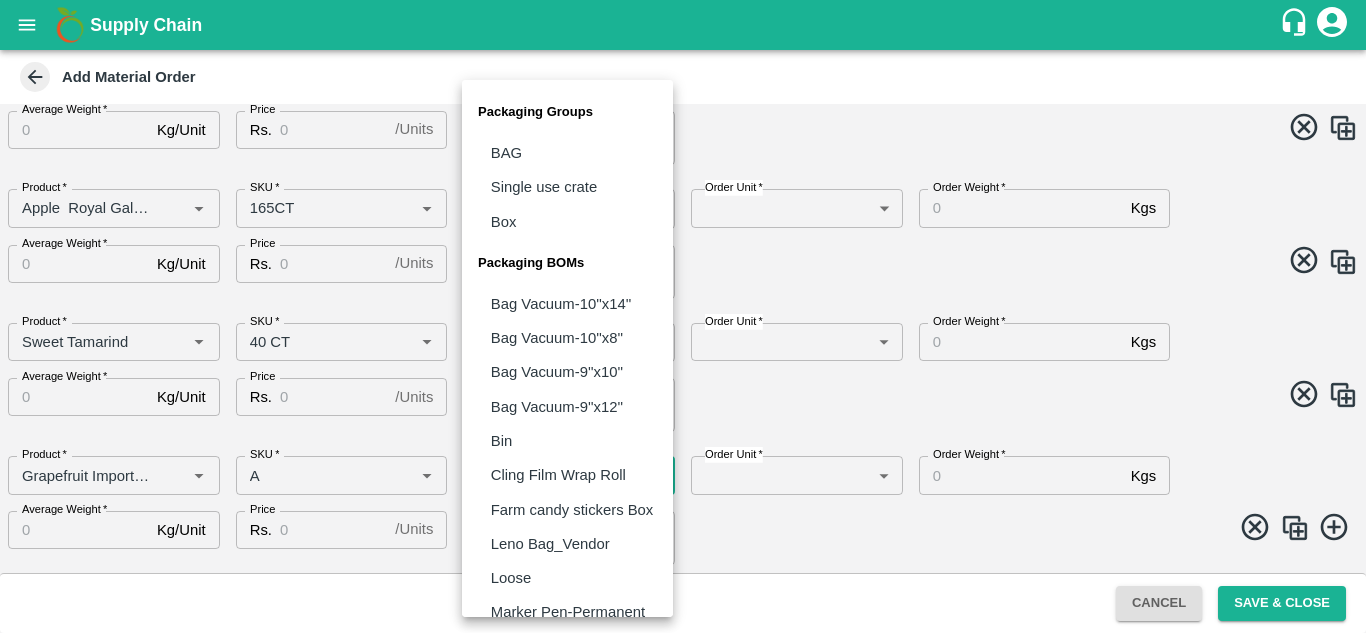 click on "Supply Chain Add Material Order DC   * Bangalore Imported DC - Safal Market 57 DC Date & time of delivery   * 09/08/2025 12:00 AM Date & time of delivery Material Order Items Product   * Product   * SKU   * SKU   * Packaging   * Vendor Box BOM/276 Packaging Order Unit   * Units 2 Order Unit Order Quantity   * 226 Units Order Quantity Average Weight   * 18 Kg/Unit Average Weight Price Rs. 3800 / Units Price Remarks on Quality   * Good Quality Remarks on Quality Product   * Product   * SKU   * SKU   * Packaging   * ​ Packaging Order Unit   * ​ Order Unit Order Weight   * Kgs Order Weight Average Weight   * Kg/Unit Average Weight Price Rs. / Units Price Remarks on Quality   * Remarks on Quality Product   * Product   * SKU   * SKU   * Packaging   * Vendor Box BOM/276 Packaging Order Unit   * ​ Order Unit Order Weight   * Kgs Order Weight Average Weight   * Kg/Unit Average Weight Price Rs. / Units Price Remarks on Quality   * Remarks on Quality   *" at bounding box center [683, 316] 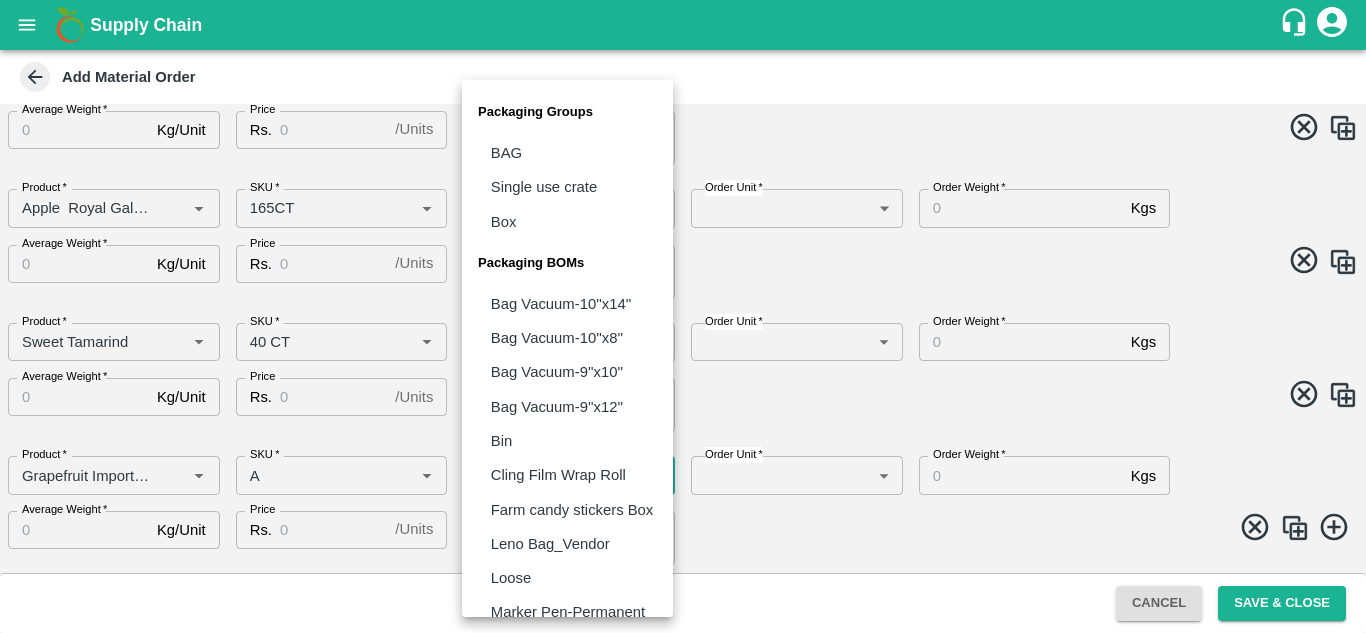 scroll, scrollTop: 124, scrollLeft: 0, axis: vertical 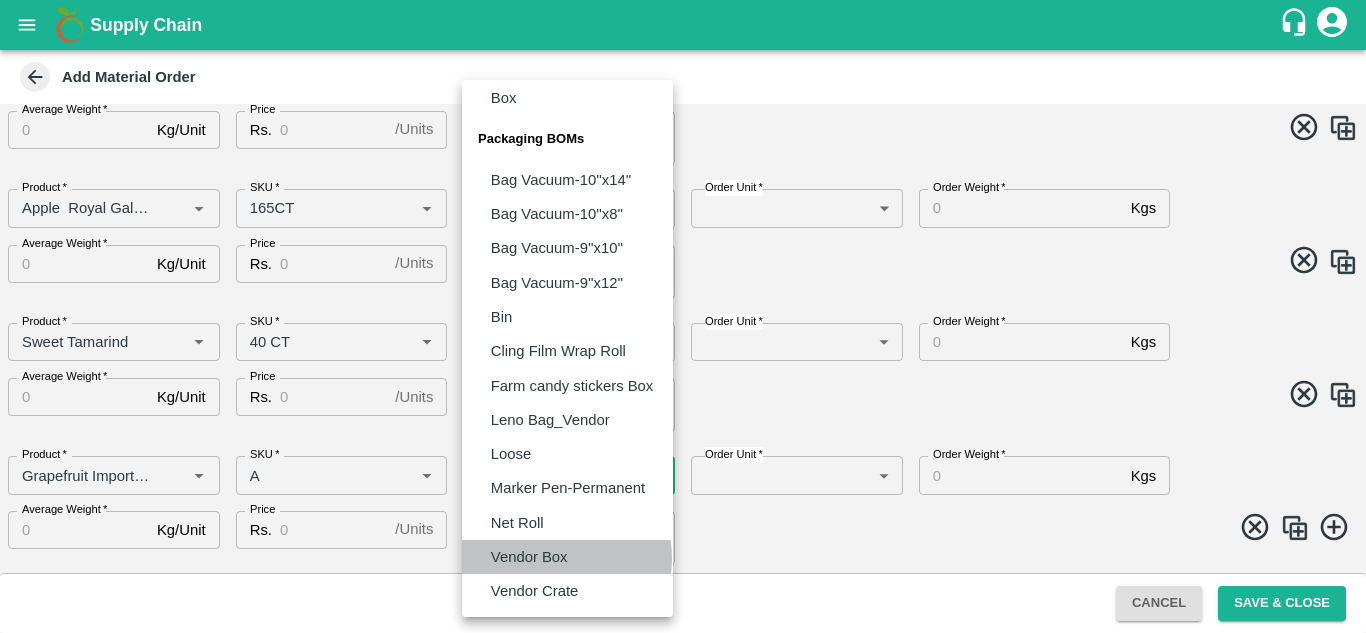 click on "Vendor Box" at bounding box center [529, 557] 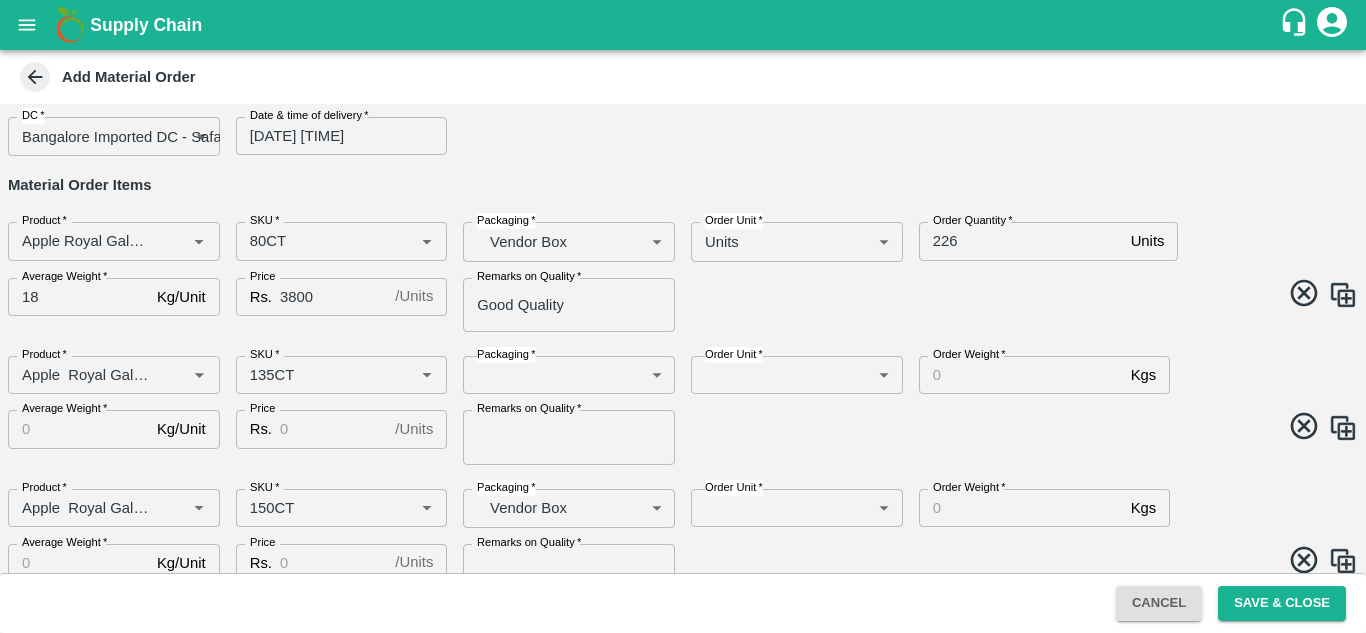 scroll, scrollTop: 0, scrollLeft: 0, axis: both 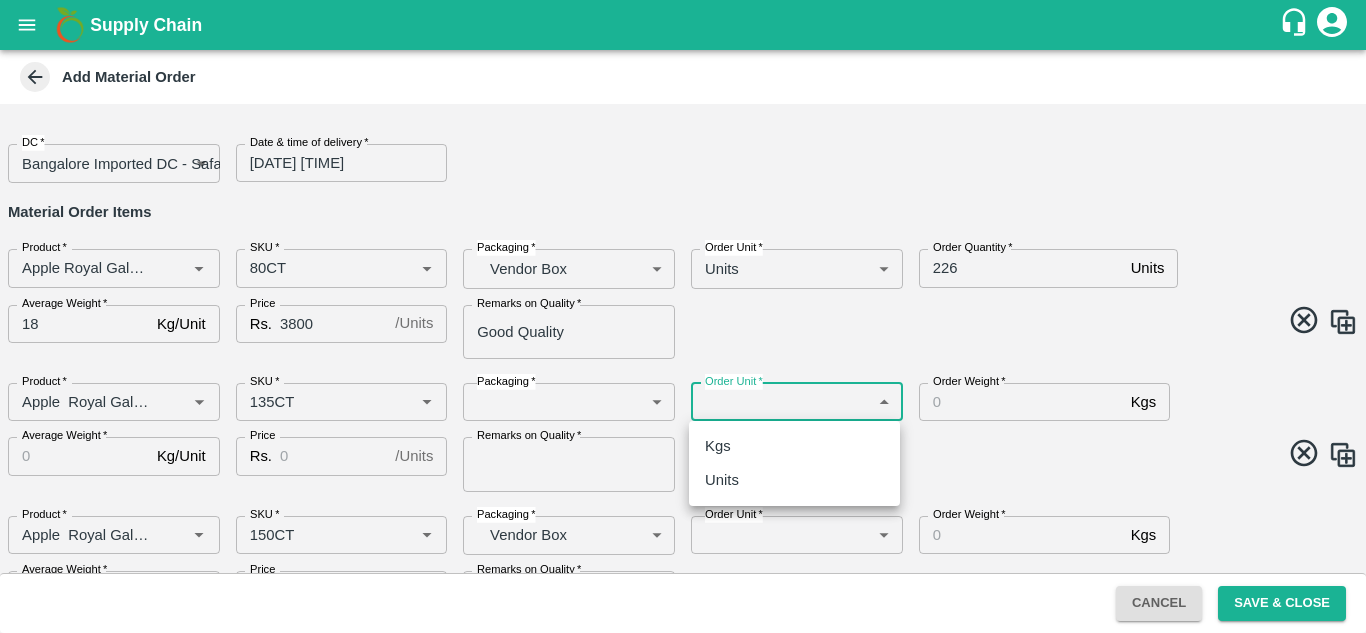 click on "Supply Chain Add Material Order DC   * Bangalore Imported DC - Safal Market 57 DC Date & time of delivery   * 09/08/2025 12:00 AM Date & time of delivery Material Order Items Product   * Product   * SKU   * SKU   * Packaging   * Vendor Box BOM/276 Packaging Order Unit   * Units 2 Order Unit Order Quantity   * 226 Units Order Quantity Average Weight   * 18 Kg/Unit Average Weight Price Rs. 3800 / Units Price Remarks on Quality   * Good Quality Remarks on Quality Product   * Product   * SKU   * SKU   * Packaging   * ​ Packaging Order Unit   * ​ Order Unit Order Weight   * Kgs Order Weight Average Weight   * Kg/Unit Average Weight Price Rs. / Units Price Remarks on Quality   * Remarks on Quality Product   * Product   * SKU   * SKU   * Packaging   * Vendor Box BOM/276 Packaging Order Unit   * ​ Order Unit Order Weight   * Kgs Order Weight Average Weight   * Kg/Unit Average Weight Price Rs. / Units Price Remarks on Quality   * Remarks on Quality   *" at bounding box center [683, 316] 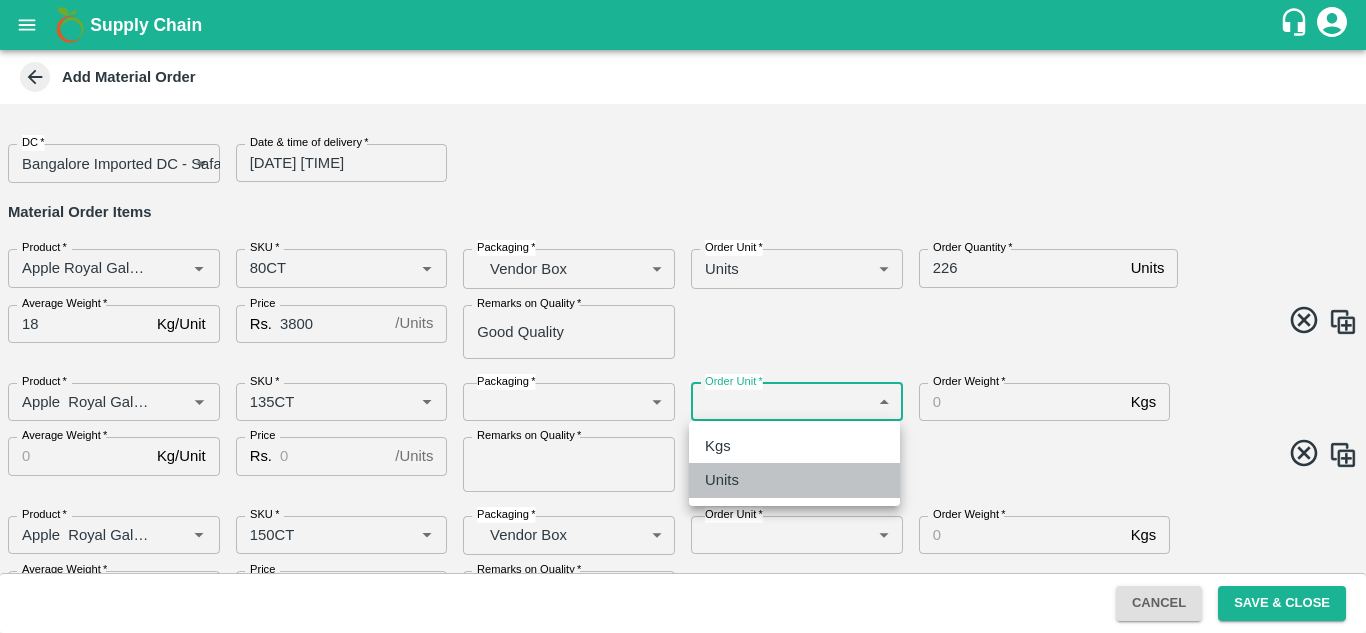 click on "Units" at bounding box center (727, 480) 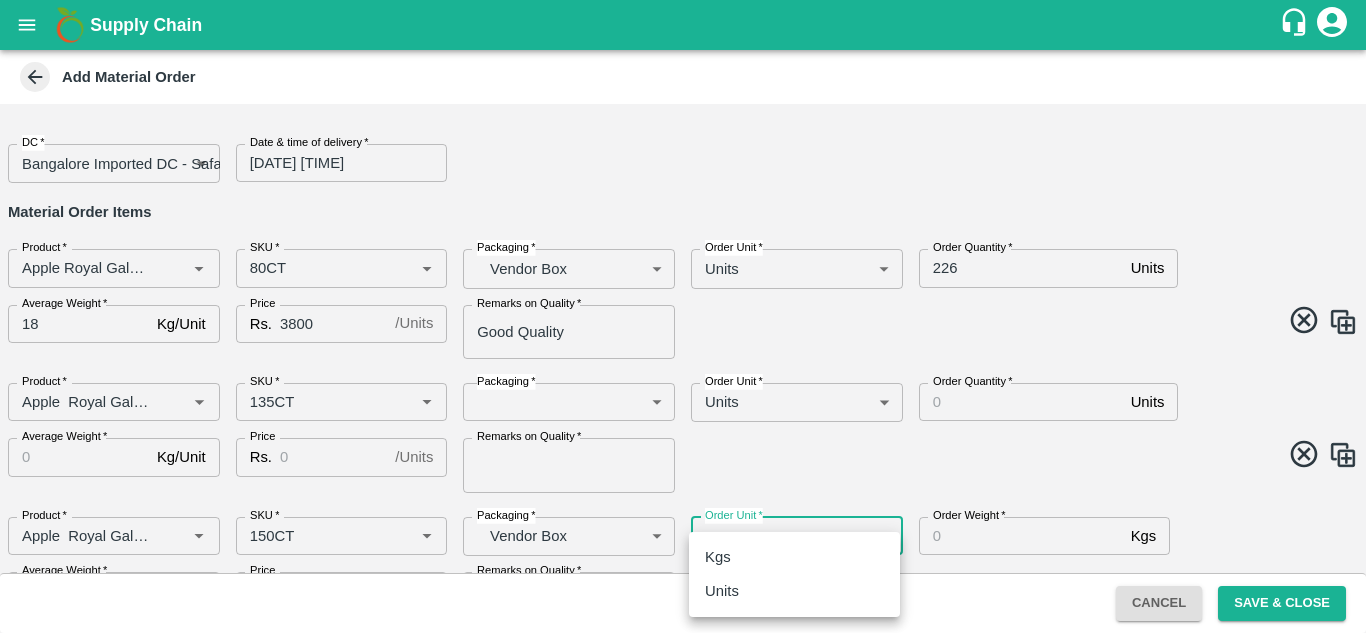 click on "Supply Chain Add Material Order DC   * Bangalore Imported DC - Safal Market 57 DC Date & time of delivery   * 09/08/2025 12:00 AM Date & time of delivery Material Order Items Product   * Product   * SKU   * SKU   * Packaging   * Vendor Box BOM/276 Packaging Order Unit   * Units 2 Order Unit Order Quantity   * 226 Units Order Quantity Average Weight   * 18 Kg/Unit Average Weight Price Rs. 3800 / Units Price Remarks on Quality   * Good Quality Remarks on Quality Product   * Product   * SKU   * SKU   * Packaging   * ​ Packaging Order Unit   * Units 2 Order Unit Order Quantity   * Units Order Quantity Average Weight   * Kg/Unit Average Weight Price Rs. / Units Price Remarks on Quality   * Remarks on Quality Product   * Product   * SKU   * SKU   * Packaging   * Vendor Box BOM/276 Packaging Order Unit   * ​ Order Unit Order Weight   * Kgs Order Weight Average Weight   * Kg/Unit Average Weight Price Rs. / Units Price Remarks on Quality   * Product   * *" at bounding box center [683, 316] 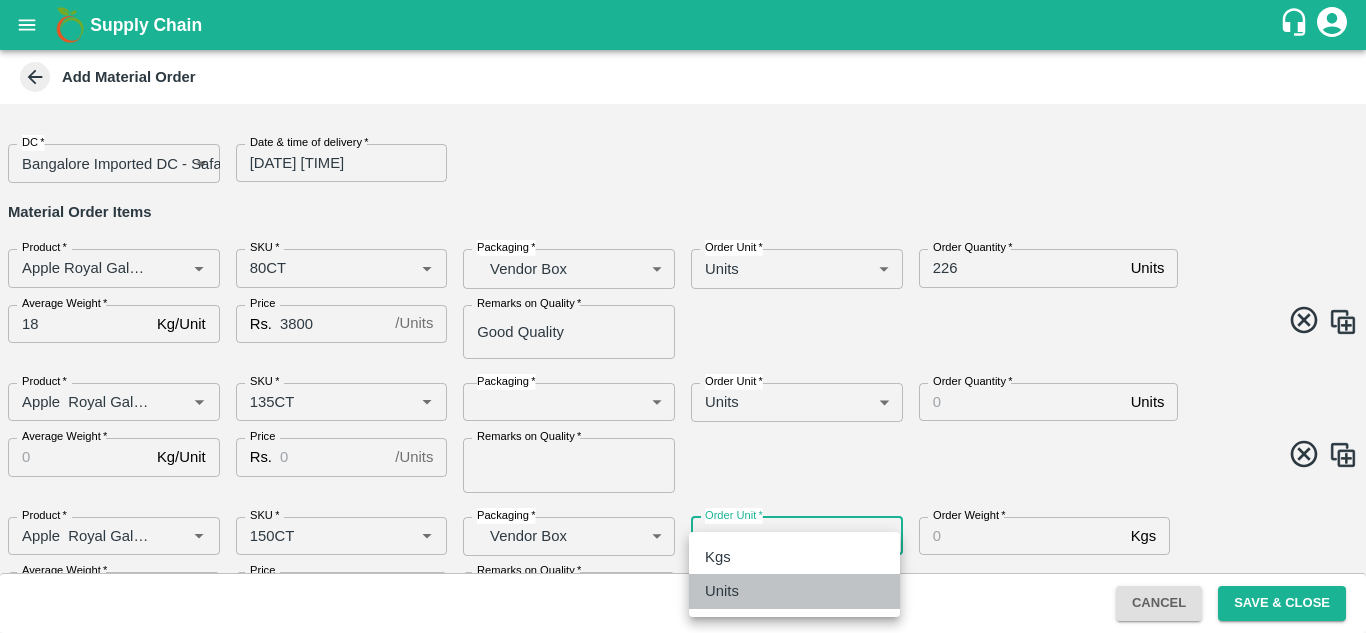 click on "Units" at bounding box center (722, 591) 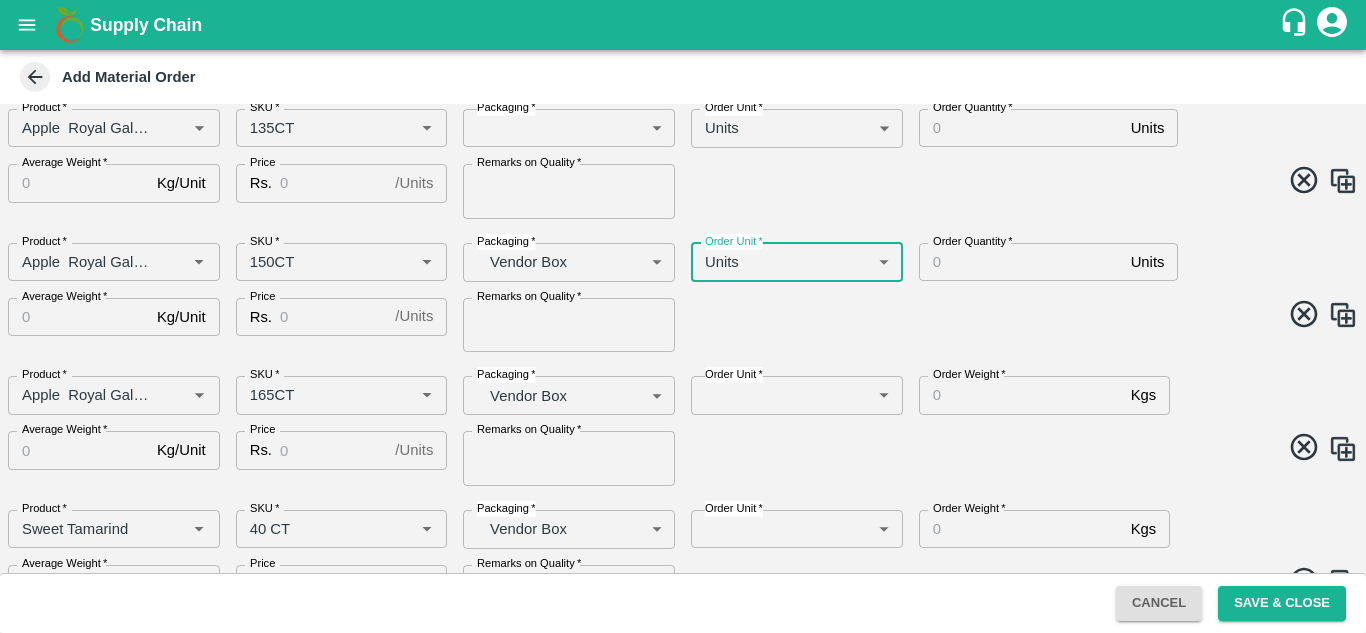 scroll, scrollTop: 275, scrollLeft: 0, axis: vertical 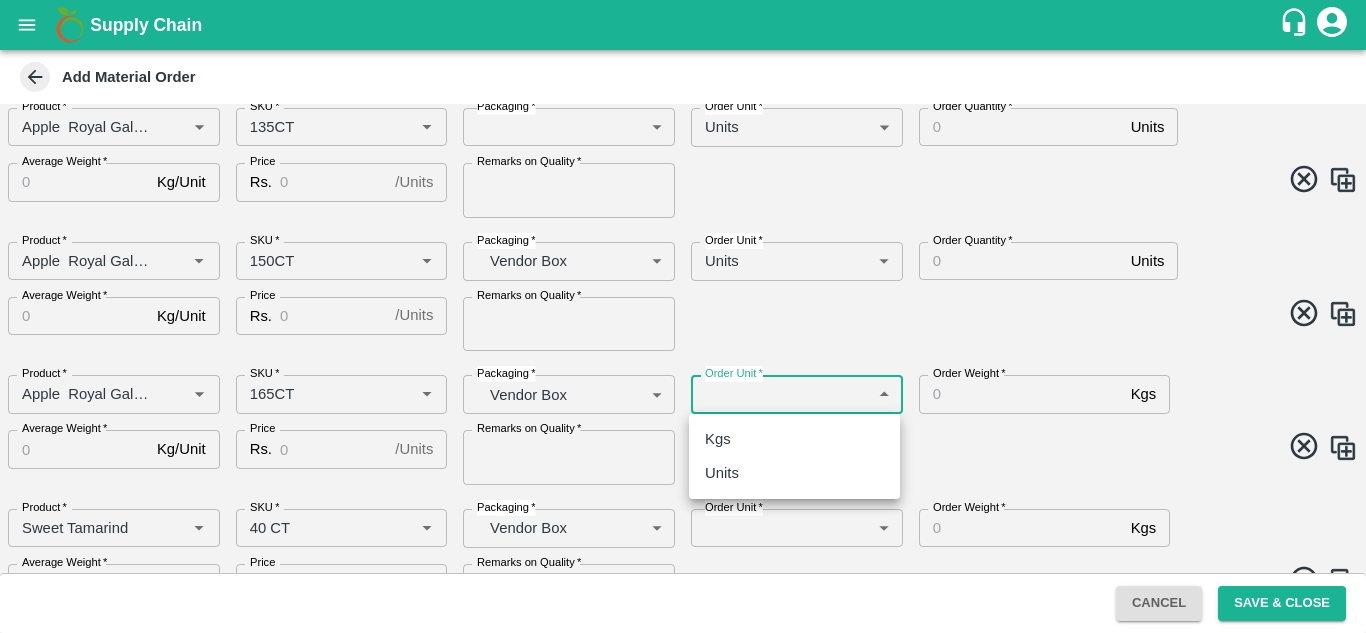 click on "Supply Chain Add Material Order DC   * Bangalore Imported DC - Safal Market 57 DC Date & time of delivery   * 09/08/2025 12:00 AM Date & time of delivery Material Order Items Product   * Product   * SKU   * SKU   * Packaging   * Vendor Box BOM/276 Packaging Order Unit   * Units 2 Order Unit Order Quantity   * 226 Units Order Quantity Average Weight   * 18 Kg/Unit Average Weight Price Rs. 3800 / Units Price Remarks on Quality   * Good Quality Remarks on Quality Product   * Product   * SKU   * SKU   * Packaging   * ​ Packaging Order Unit   * Units 2 Order Unit Order Quantity   * Units Order Quantity Average Weight   * Kg/Unit Average Weight Price Rs. / Units Price Remarks on Quality   * Remarks on Quality Product   * Product   * SKU   * SKU   * Packaging   * Vendor Box BOM/276 Packaging Order Unit   * Units 2 Order Unit Order Quantity   * Units Order Quantity Average Weight   * Kg/Unit Average Weight Price Rs. / Units Price Remarks on Quality   *   *" at bounding box center (683, 316) 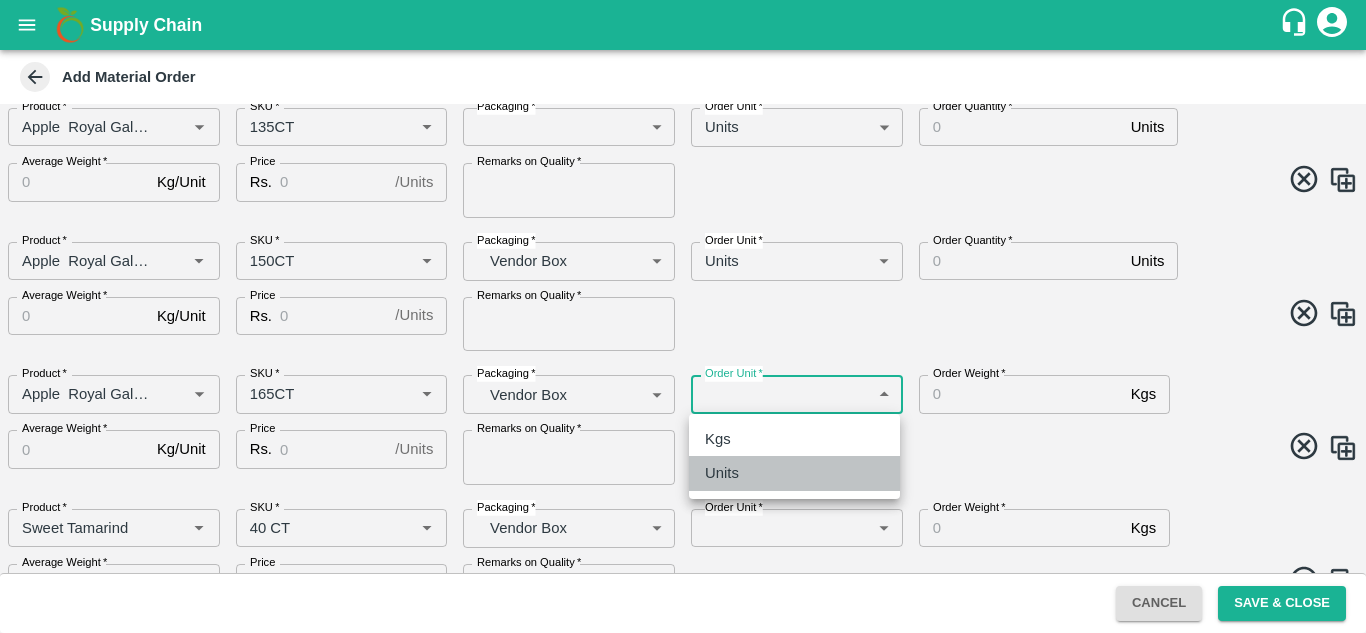 click on "Units" at bounding box center [722, 473] 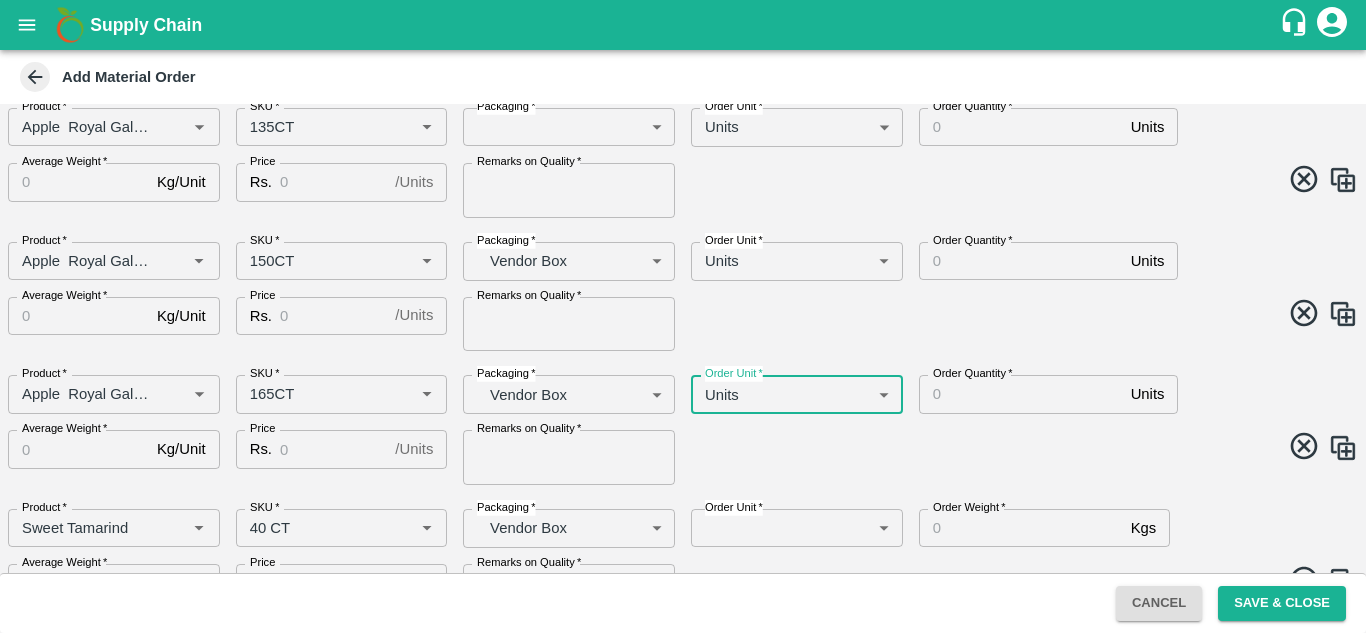 scroll, scrollTop: 462, scrollLeft: 0, axis: vertical 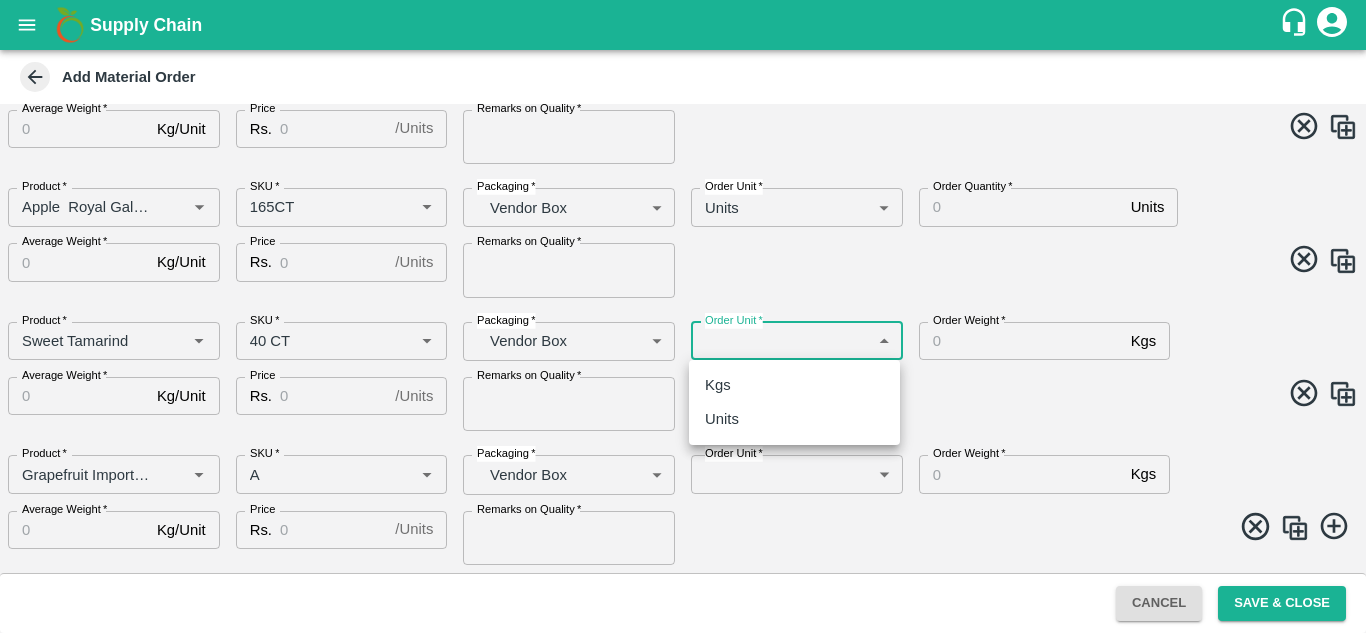 click on "Supply Chain Add Material Order DC   * Bangalore Imported DC - Safal Market 57 DC Date & time of delivery   * 09/08/2025 12:00 AM Date & time of delivery Material Order Items Product   * Product   * SKU   * SKU   * Packaging   * Vendor Box BOM/276 Packaging Order Unit   * Units 2 Order Unit Order Quantity   * 226 Units Order Quantity Average Weight   * 18 Kg/Unit Average Weight Price Rs. 3800 / Units Price Remarks on Quality   * Good Quality Remarks on Quality Product   * Product   * SKU   * SKU   * Packaging   * ​ Packaging Order Unit   * Units 2 Order Unit Order Quantity   * Units Order Quantity Average Weight   * Kg/Unit Average Weight Price Rs. / Units Price Remarks on Quality   * Remarks on Quality Product   * Product   * SKU   * SKU   * Packaging   * Vendor Box BOM/276 Packaging Order Unit   * Units 2 Order Unit Order Quantity   * Units Order Quantity Average Weight   * Kg/Unit Average Weight Price Rs. / Units Price Remarks on Quality   *   *" at bounding box center [683, 316] 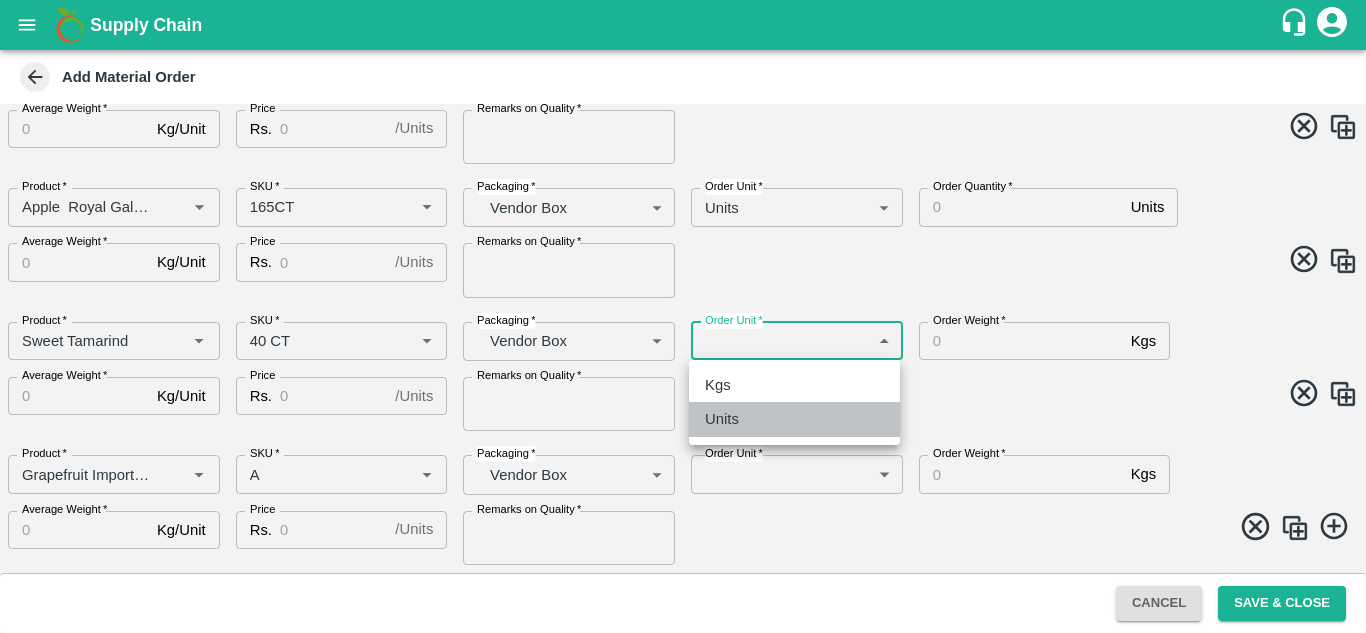 click on "Units" at bounding box center [722, 419] 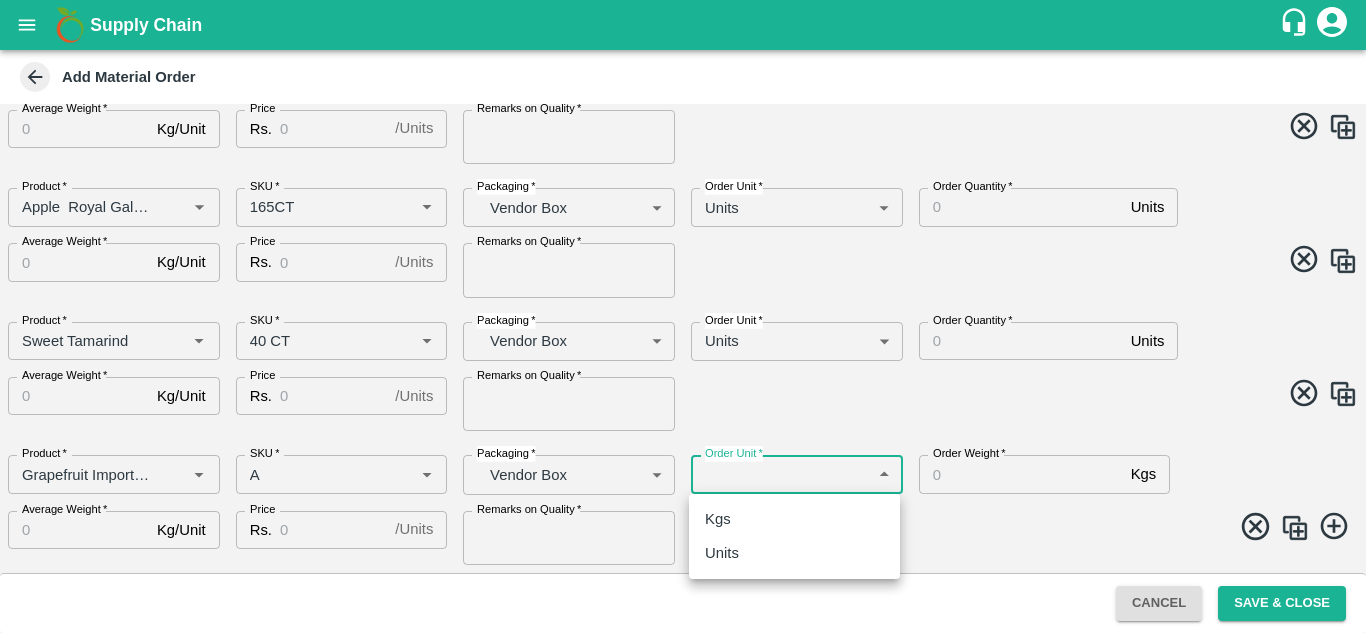 click on "Supply Chain Add Material Order DC   * Bangalore Imported DC - Safal Market 57 DC Date & time of delivery   * 09/08/2025 12:00 AM Date & time of delivery Material Order Items Product   * Product   * SKU   * SKU   * Packaging   * Vendor Box BOM/276 Packaging Order Unit   * Units 2 Order Unit Order Quantity   * 226 Units Order Quantity Average Weight   * 18 Kg/Unit Average Weight Price Rs. 3800 / Units Price Remarks on Quality   * Good Quality Remarks on Quality Product   * Product   * SKU   * SKU   * Packaging   * ​ Packaging Order Unit   * Units 2 Order Unit Order Quantity   * Units Order Quantity Average Weight   * Kg/Unit Average Weight Price Rs. / Units Price Remarks on Quality   * Remarks on Quality Product   * Product   * SKU   * SKU   * Packaging   * Vendor Box BOM/276 Packaging Order Unit   * Units 2 Order Unit Order Quantity   * Units Order Quantity Average Weight   * Kg/Unit Average Weight Price Rs. / Units Price Remarks on Quality   *   *" at bounding box center (683, 316) 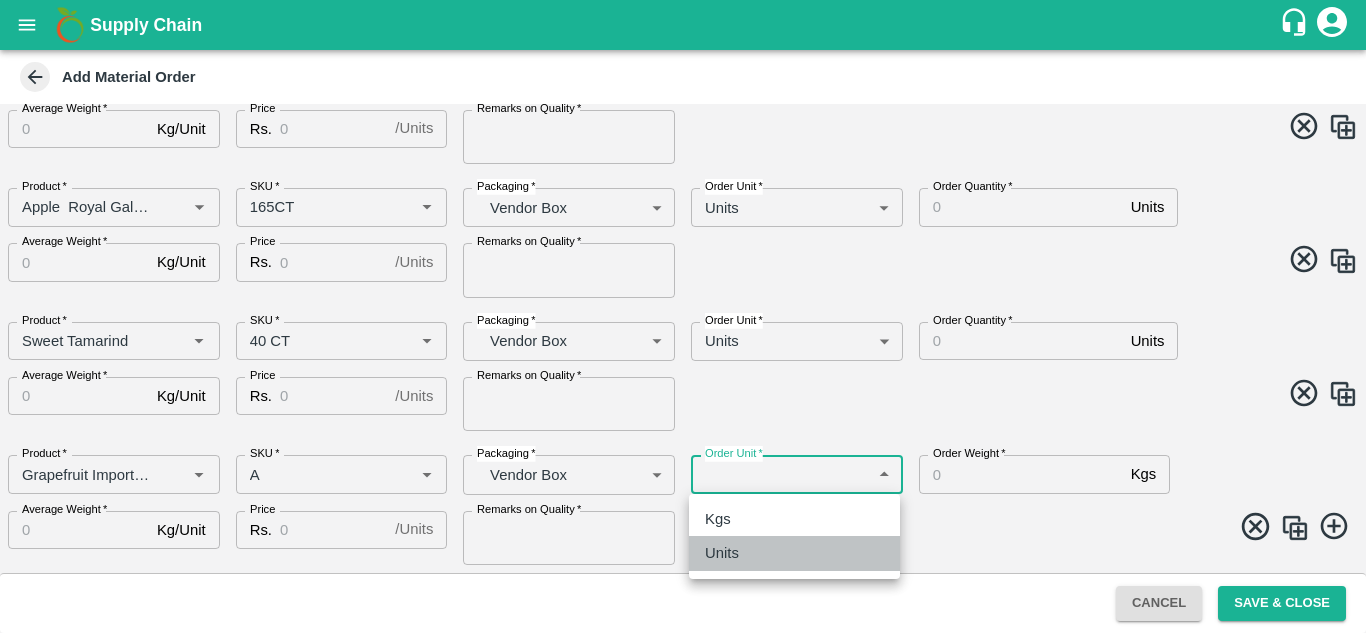click on "Units" at bounding box center (722, 553) 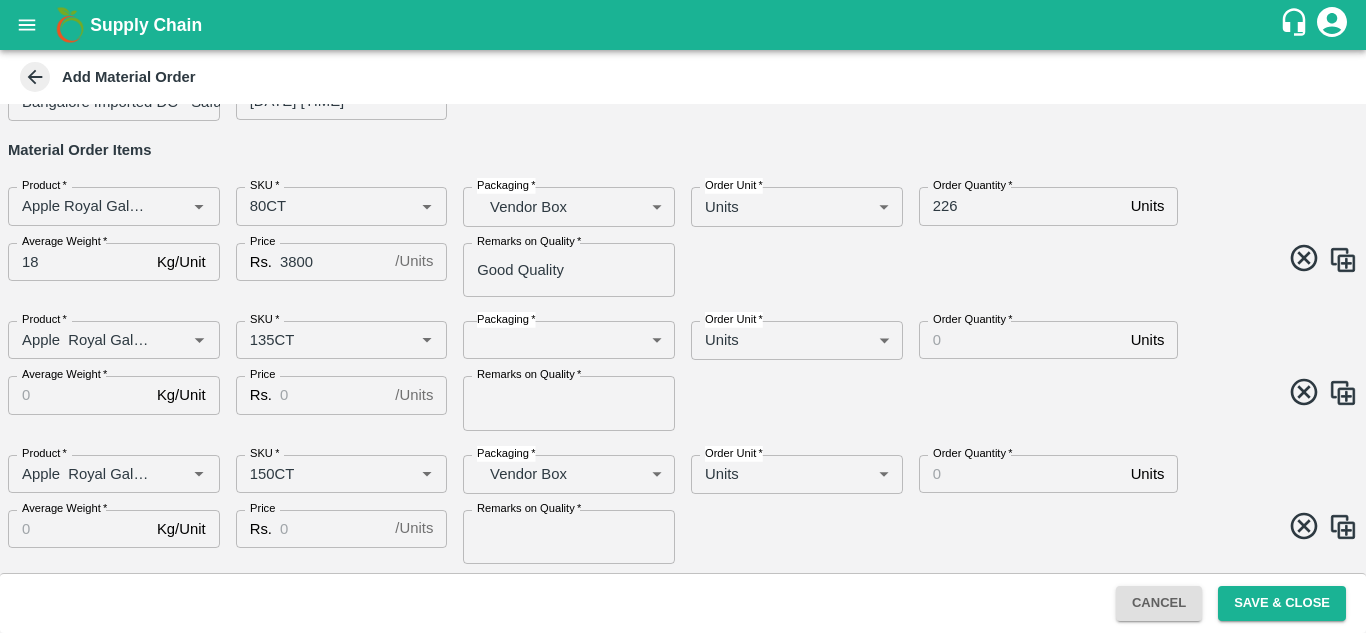 scroll, scrollTop: 0, scrollLeft: 0, axis: both 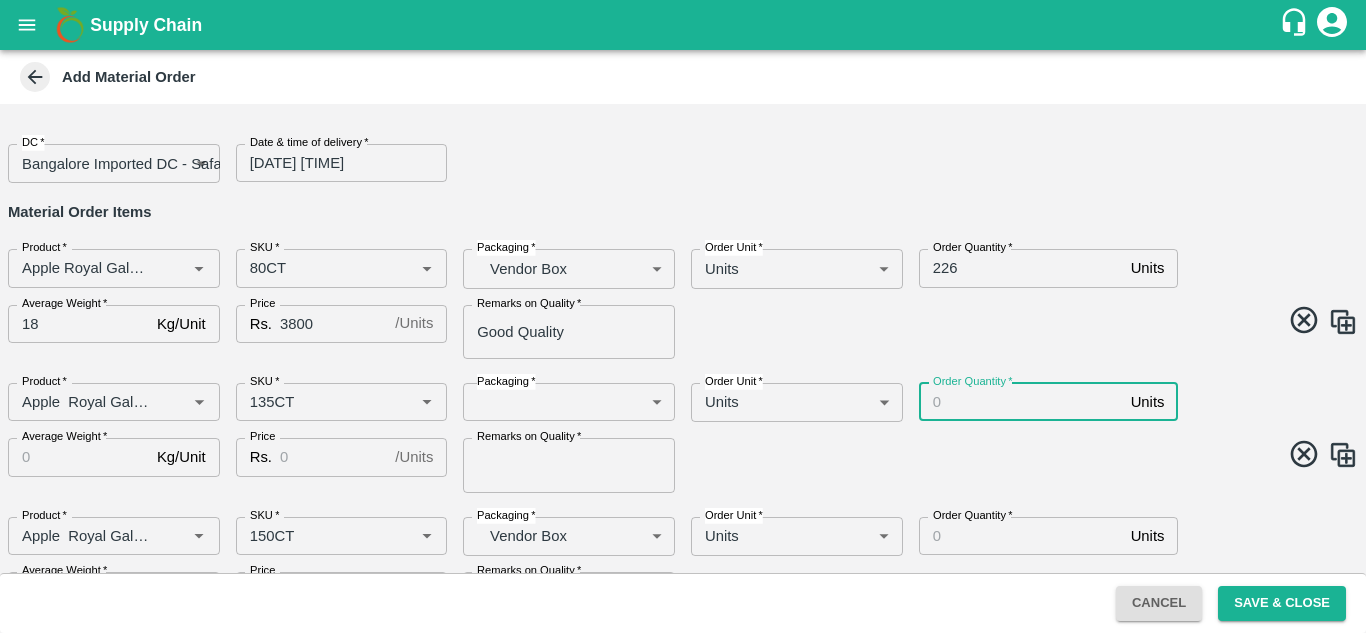 click on "Order Quantity   *" at bounding box center (1021, 402) 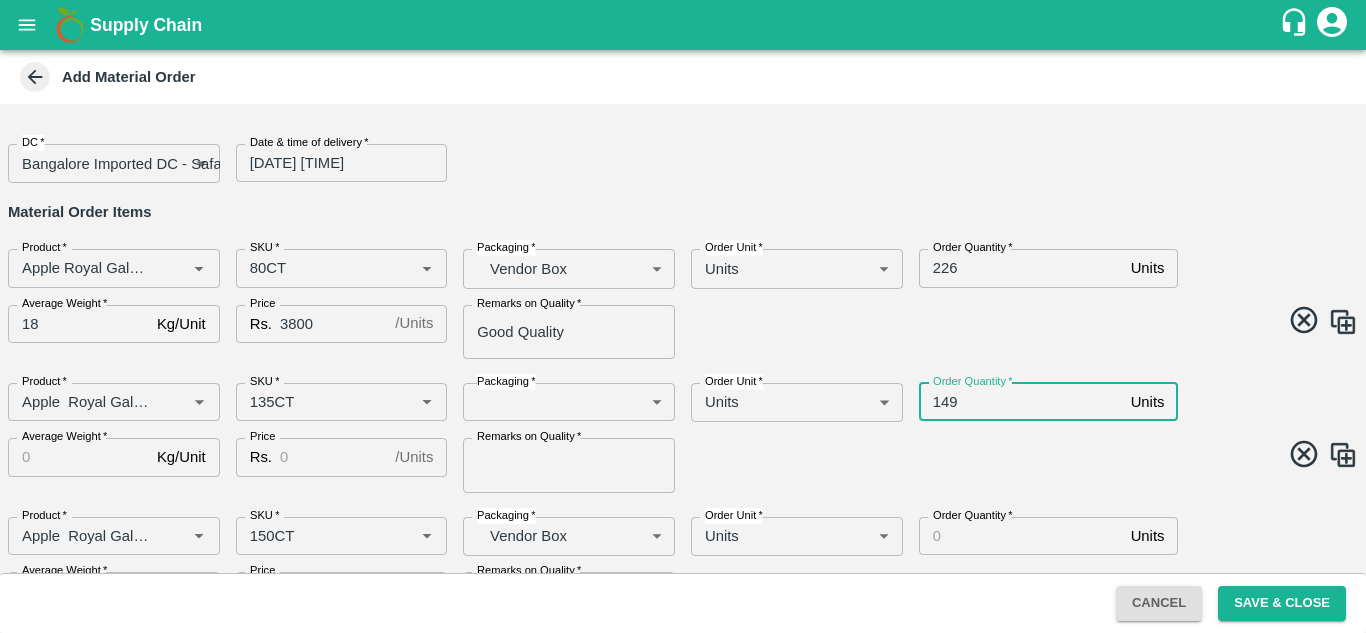type on "149" 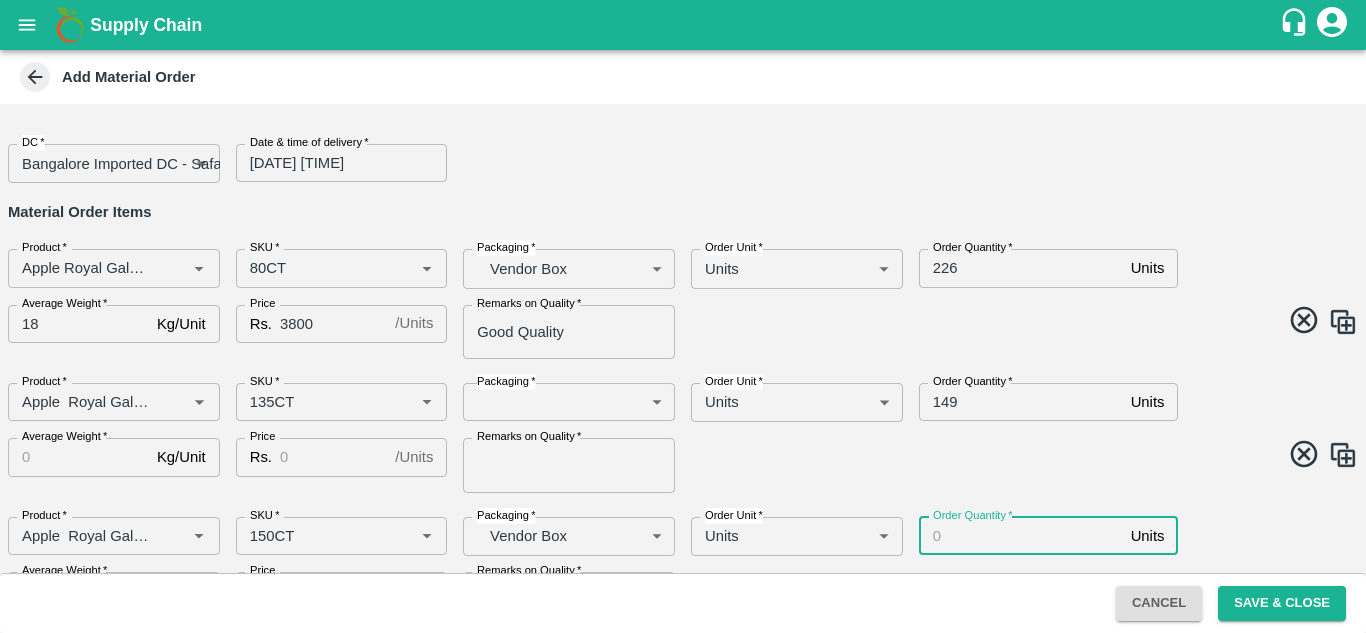 click on "Order Quantity   *" at bounding box center [1021, 536] 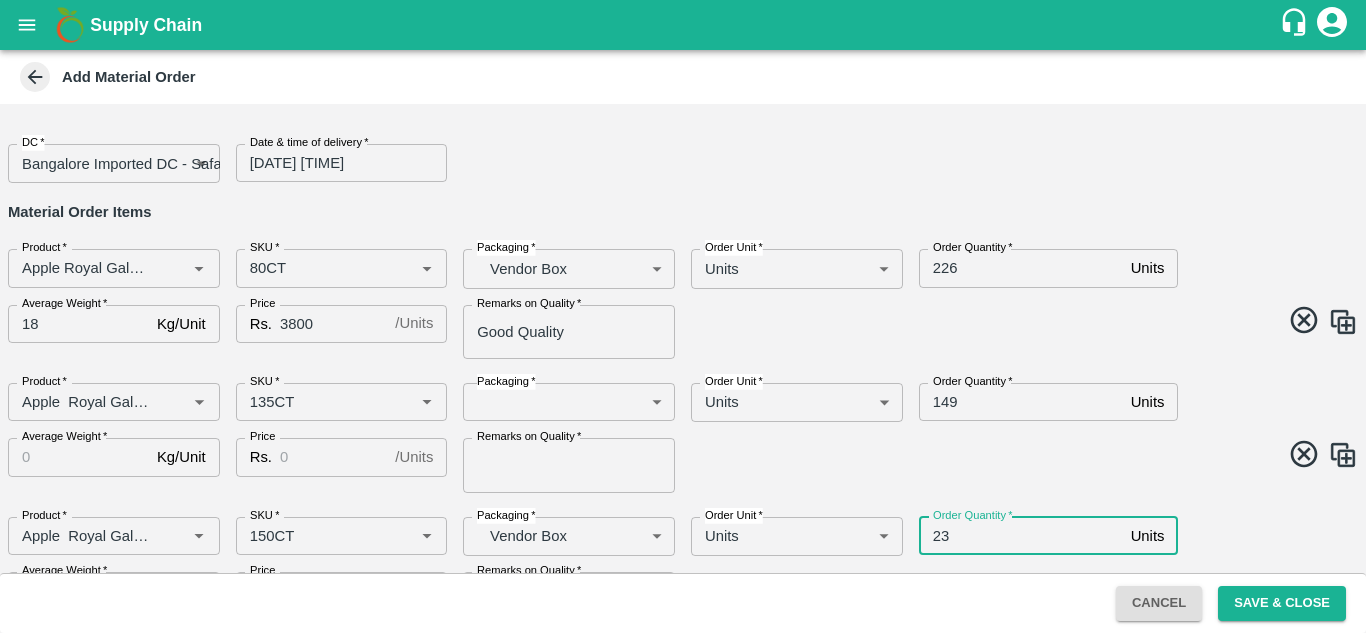 type on "23" 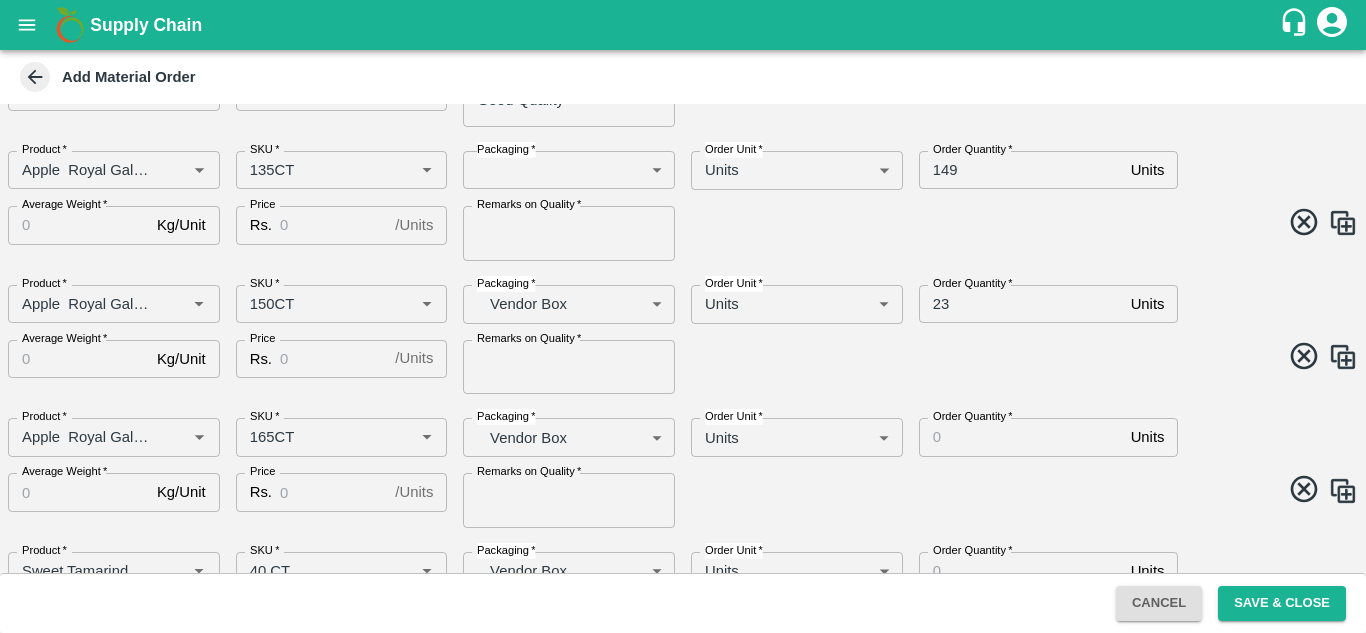 scroll, scrollTop: 233, scrollLeft: 0, axis: vertical 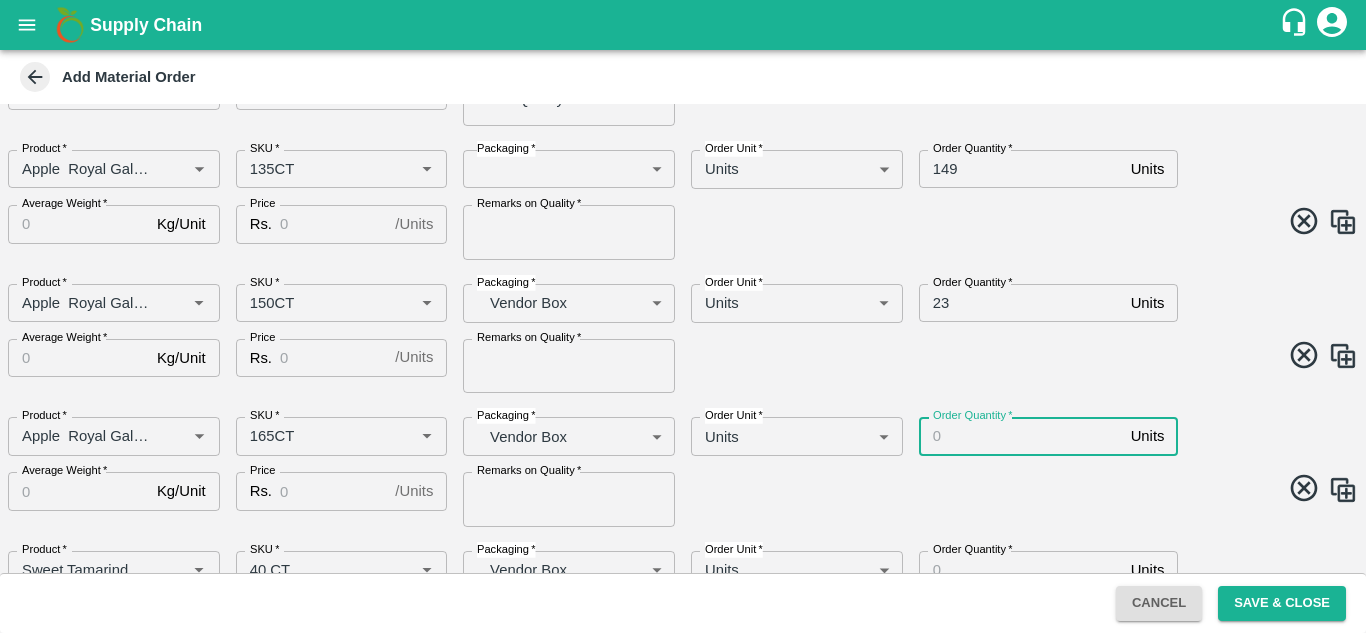 click on "Order Quantity   *" at bounding box center [1021, 436] 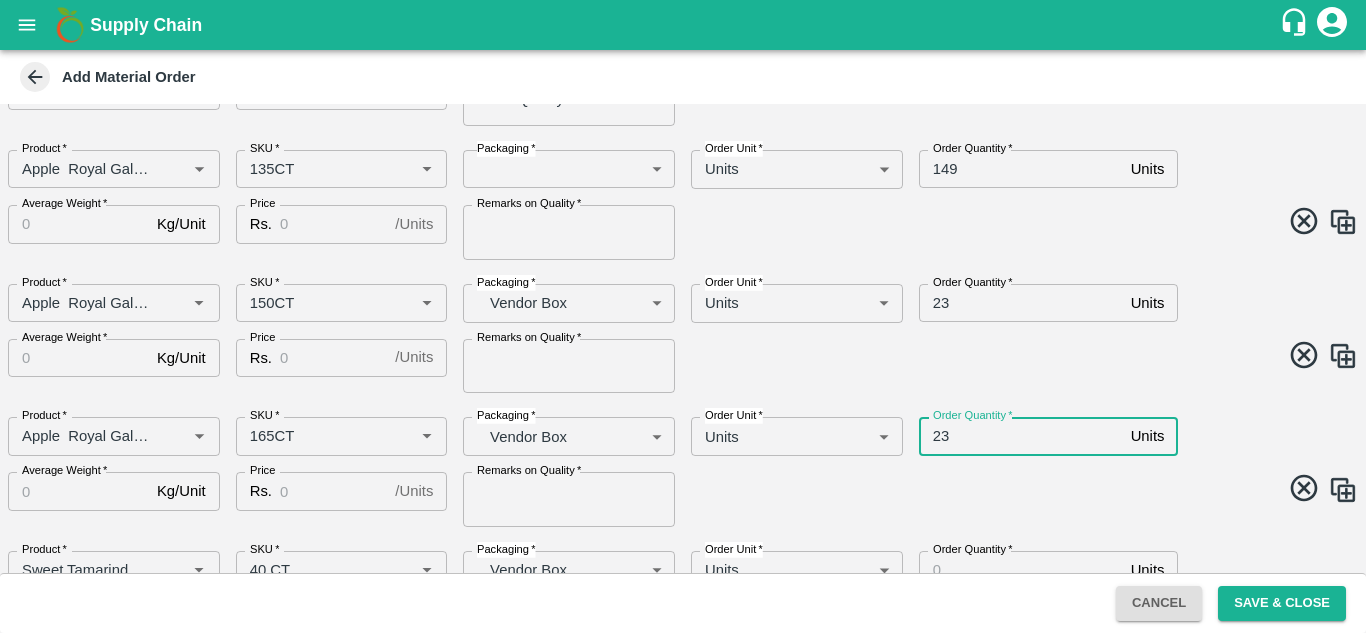 scroll, scrollTop: 462, scrollLeft: 0, axis: vertical 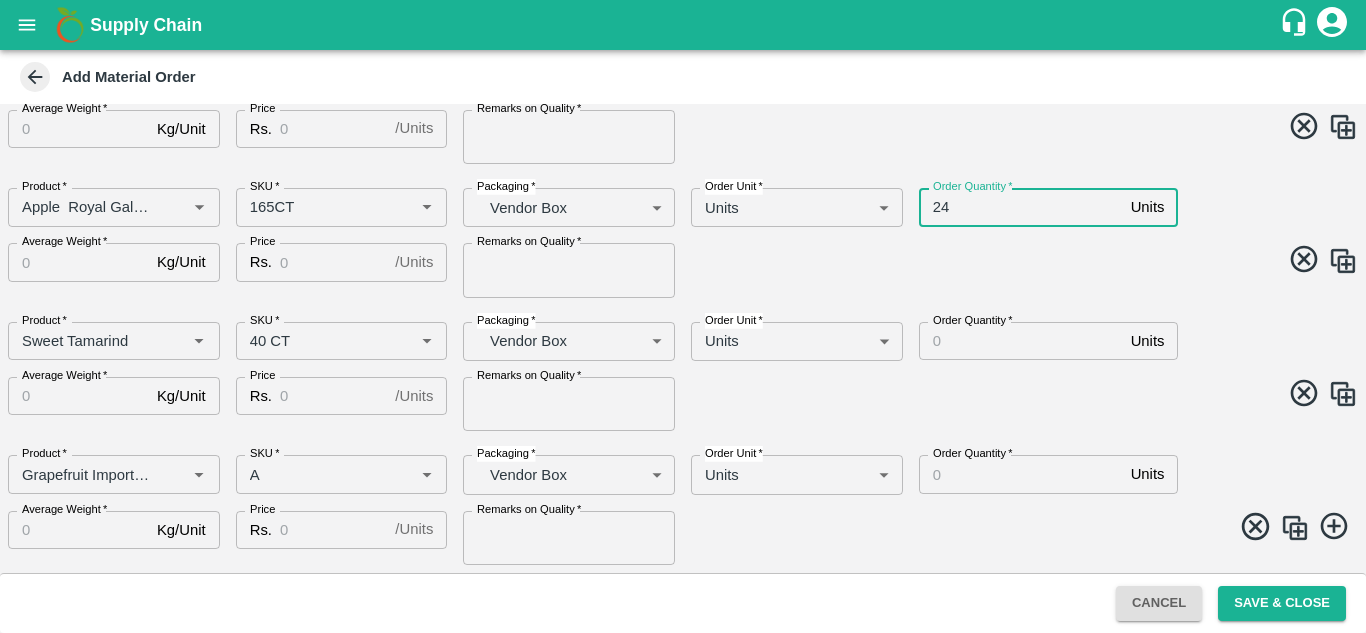 type on "24" 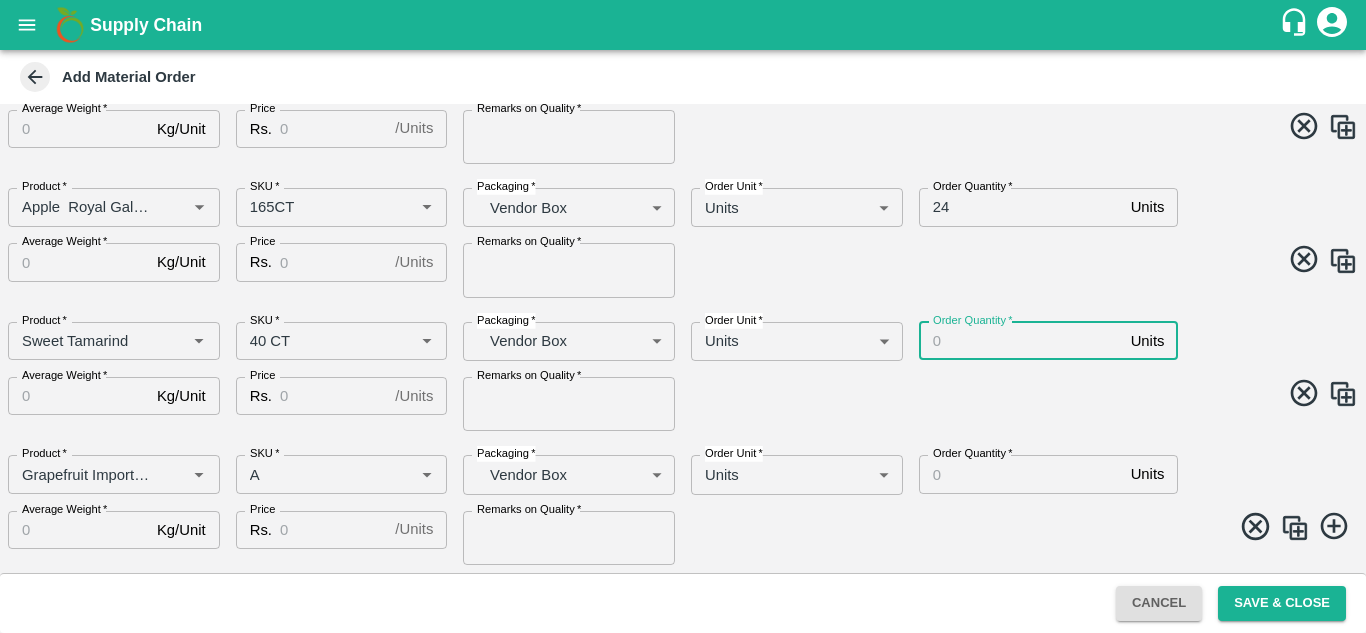 click on "Order Quantity   *" at bounding box center (1021, 341) 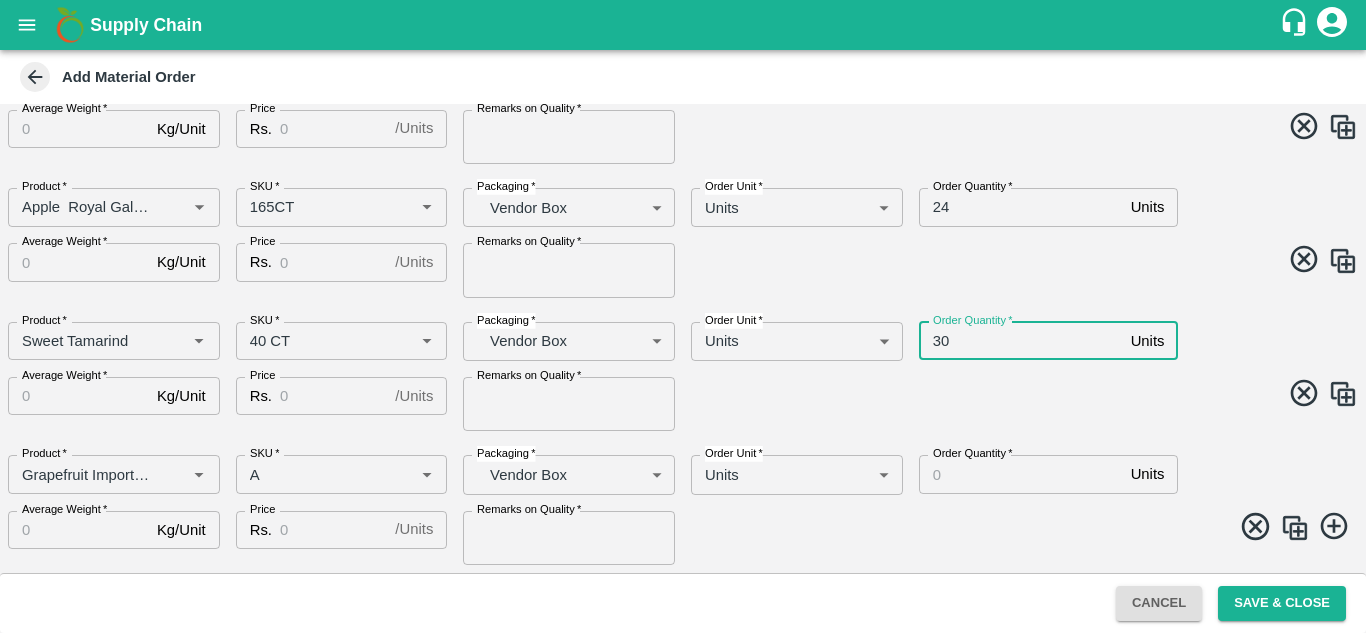type on "30" 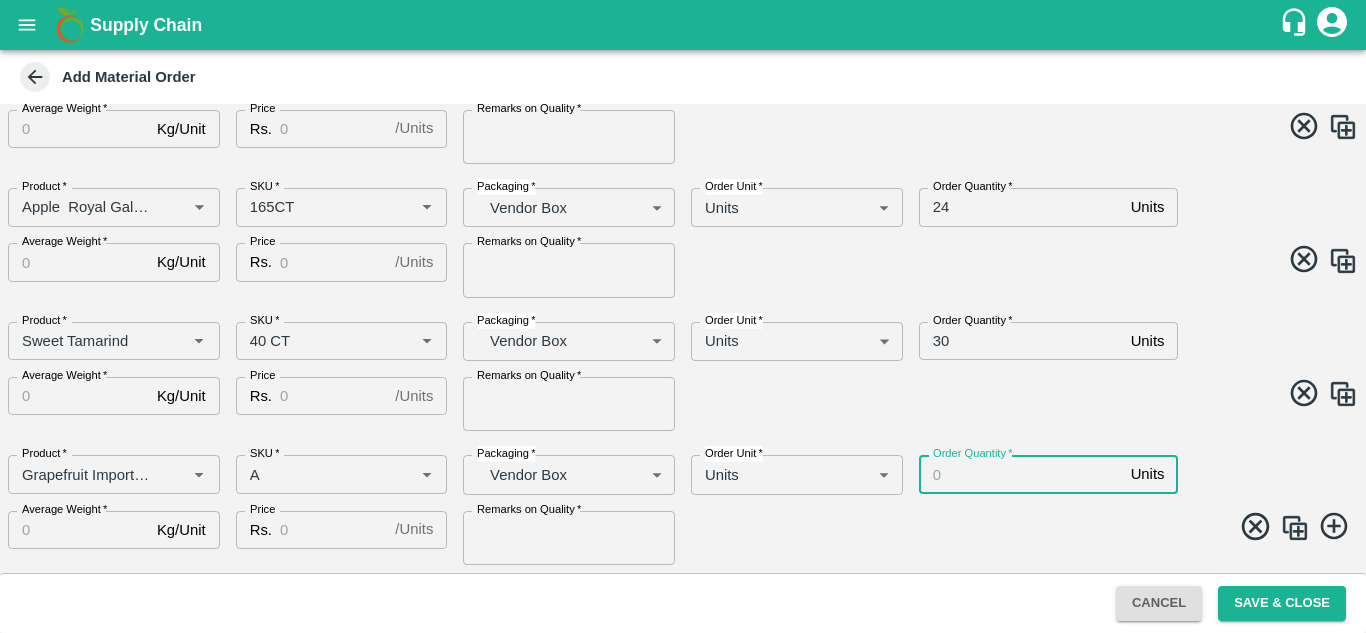 click on "Order Quantity   *" at bounding box center [1021, 474] 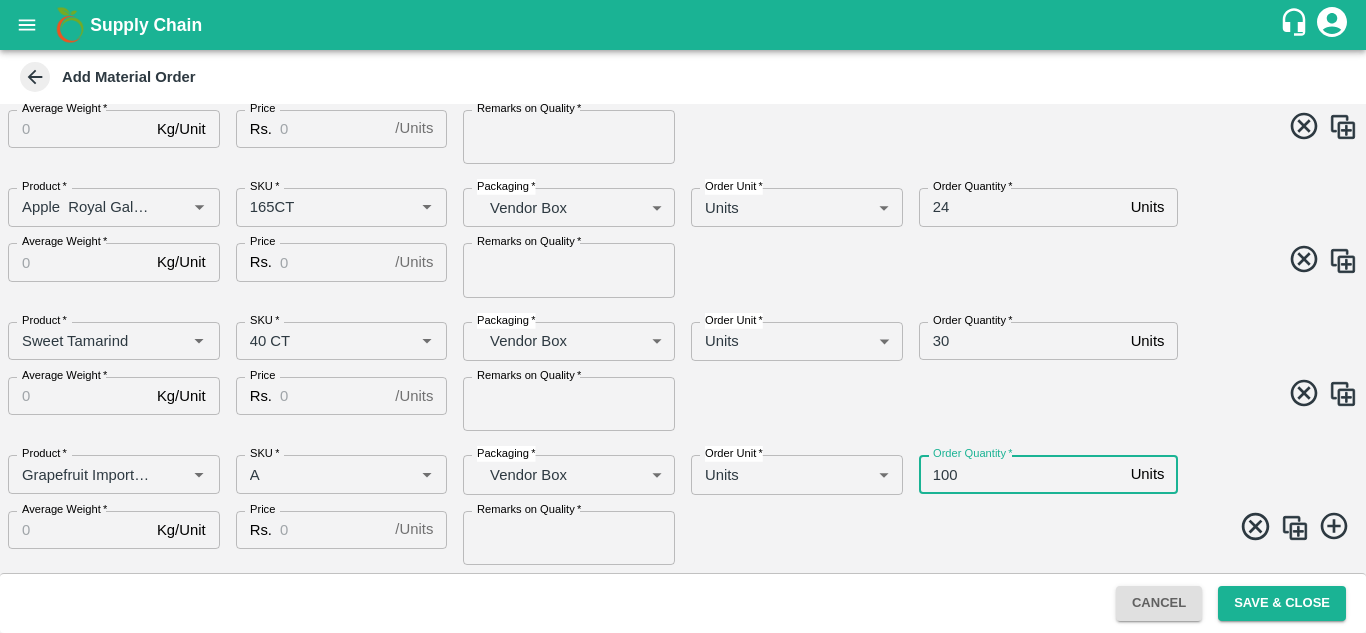 type on "100" 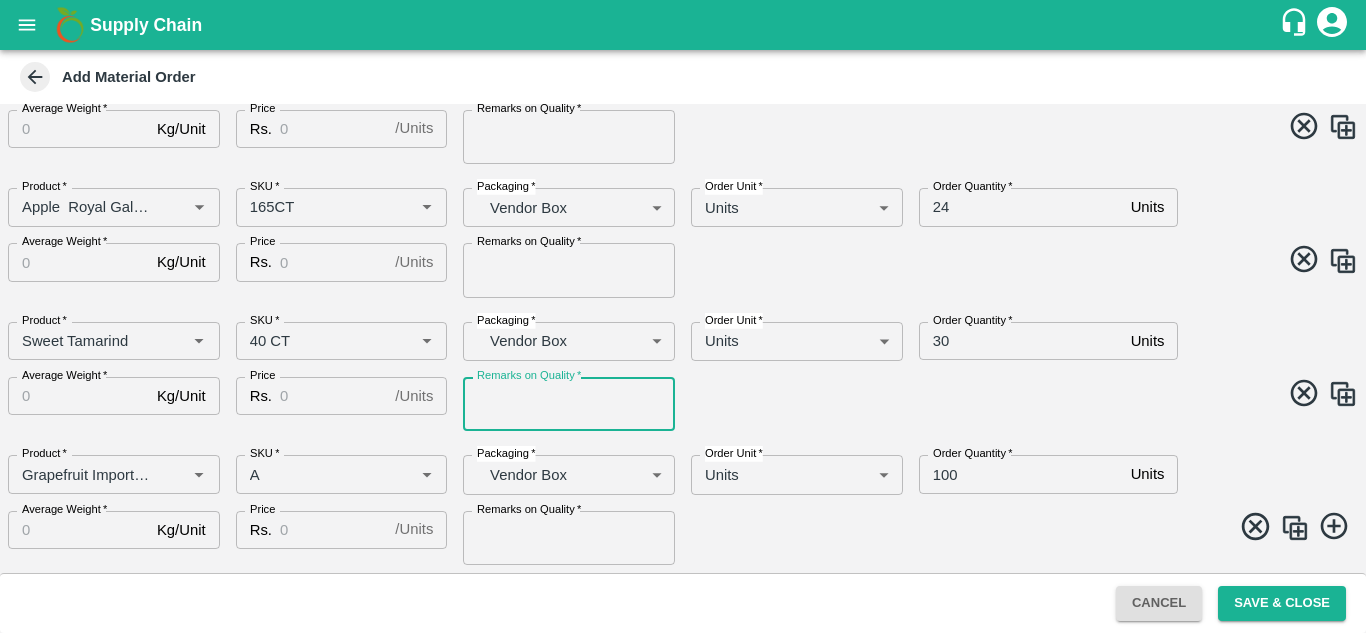 click on "Remarks on Quality   *" at bounding box center (569, 404) 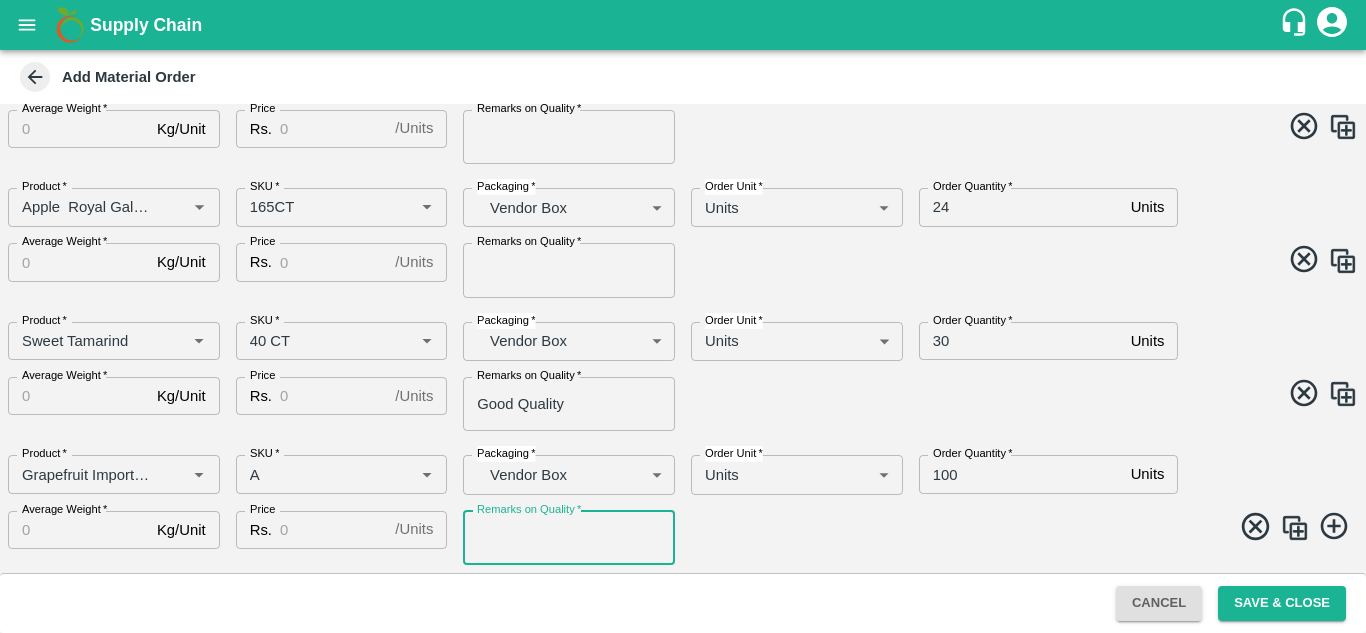 click on "Remarks on Quality   *" at bounding box center (569, 538) 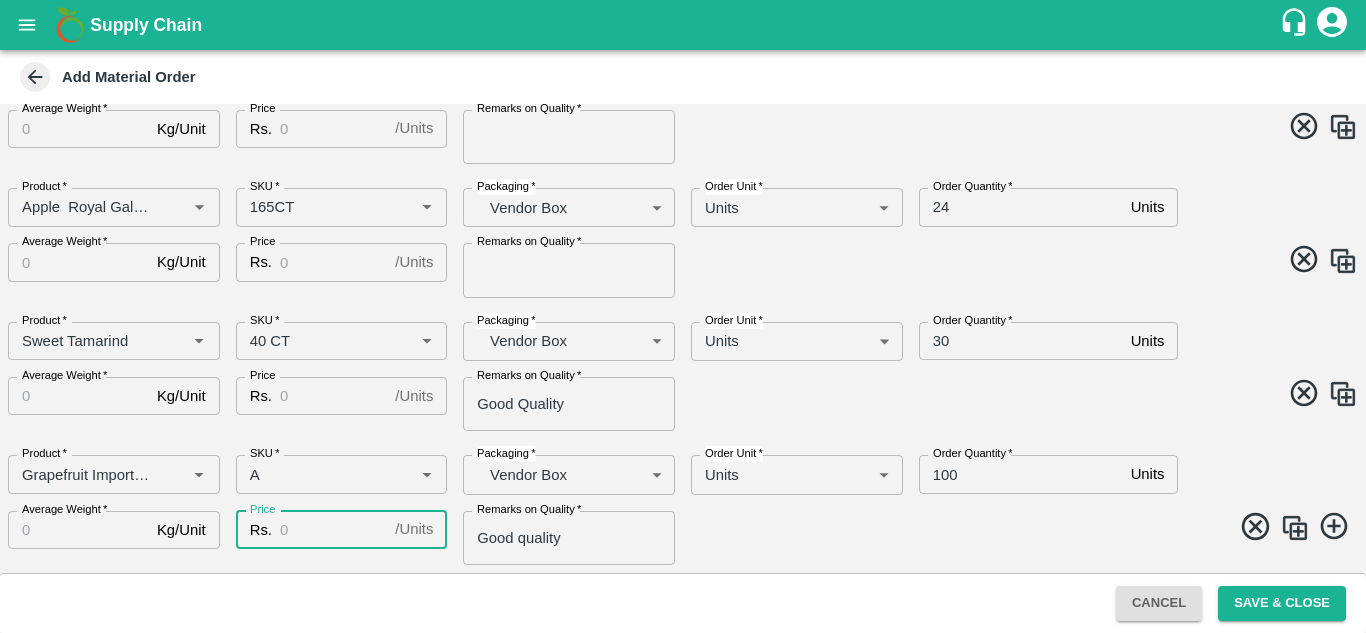 click on "Price" at bounding box center [333, 530] 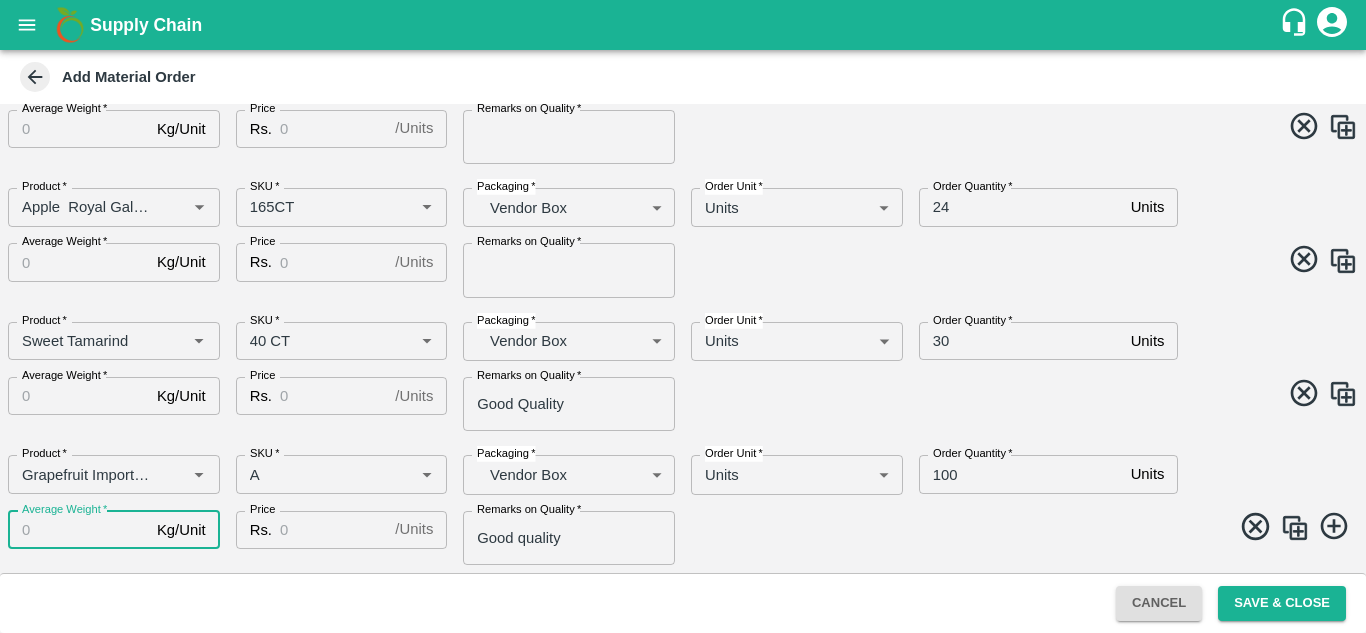 click on "Average Weight   *" at bounding box center [78, 530] 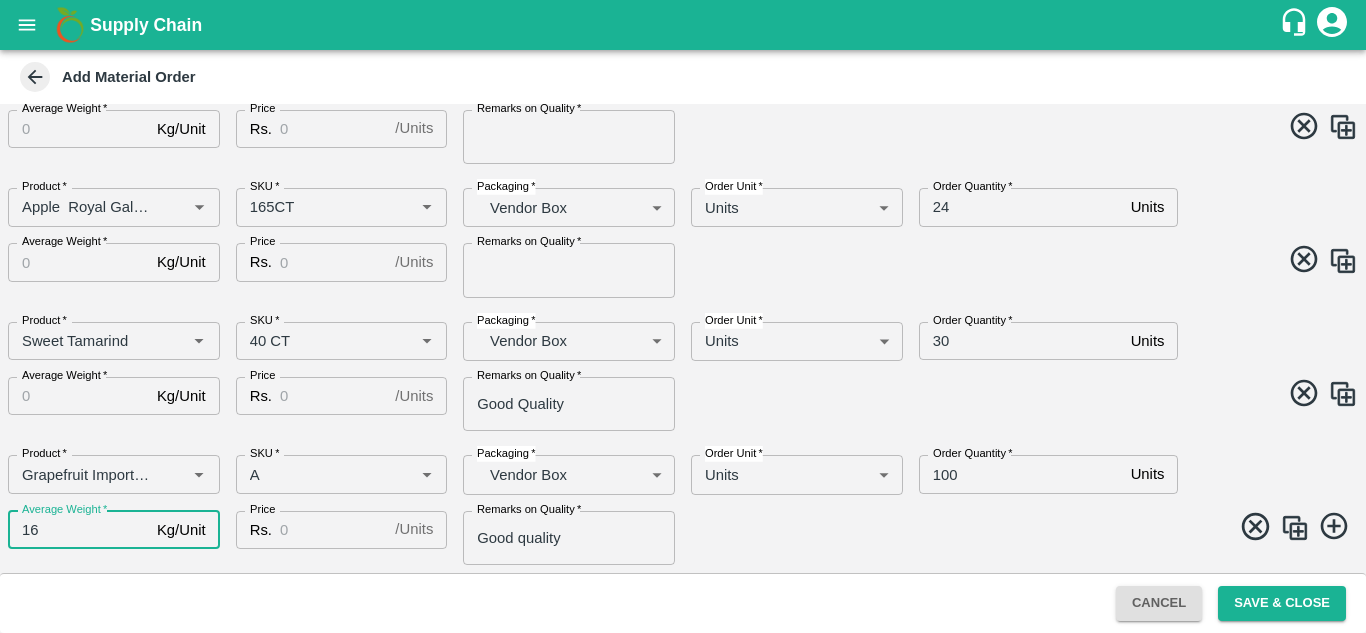 type on "16" 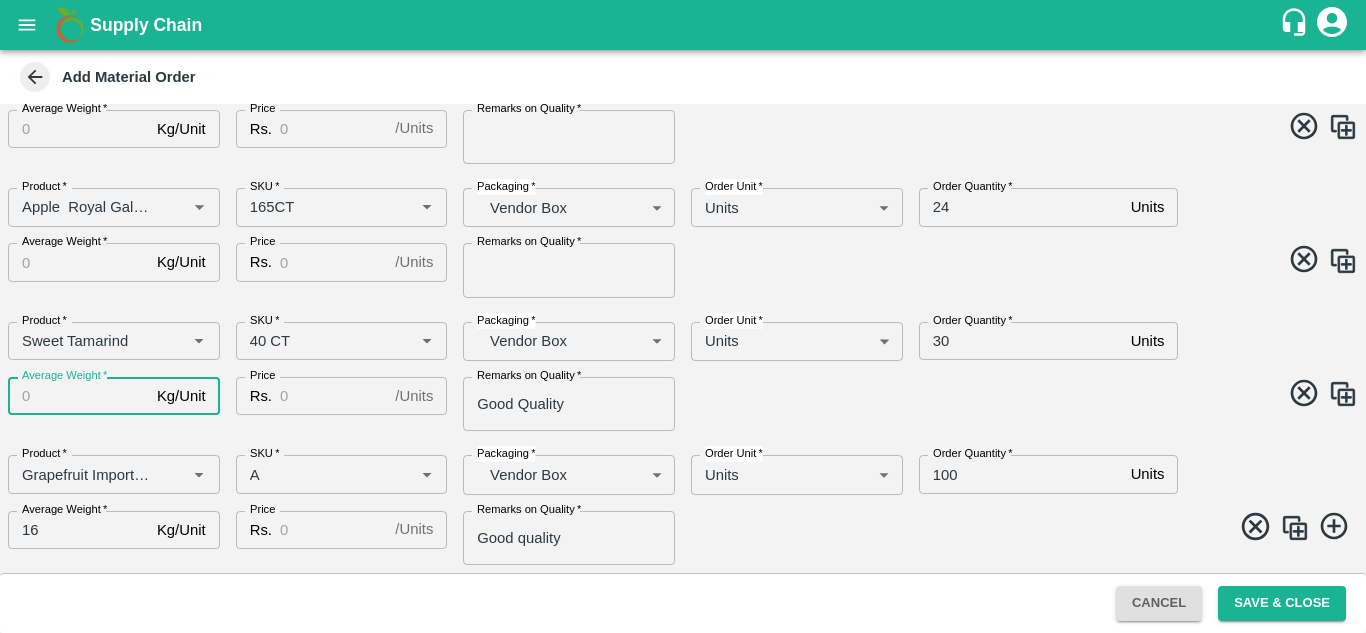 click on "Average Weight   *" at bounding box center (78, 396) 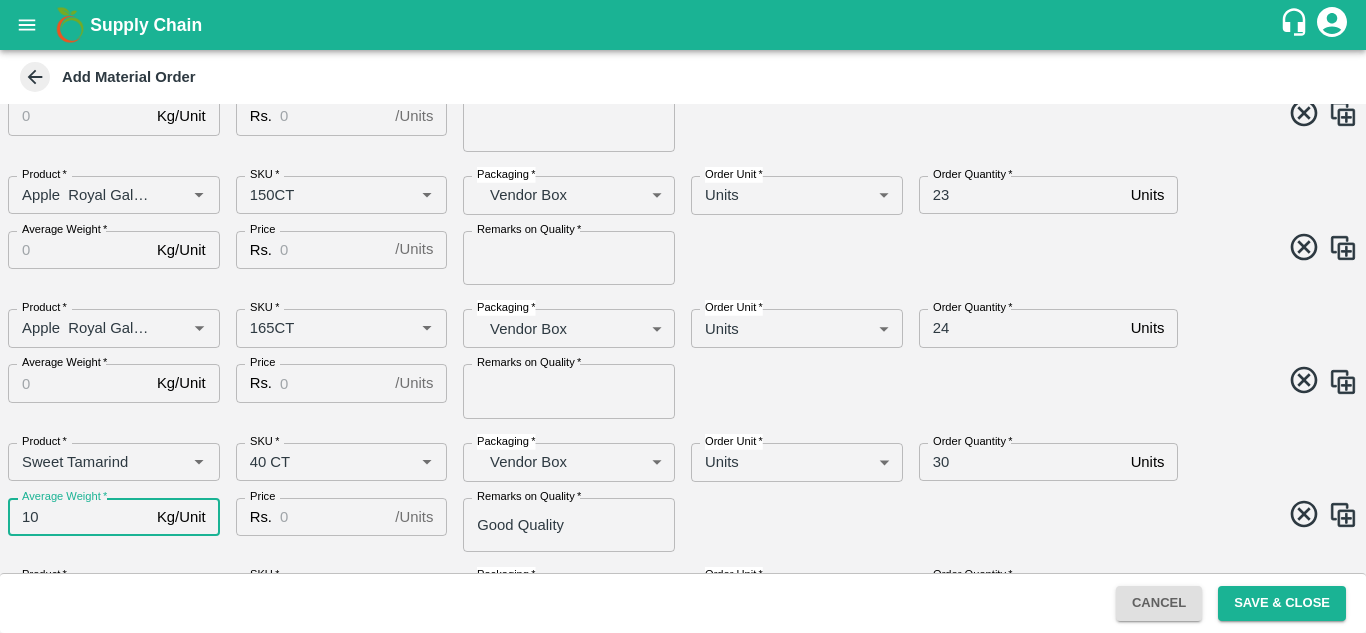 scroll, scrollTop: 340, scrollLeft: 0, axis: vertical 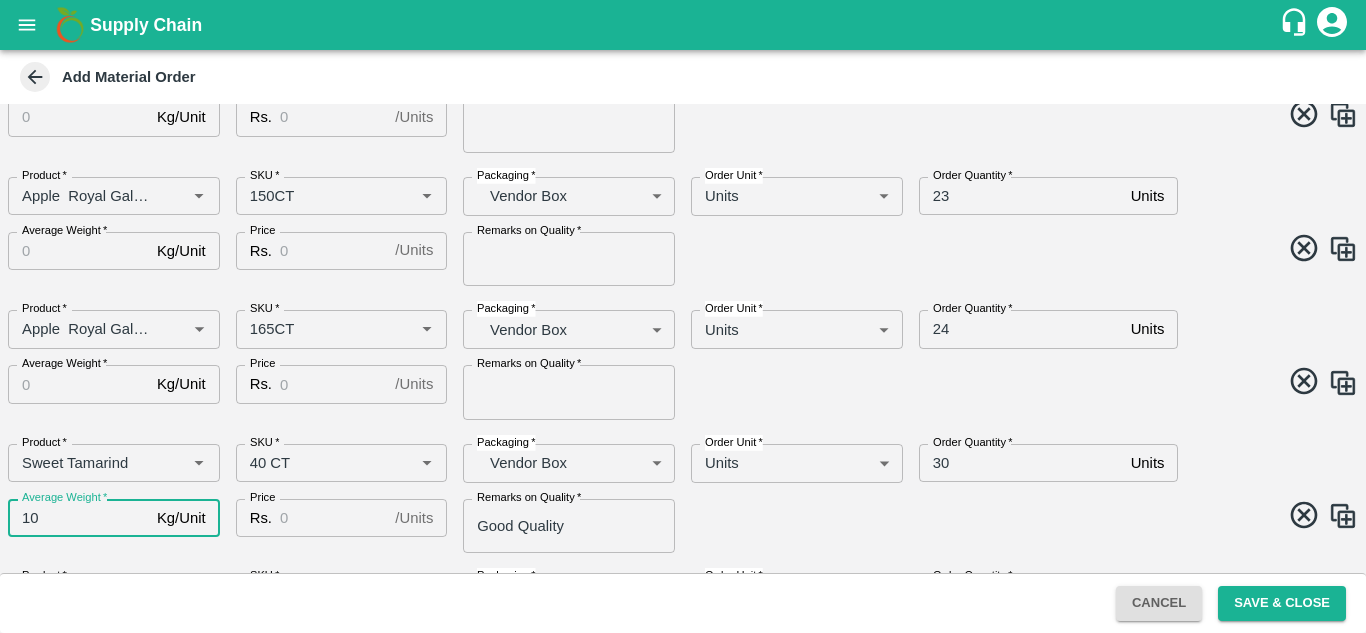 type on "10" 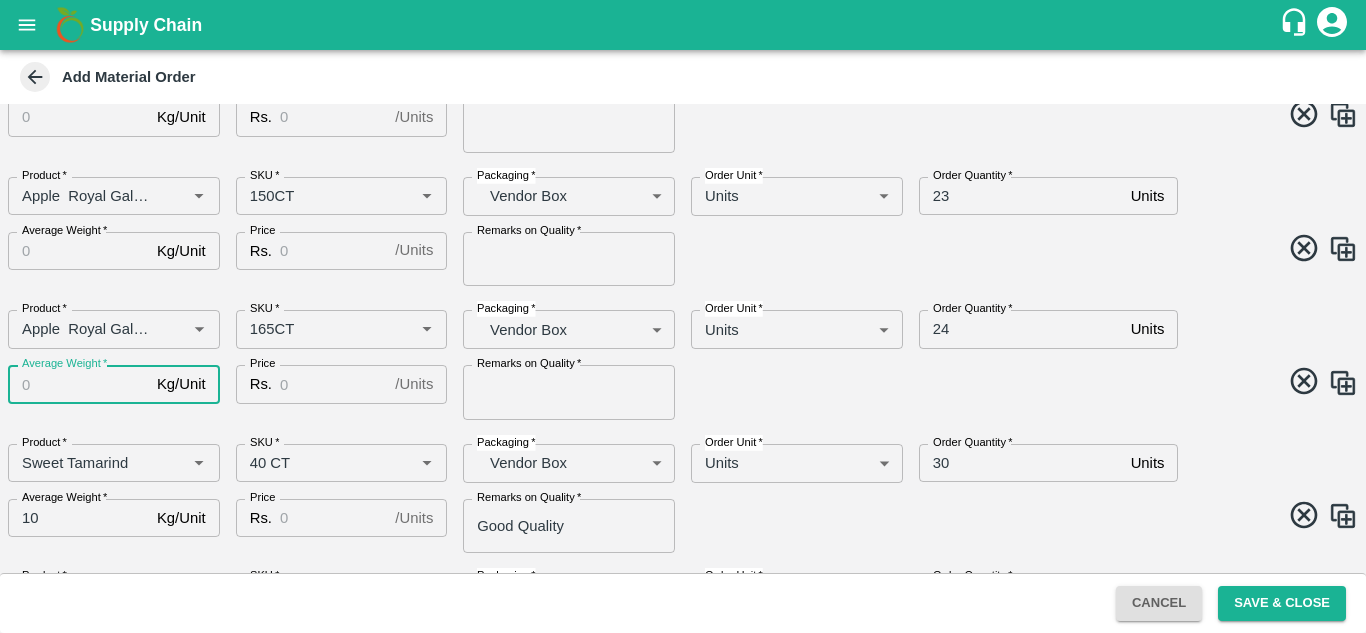 click on "Average Weight   *" at bounding box center (78, 384) 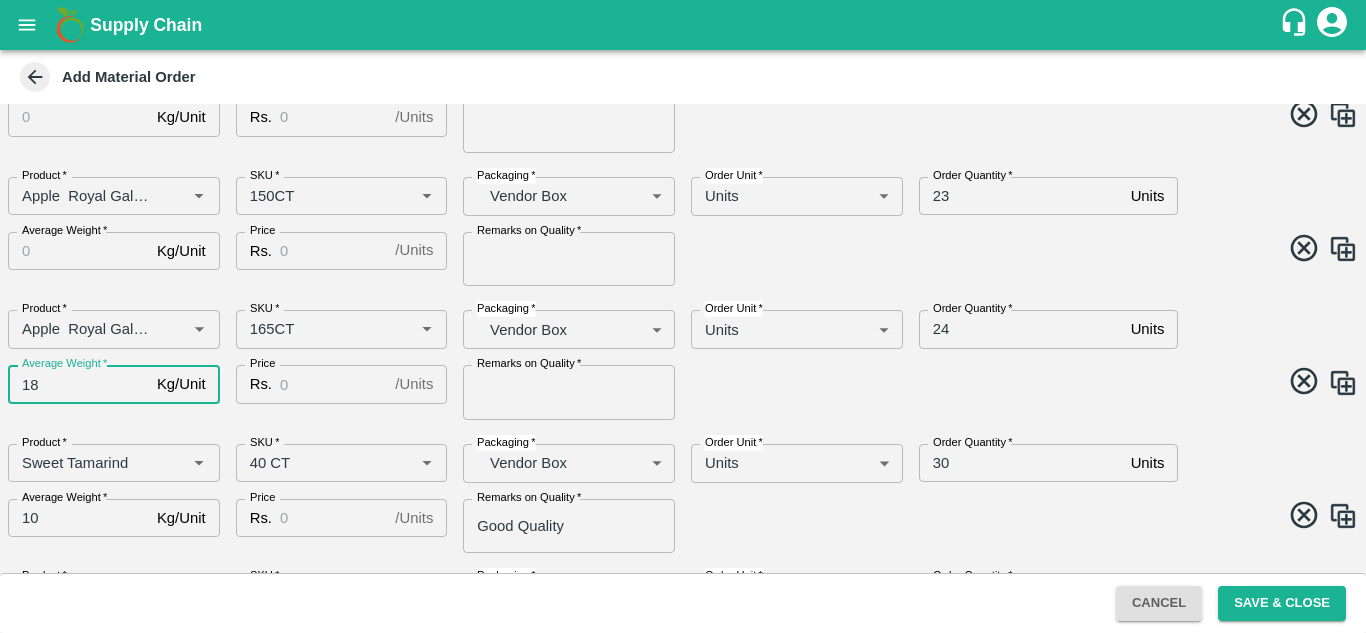 type on "18" 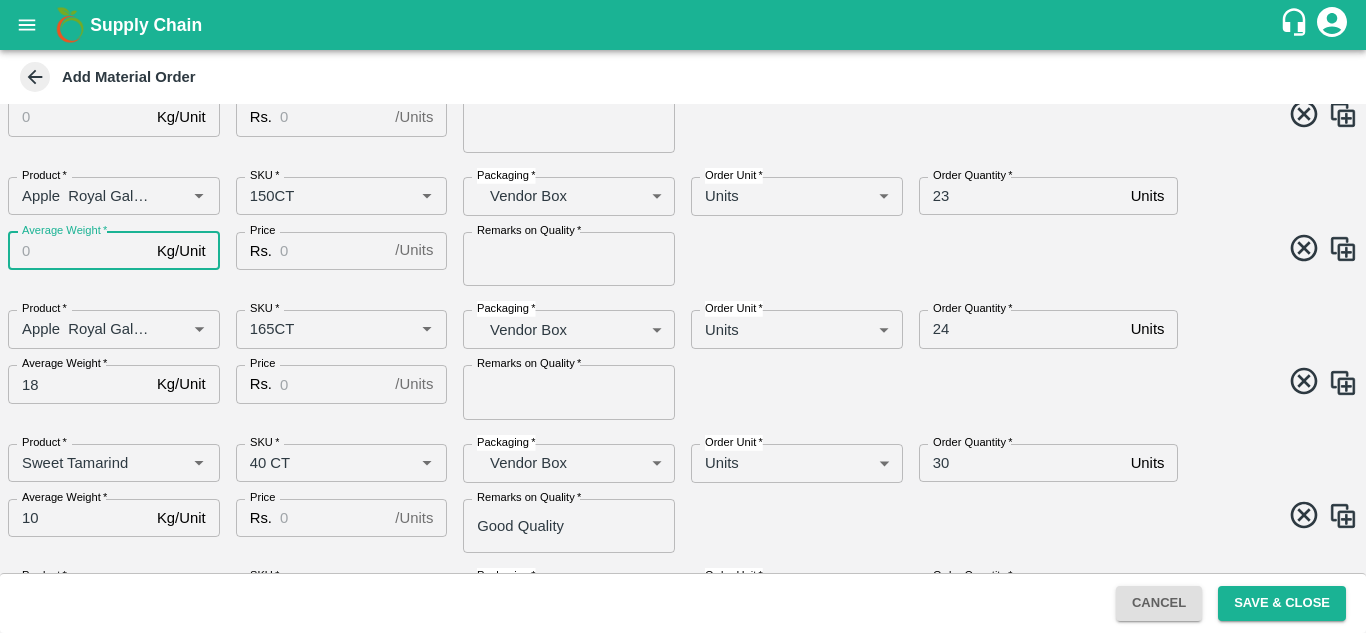 click on "Average Weight   *" at bounding box center (78, 251) 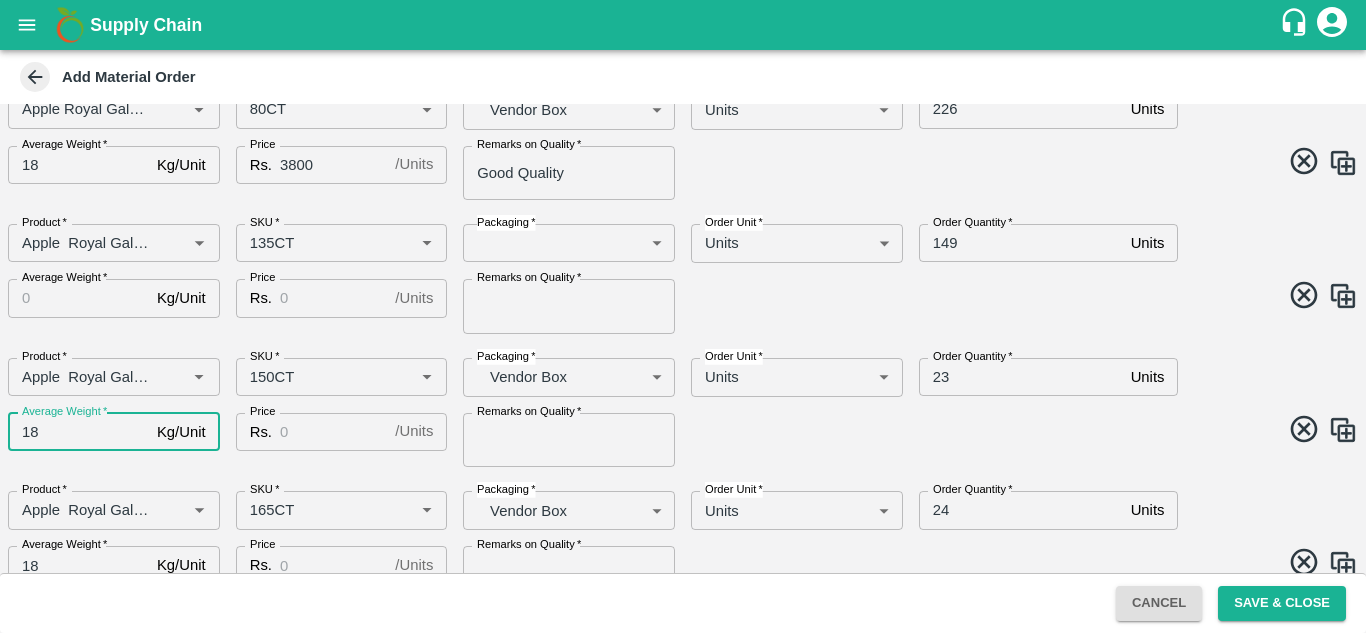 scroll, scrollTop: 158, scrollLeft: 0, axis: vertical 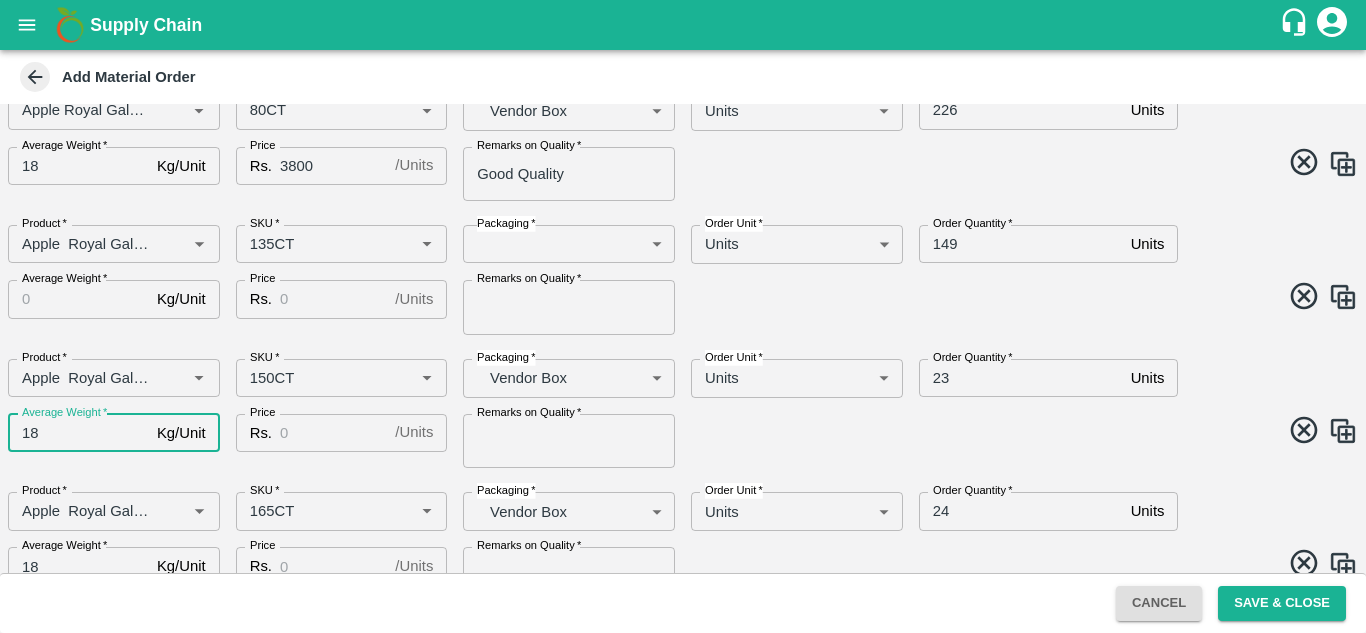 type on "18" 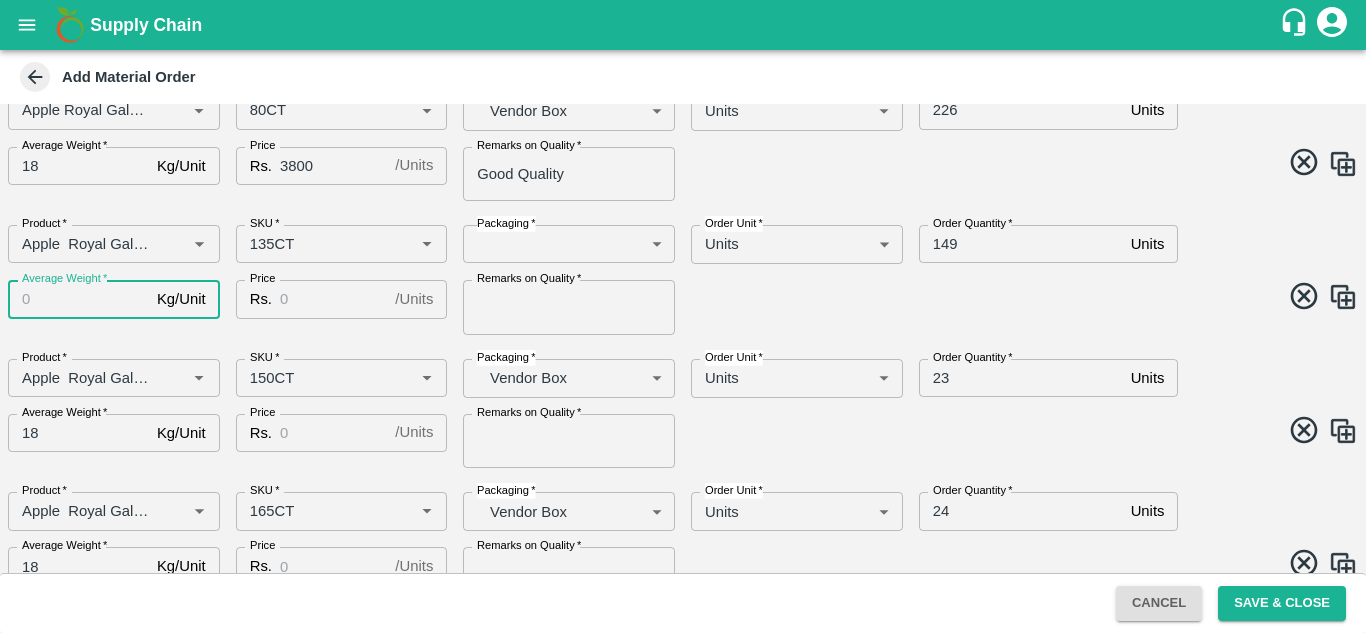 click on "Average Weight   *" at bounding box center [78, 299] 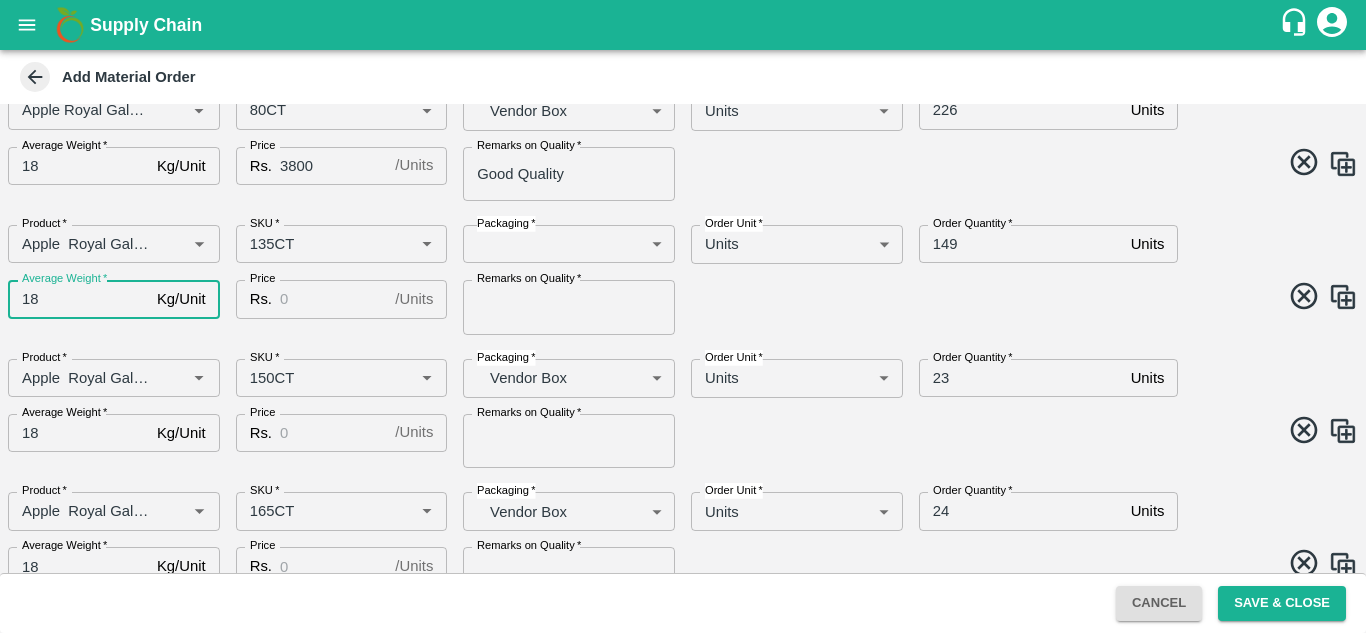 type on "18" 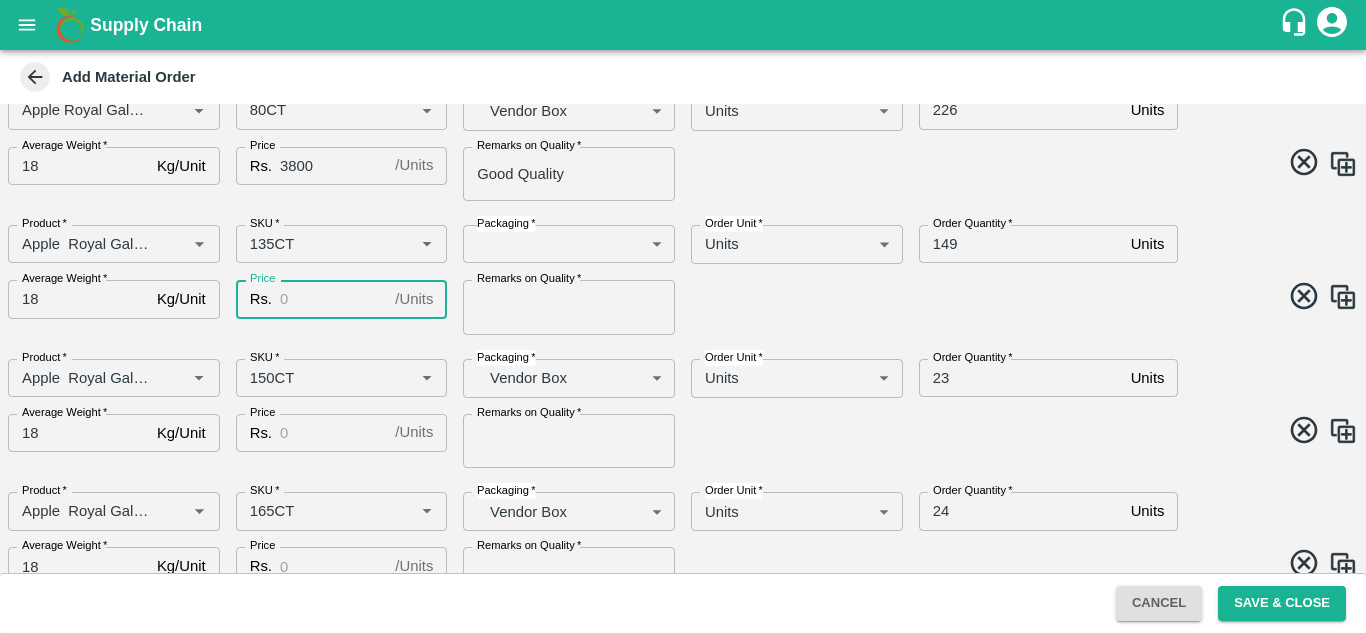 click on "Price" at bounding box center [333, 299] 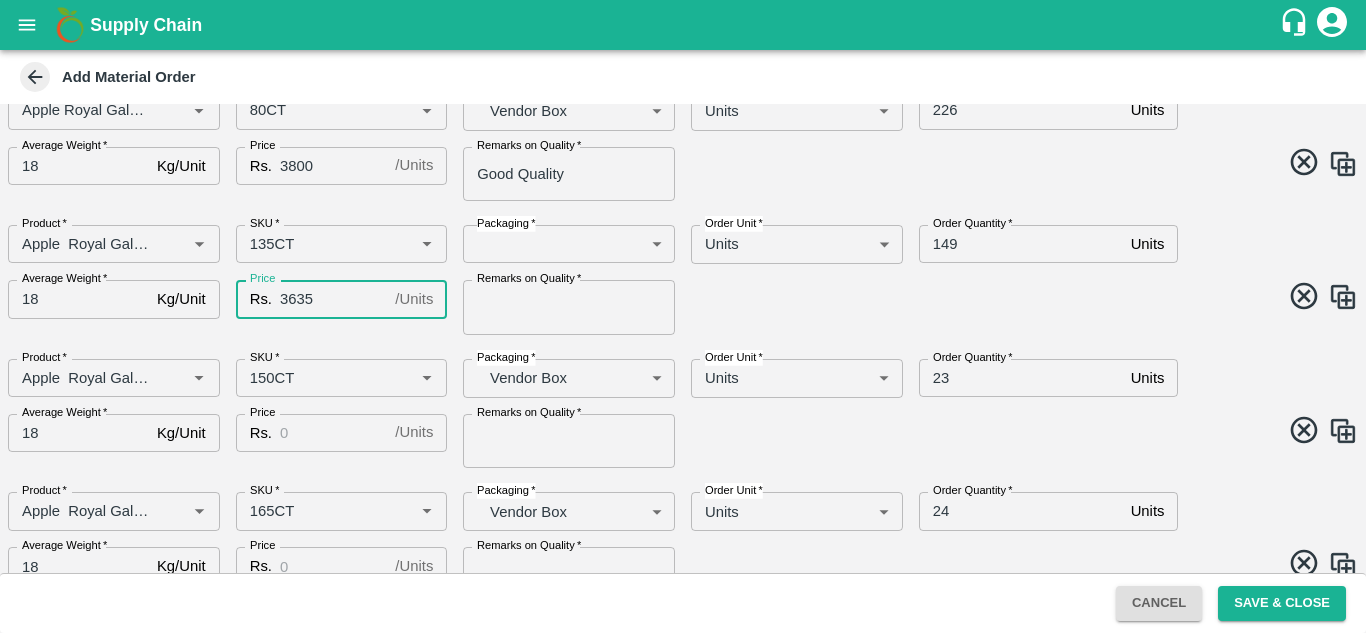 type on "3635" 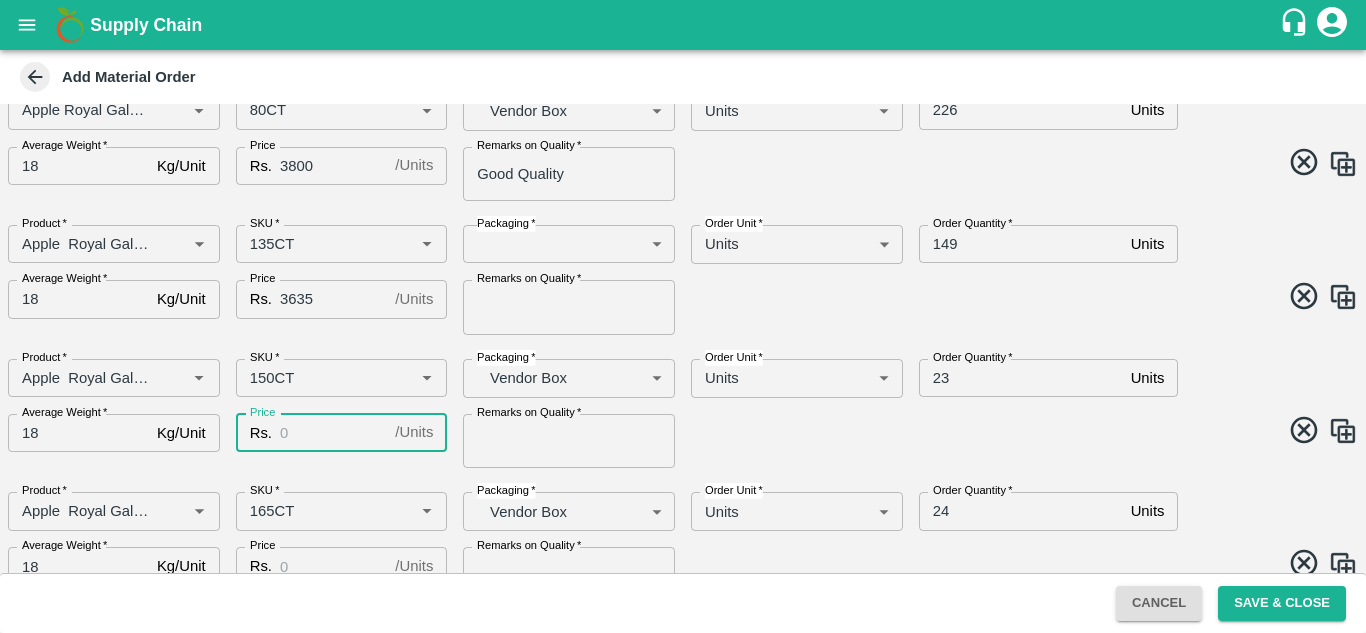 click on "Price" at bounding box center (333, 433) 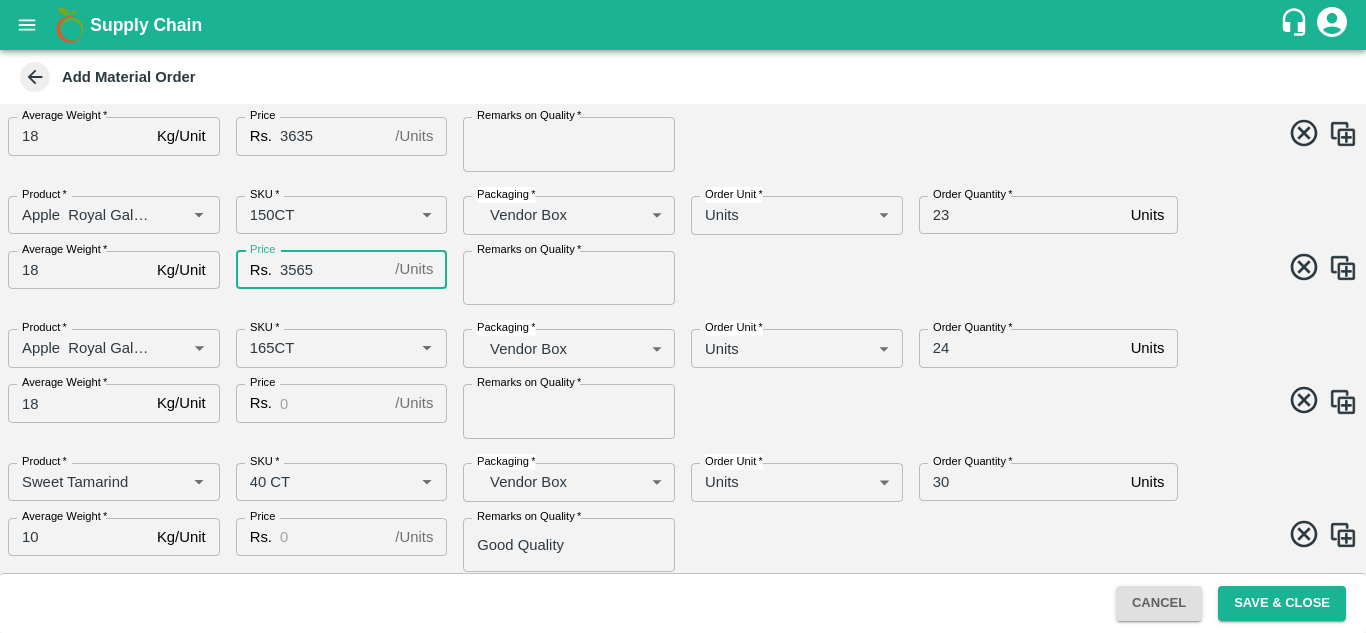scroll, scrollTop: 322, scrollLeft: 0, axis: vertical 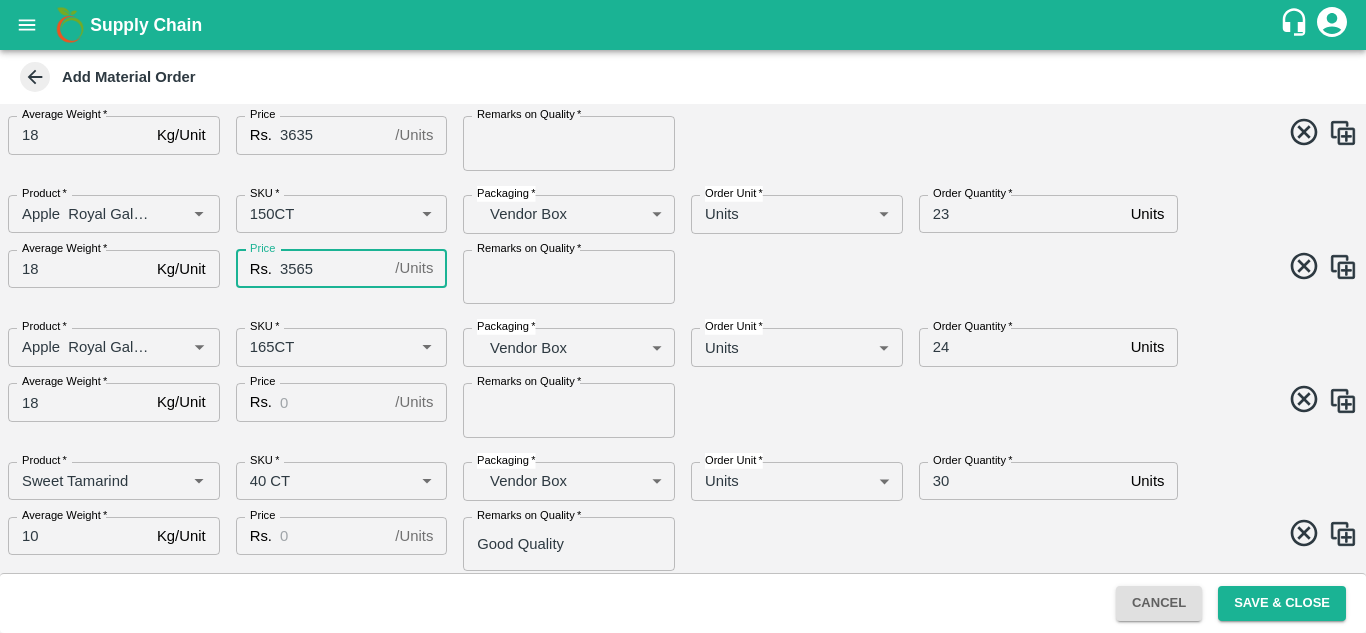 click on "3565" at bounding box center (333, 269) 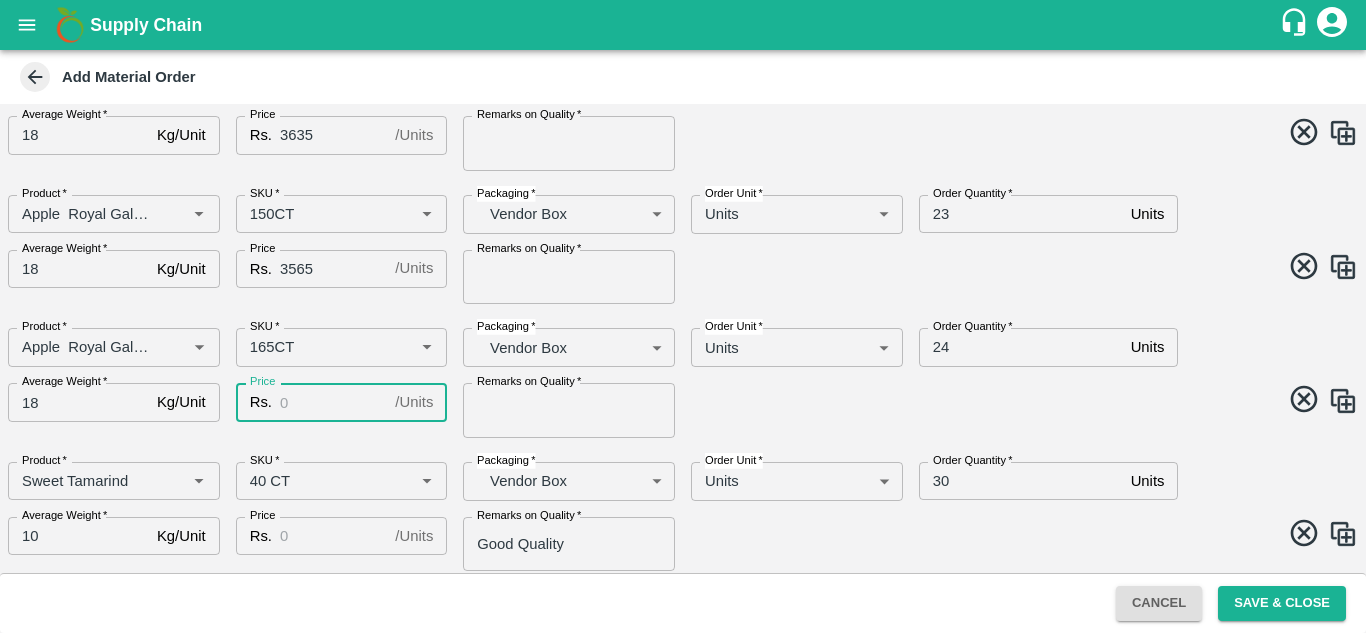 paste on "3565" 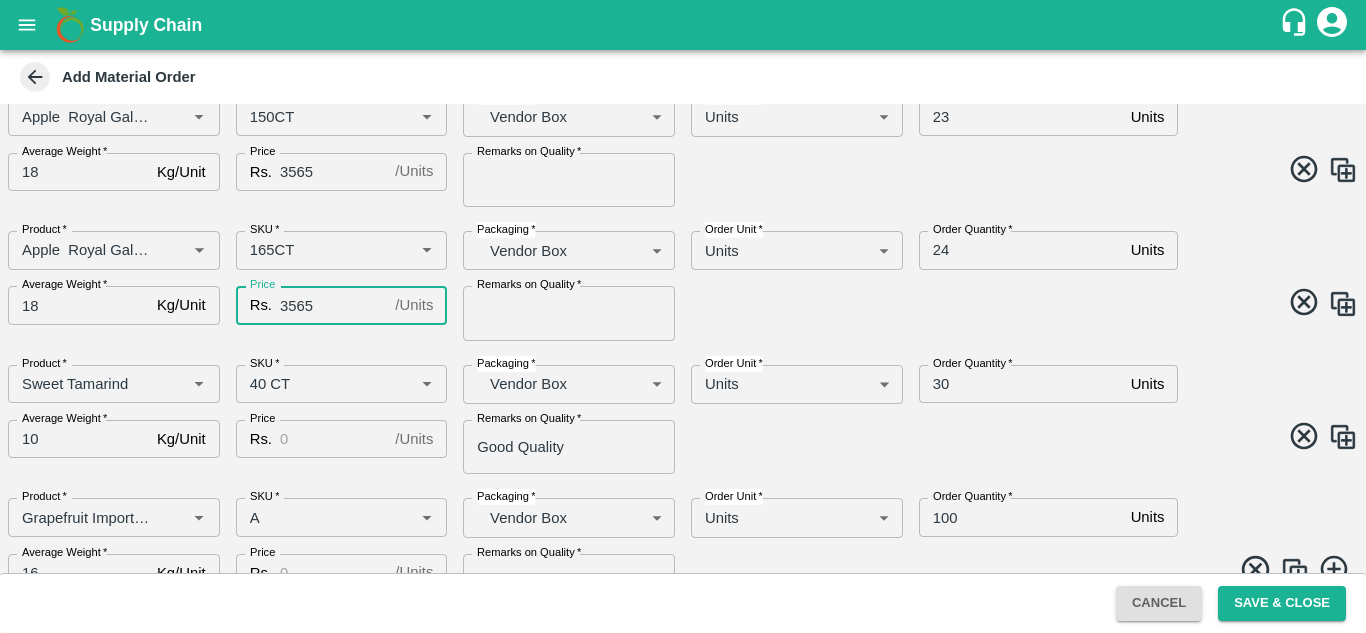 scroll, scrollTop: 462, scrollLeft: 0, axis: vertical 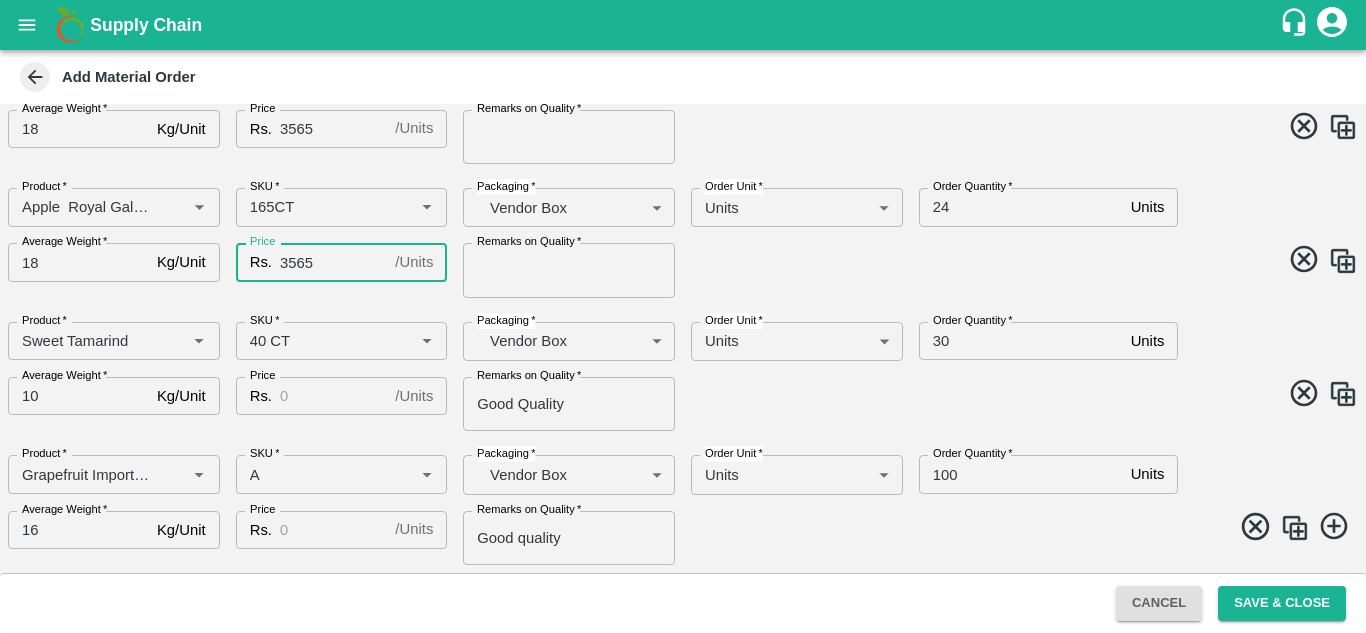 type on "3565" 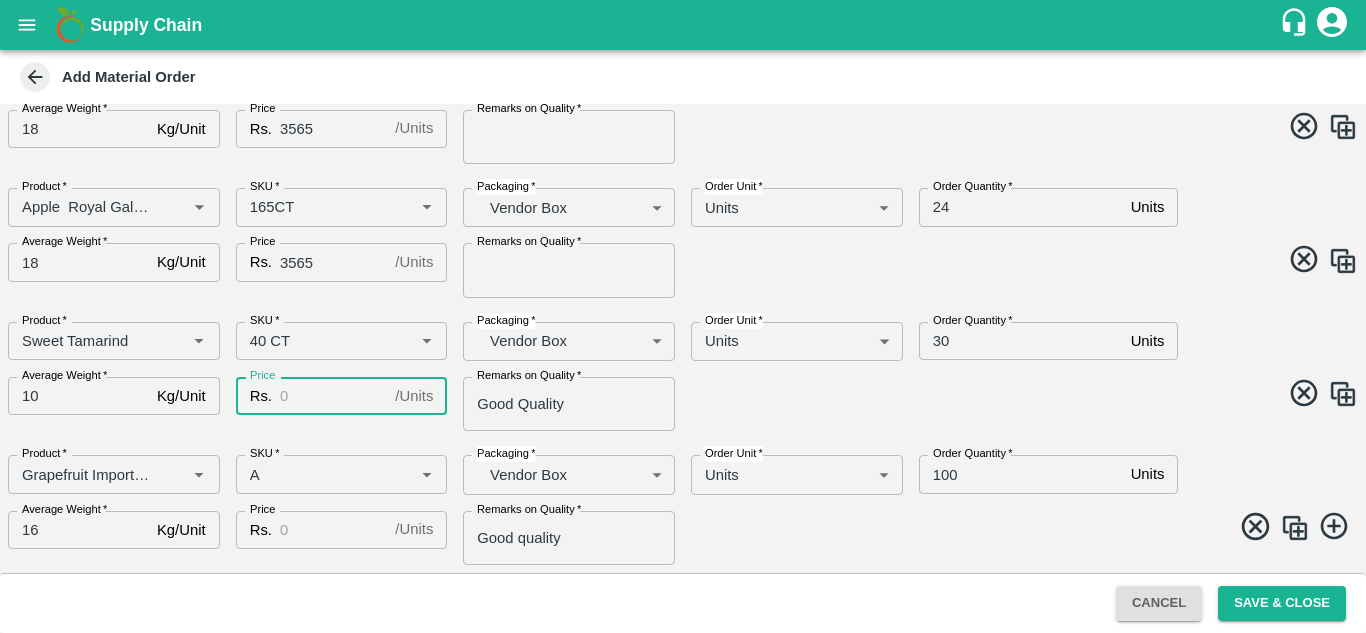 click on "Price" at bounding box center (333, 396) 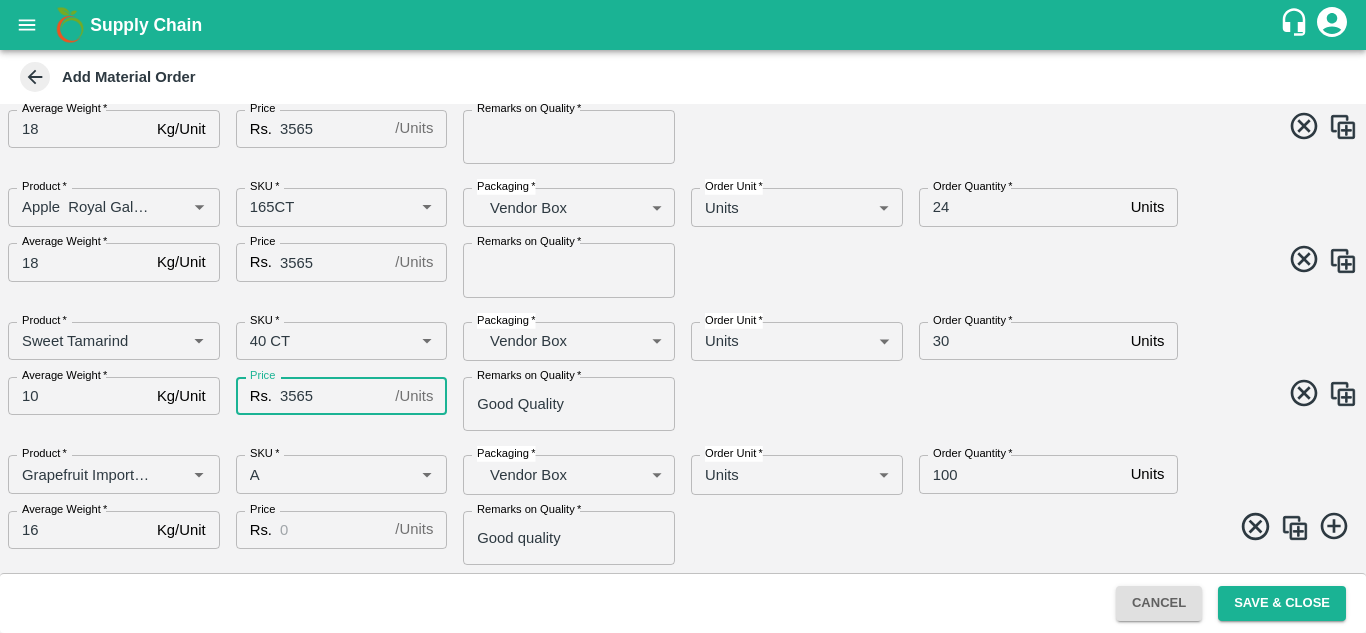 type on "3565" 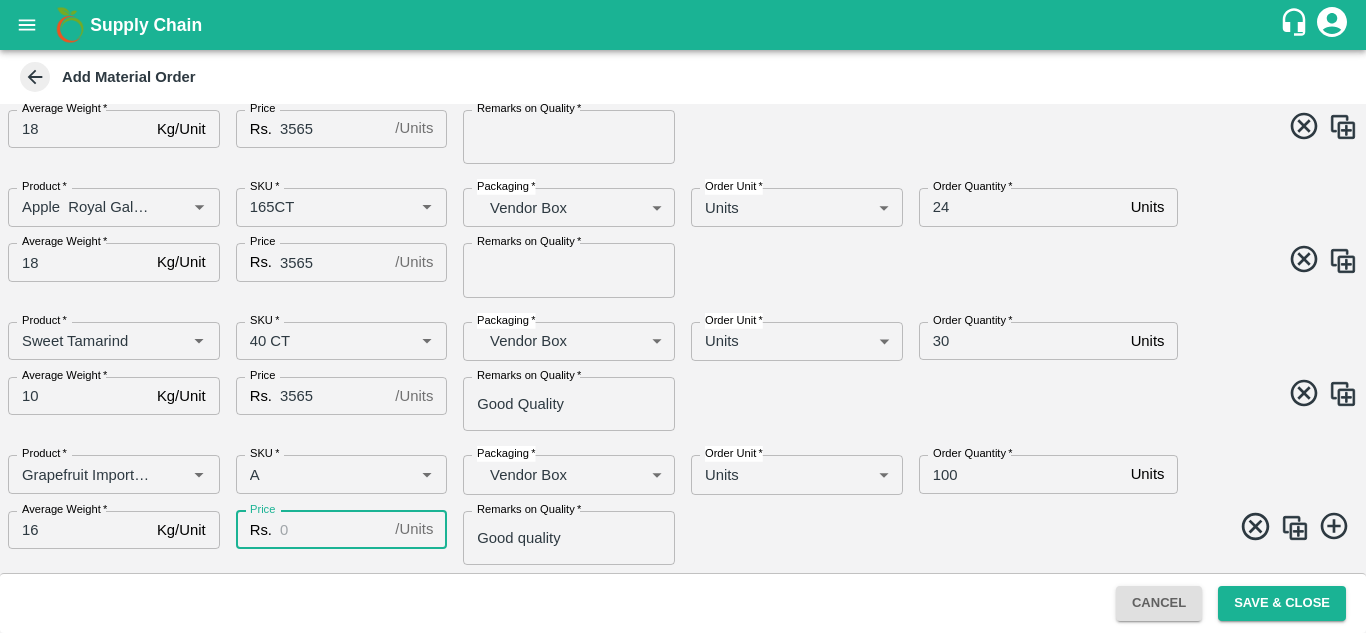 click on "Price" at bounding box center (333, 530) 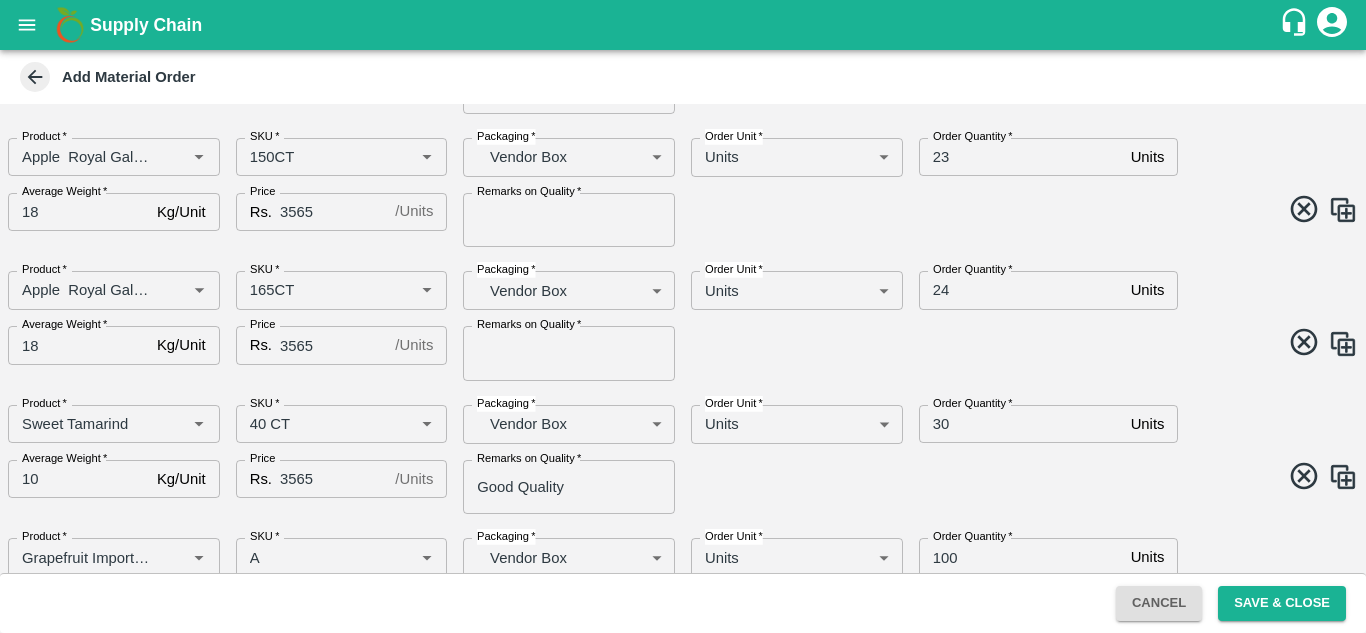 scroll, scrollTop: 376, scrollLeft: 0, axis: vertical 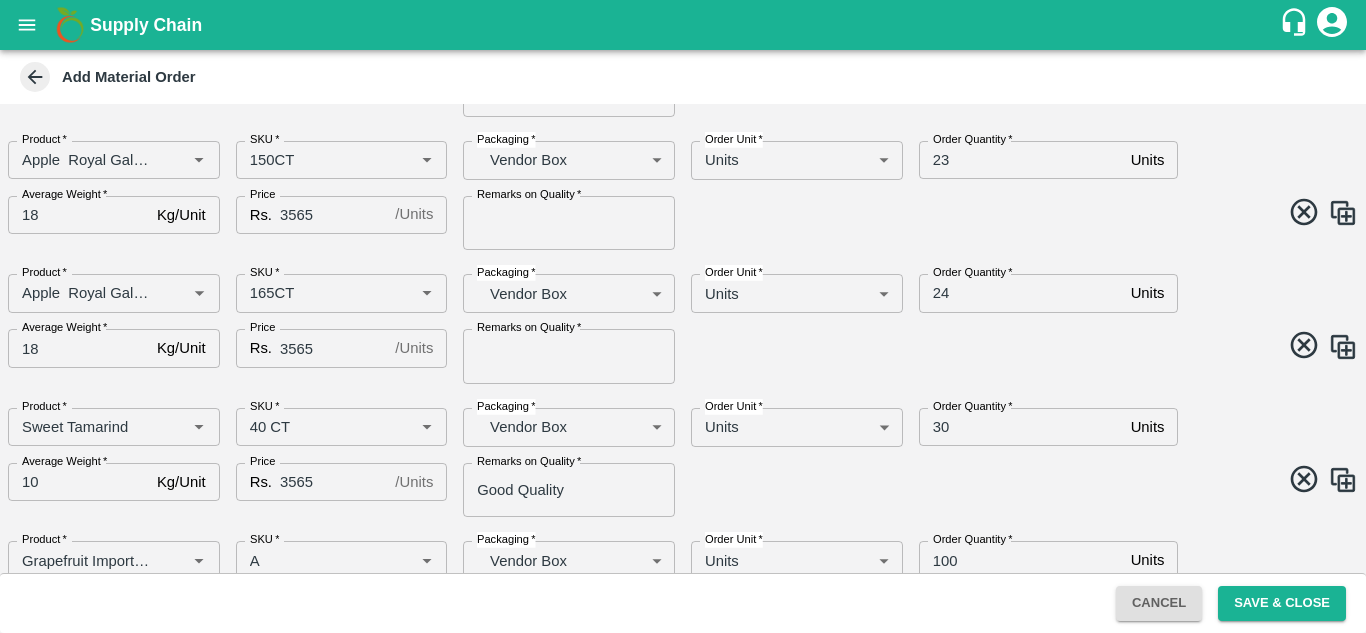 type on "1600" 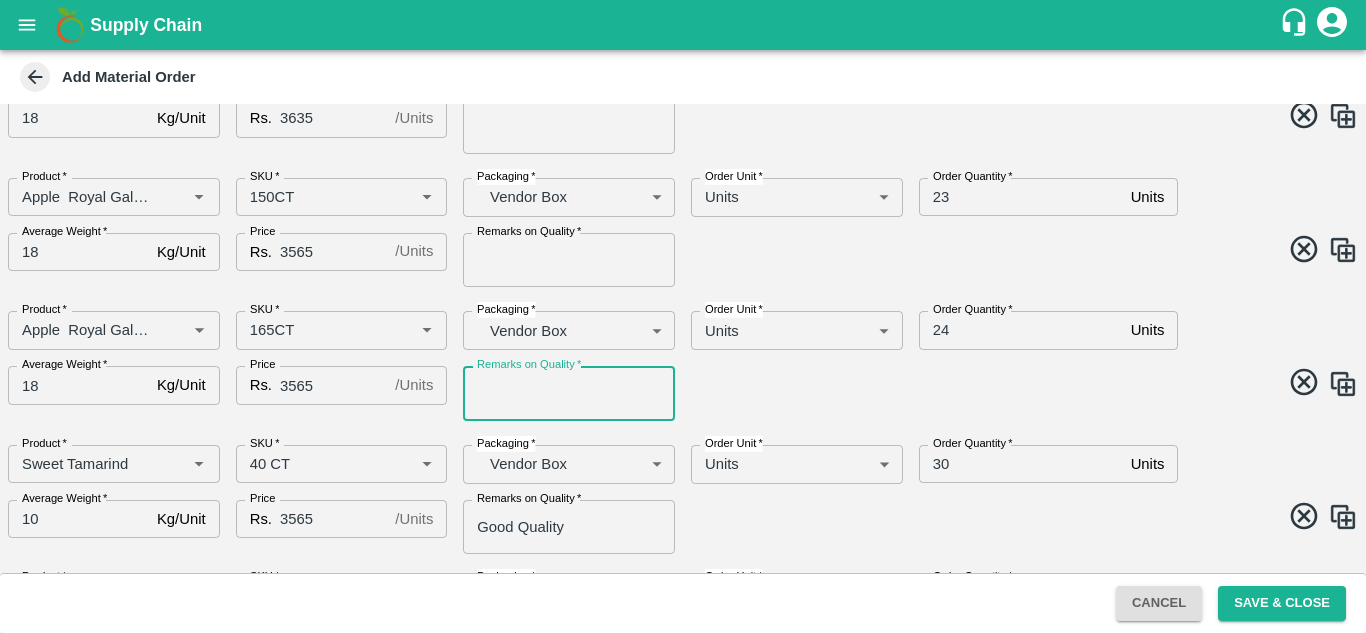 scroll, scrollTop: 338, scrollLeft: 0, axis: vertical 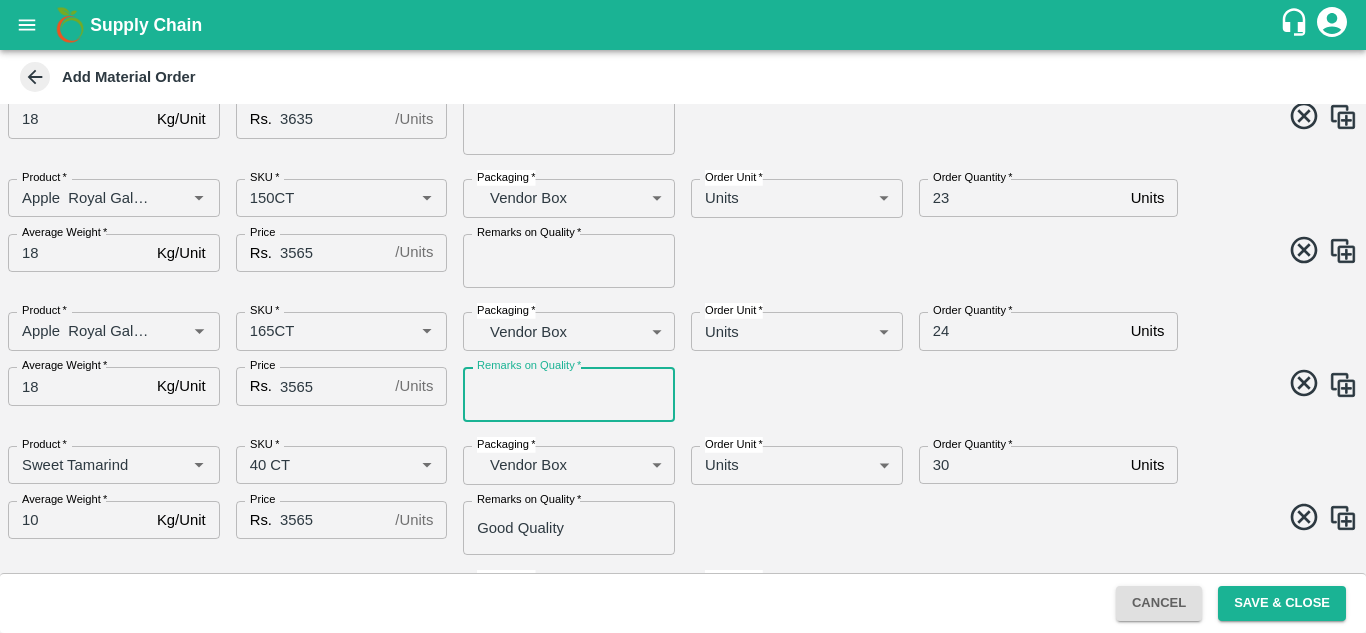 type on "90% Aqr" 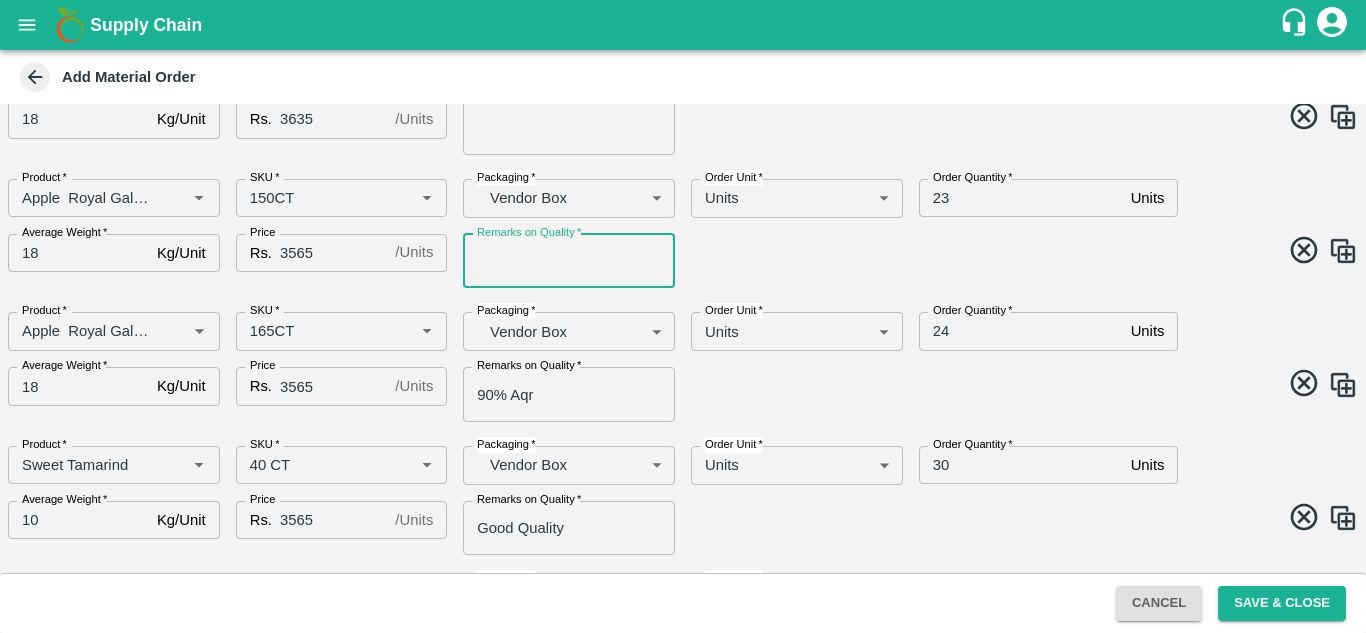 click on "Remarks on Quality   *" at bounding box center [569, 261] 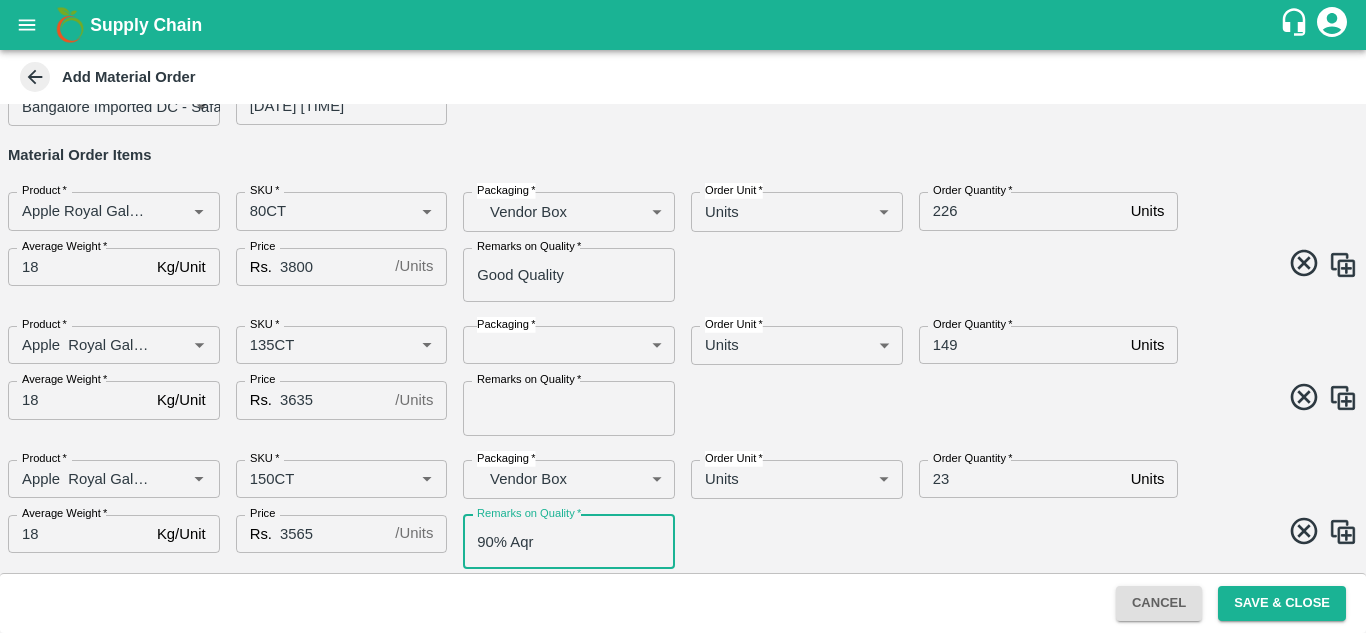 scroll, scrollTop: 56, scrollLeft: 0, axis: vertical 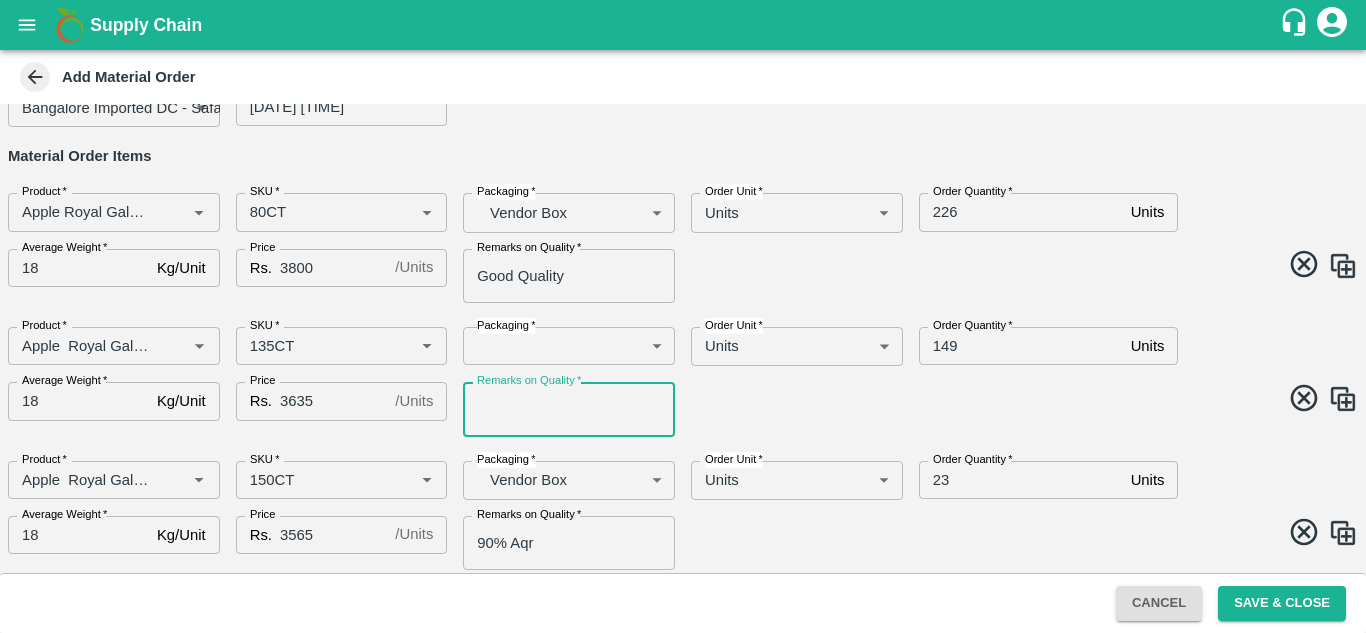 click on "Remarks on Quality   *" at bounding box center [569, 409] 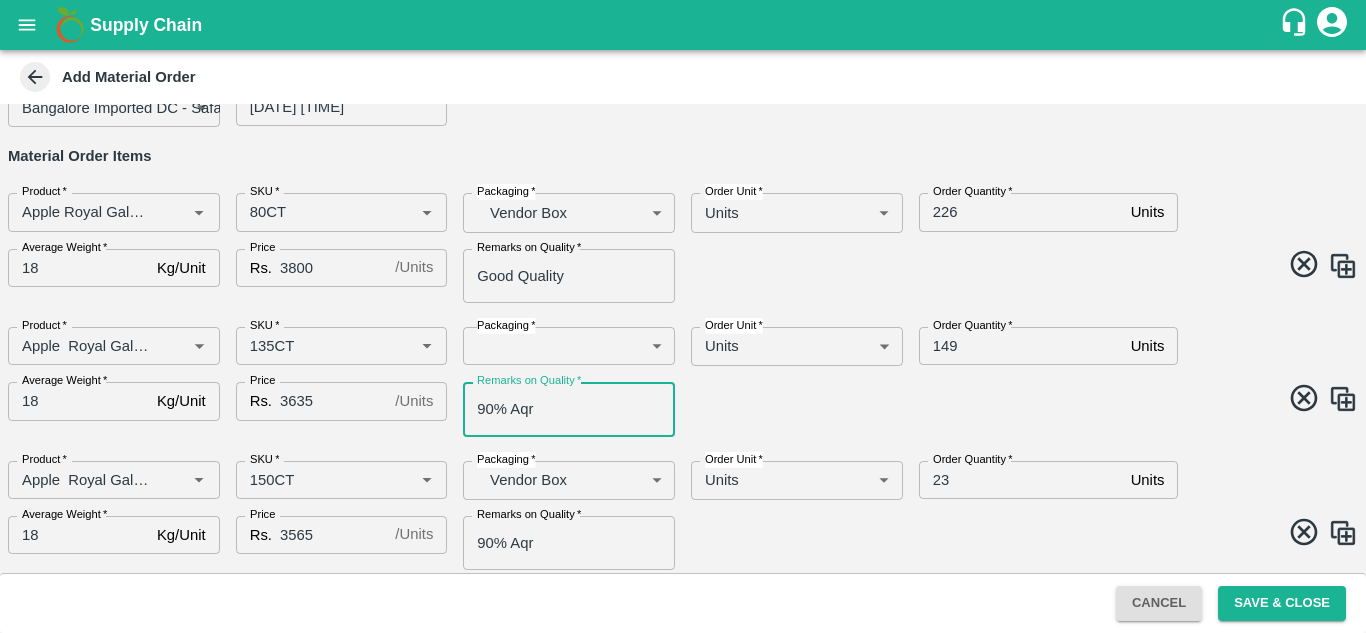 click on "Supply Chain Add Material Order DC   * Bangalore Imported DC - Safal Market 57 DC Date & time of delivery   * 09/08/2025 12:00 AM Date & time of delivery Material Order Items Product   * Product   * SKU   * SKU   * Packaging   * Vendor Box BOM/276 Packaging Order Unit   * Units 2 Order Unit Order Quantity   * 226 Units Order Quantity Average Weight   * 18 Kg/Unit Average Weight Price Rs. 3800 / Units Price Remarks on Quality   * Good Quality Remarks on Quality Product   * Product   * SKU   * SKU   * Packaging   * ​ Packaging Order Unit   * Units 2 Order Unit Order Quantity   * 149 Units Order Quantity Average Weight   * 18 Kg/Unit Average Weight Price Rs. 3635 / Units Price Remarks on Quality   * 90% Aqr Remarks on Quality Product   * Product   * SKU   * SKU   * Packaging   * Vendor Box BOM/276 Packaging Order Unit   * Units 2 Order Unit Order Quantity   * 23 Units Order Quantity Average Weight   * 18 Kg/Unit Average Weight Price Rs. 3565 / Units Price" at bounding box center [683, 316] 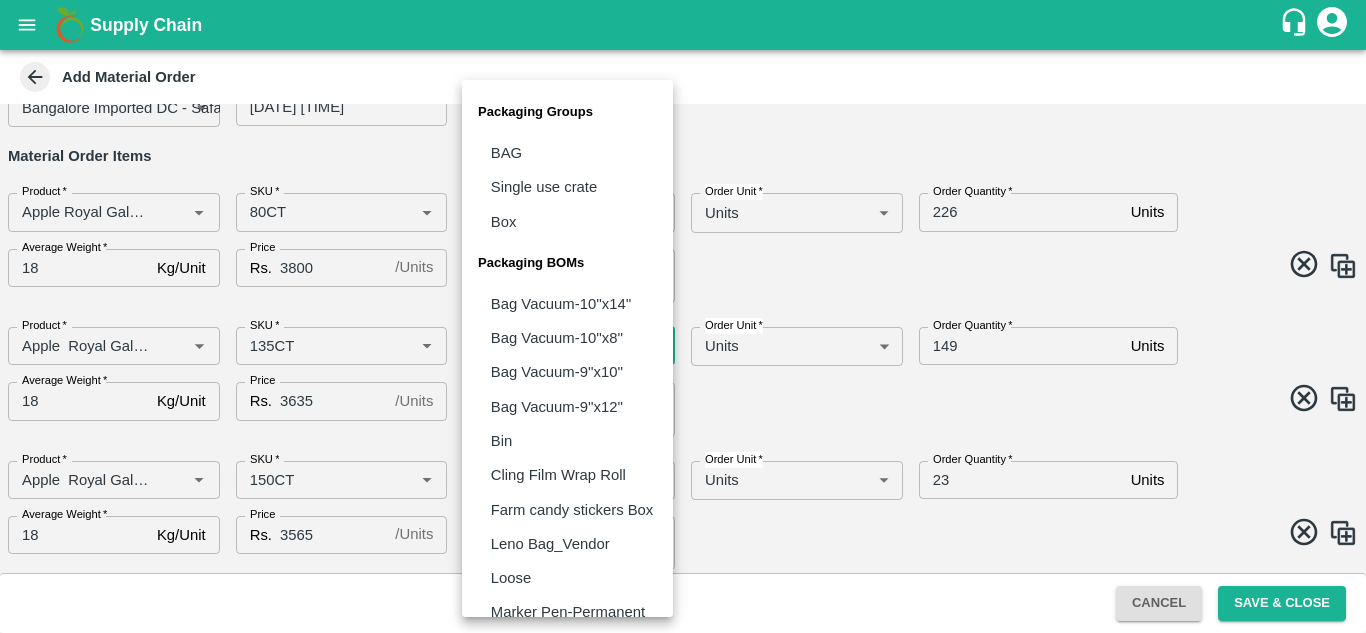 scroll, scrollTop: 124, scrollLeft: 0, axis: vertical 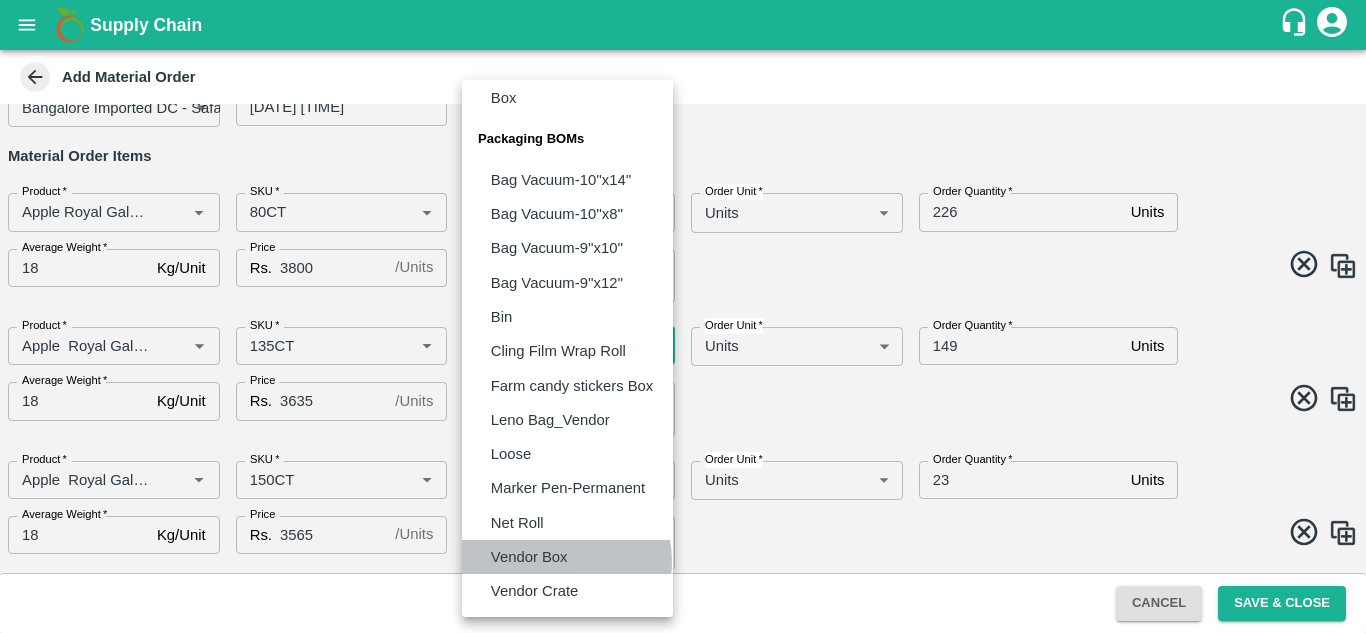 click on "Vendor Box" at bounding box center [529, 557] 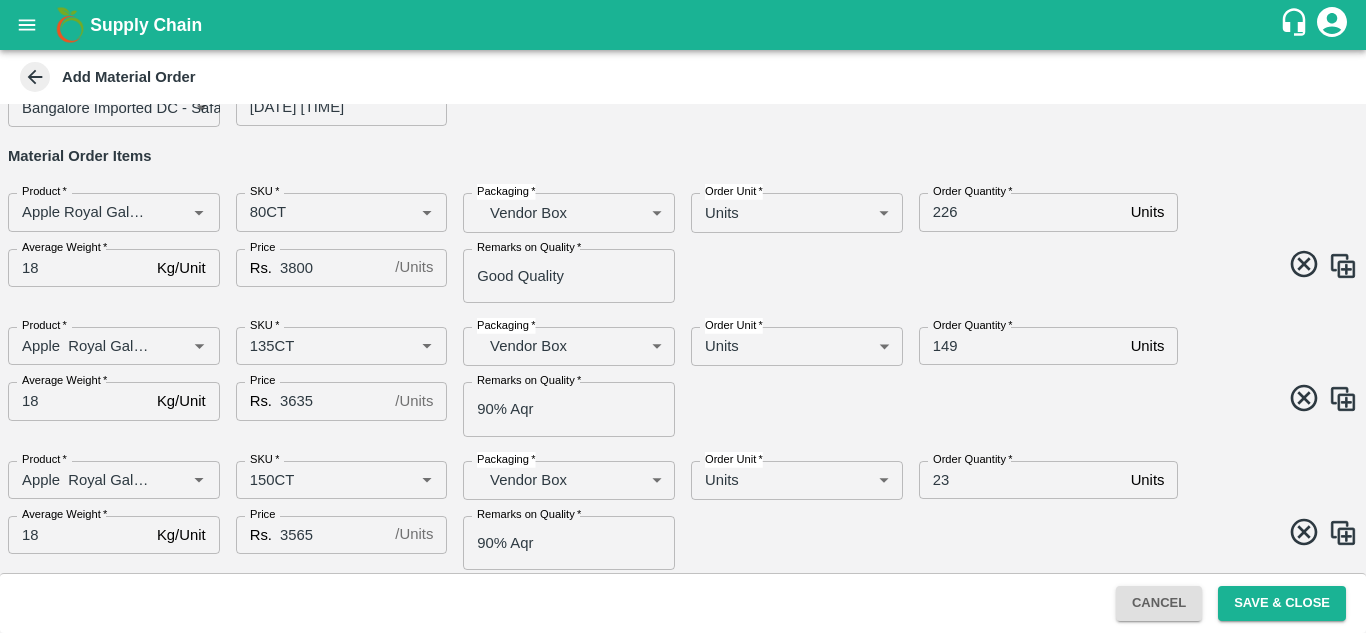 click at bounding box center (1016, 535) 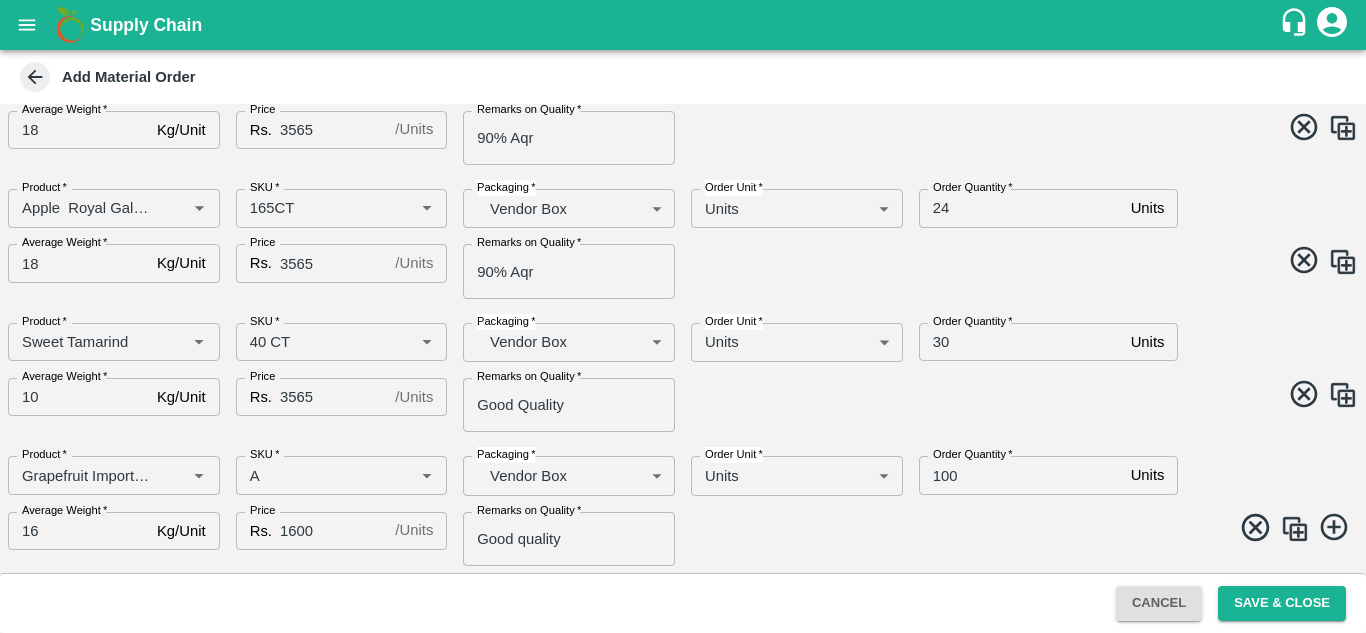 scroll, scrollTop: 462, scrollLeft: 0, axis: vertical 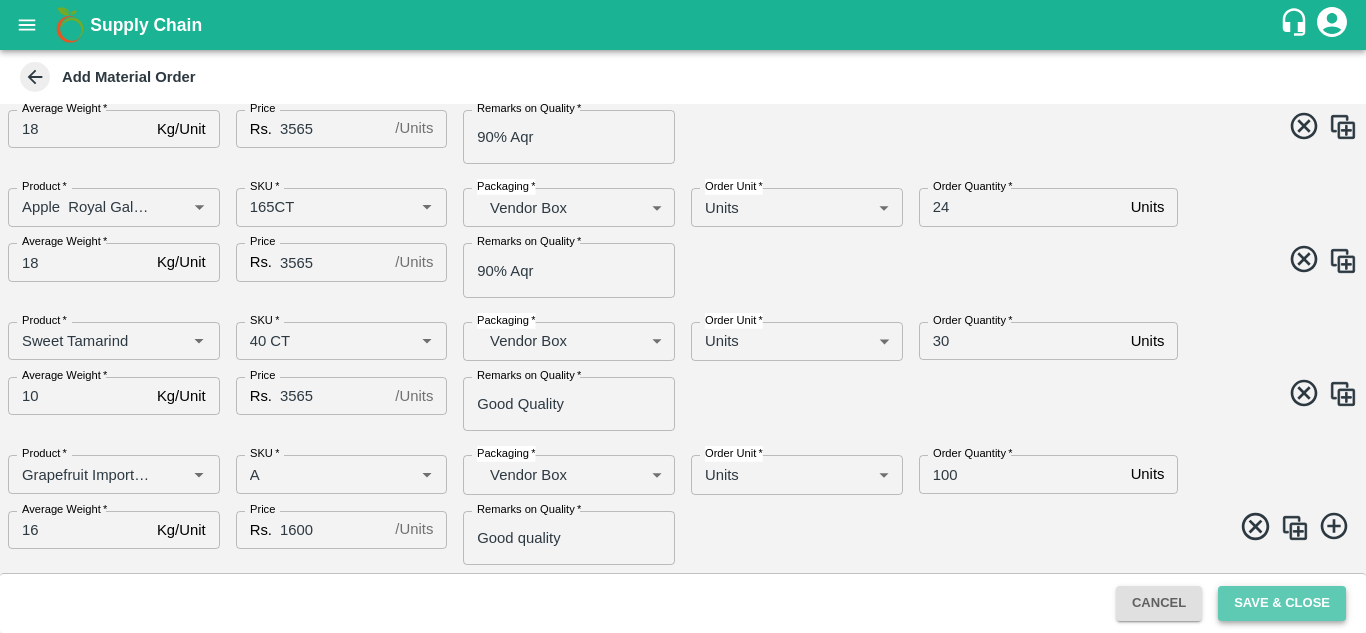 click on "Save & Close" at bounding box center (1282, 603) 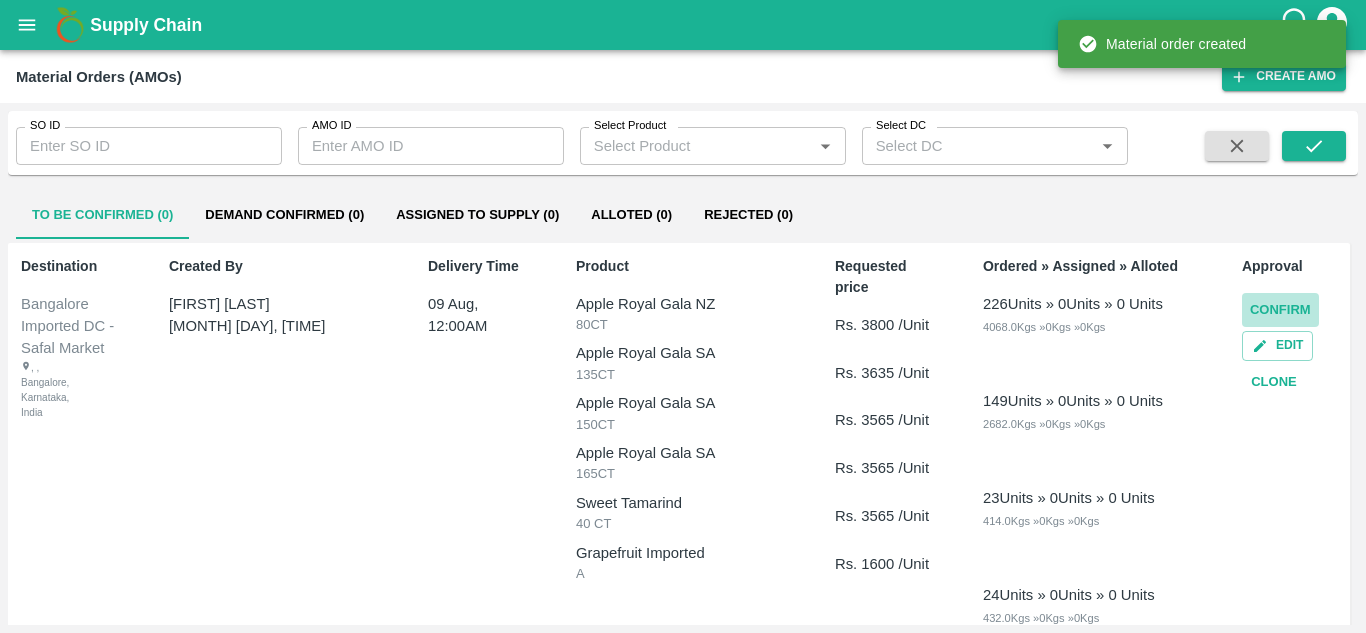 click on "Confirm" at bounding box center [1280, 310] 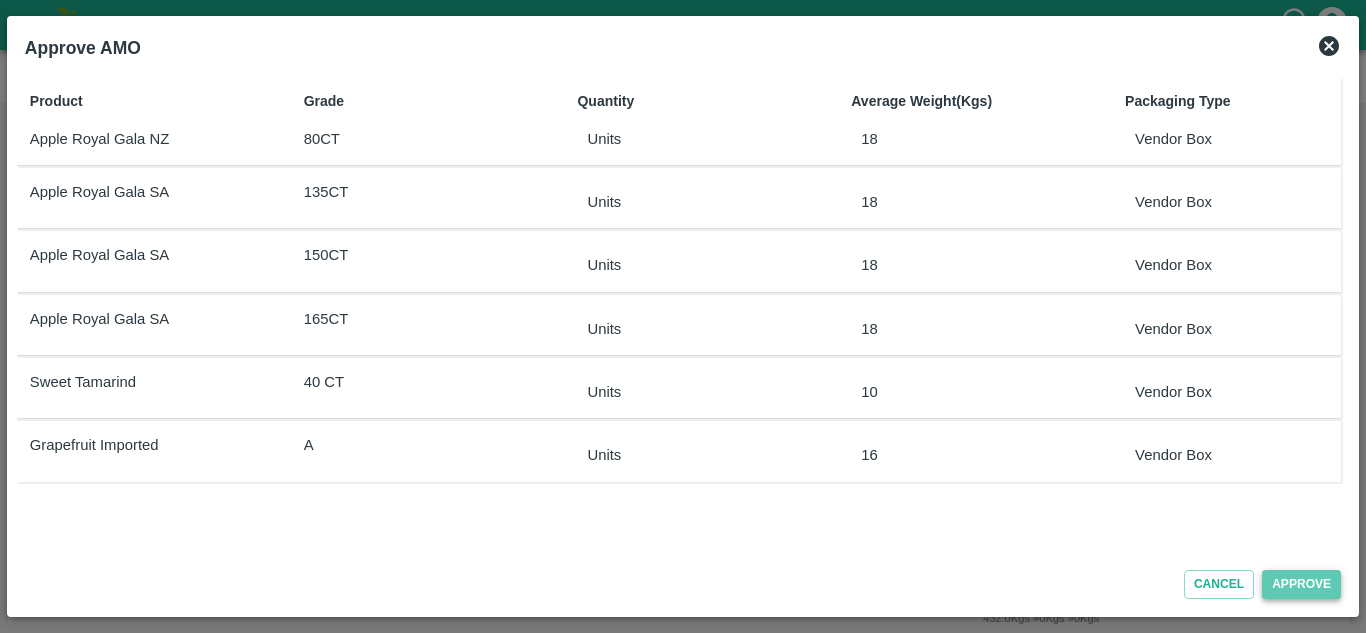 click on "Approve" at bounding box center [1301, 584] 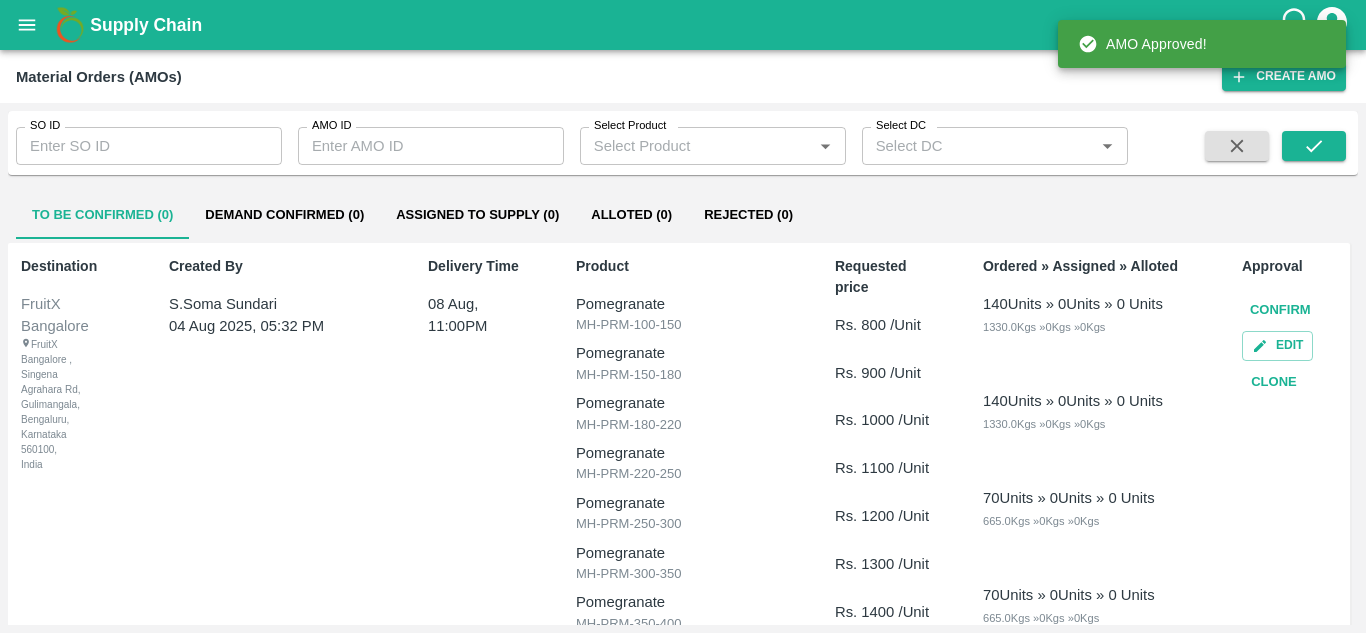 click on "Demand Confirmed (0)" at bounding box center [284, 215] 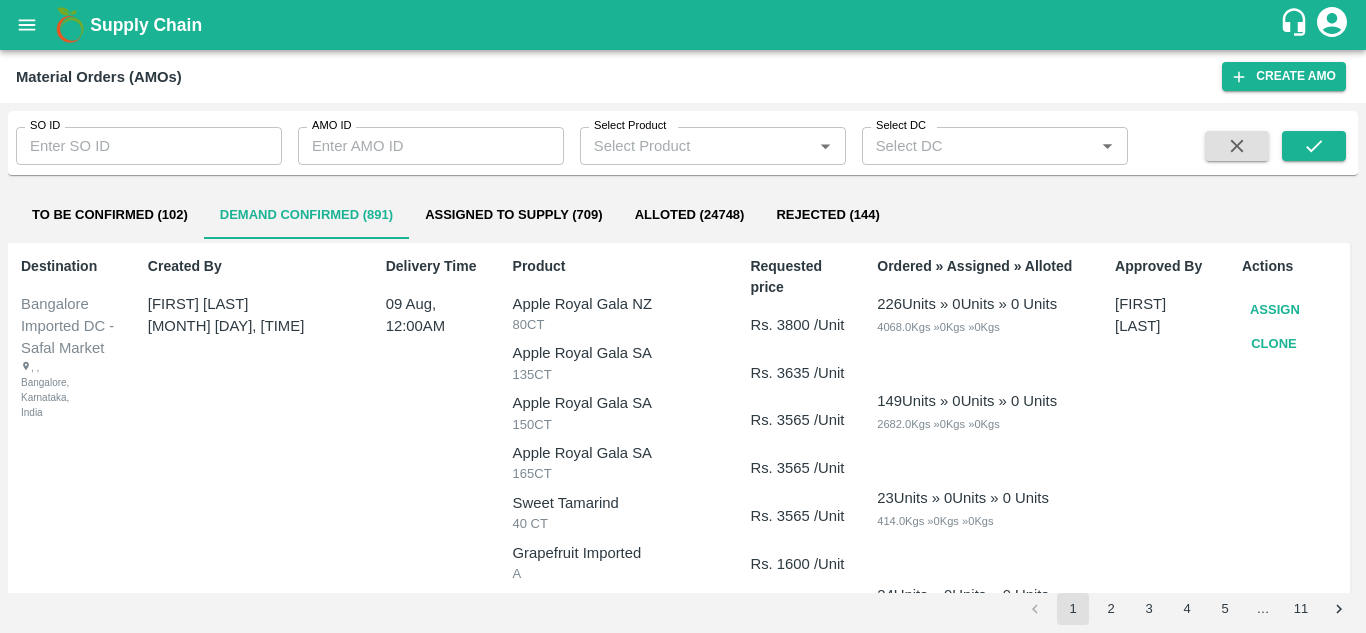 type 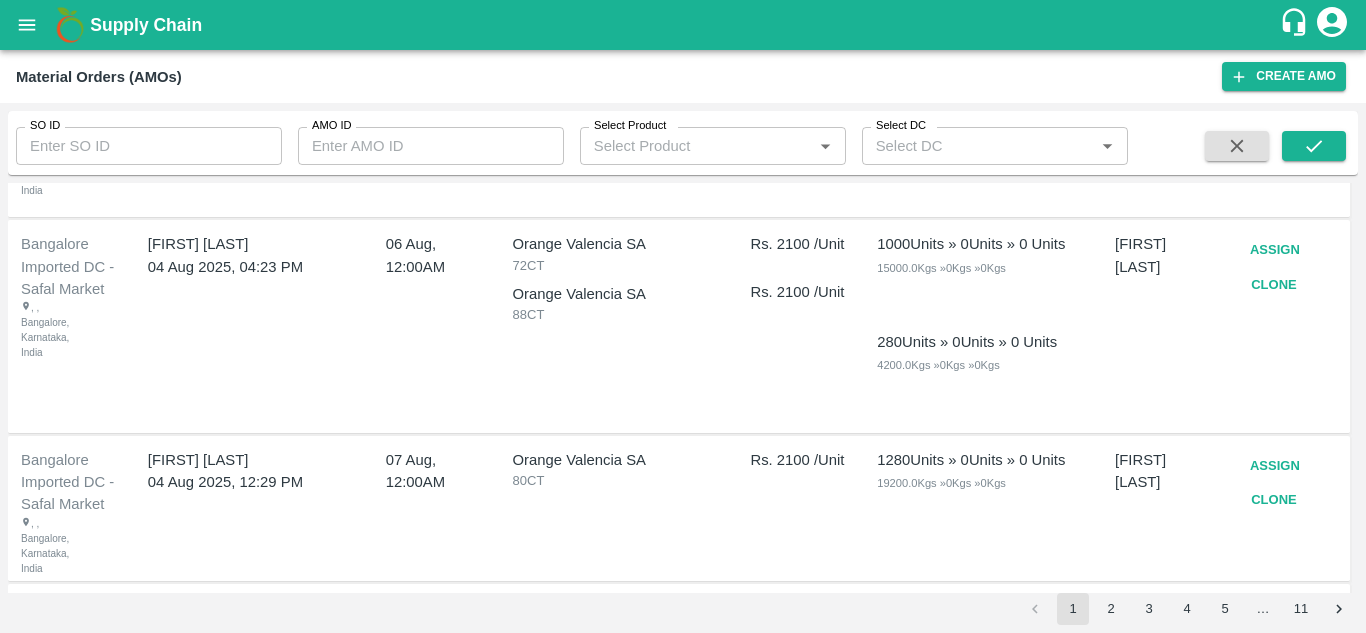 scroll, scrollTop: 6089, scrollLeft: 0, axis: vertical 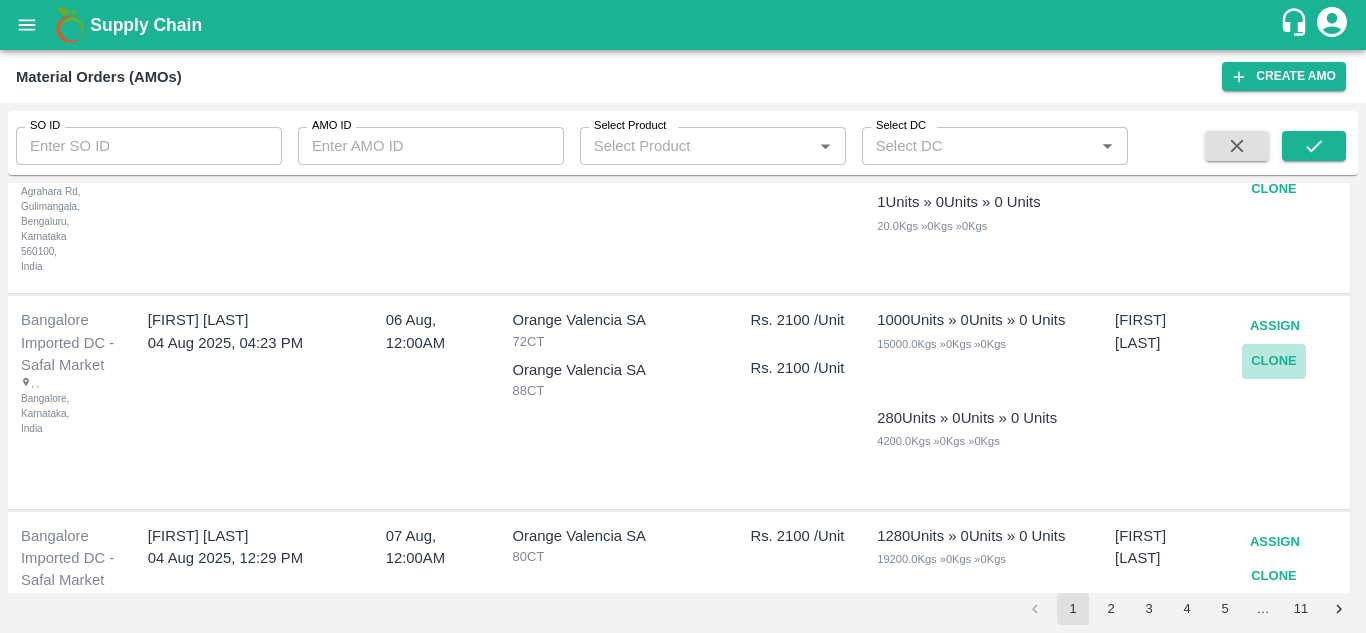 click on "Clone" at bounding box center [1274, 361] 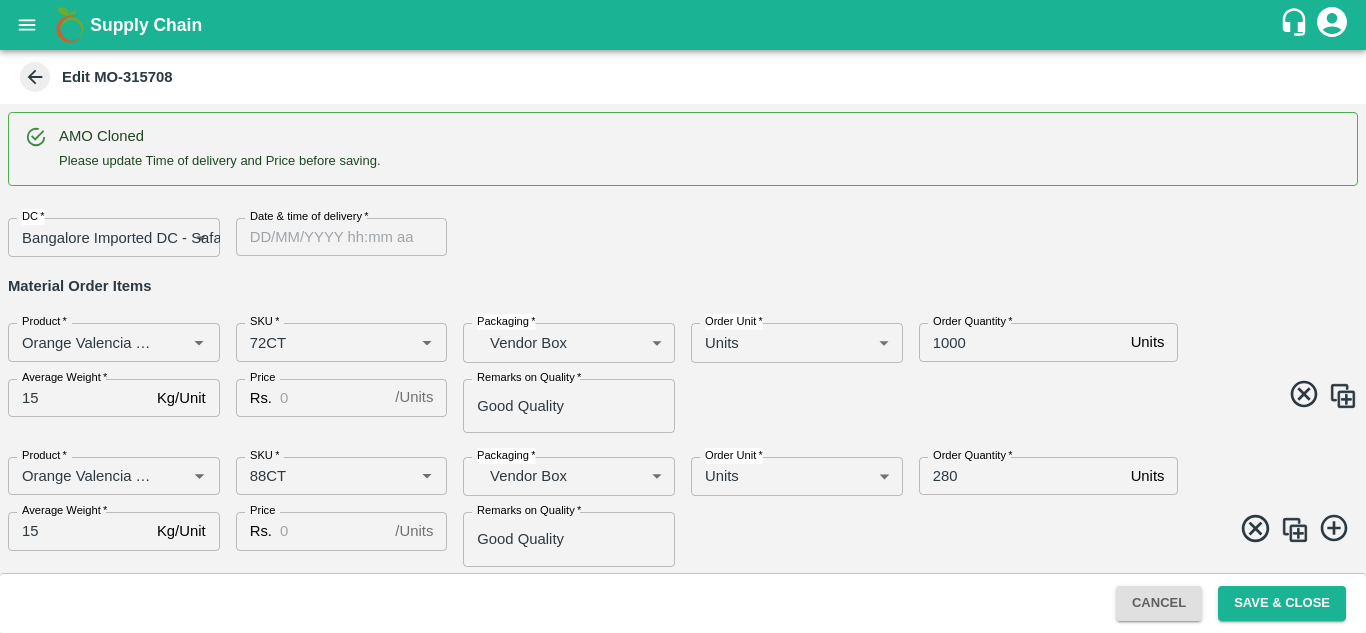 type on "DD/MM/YYYY hh:mm aa" 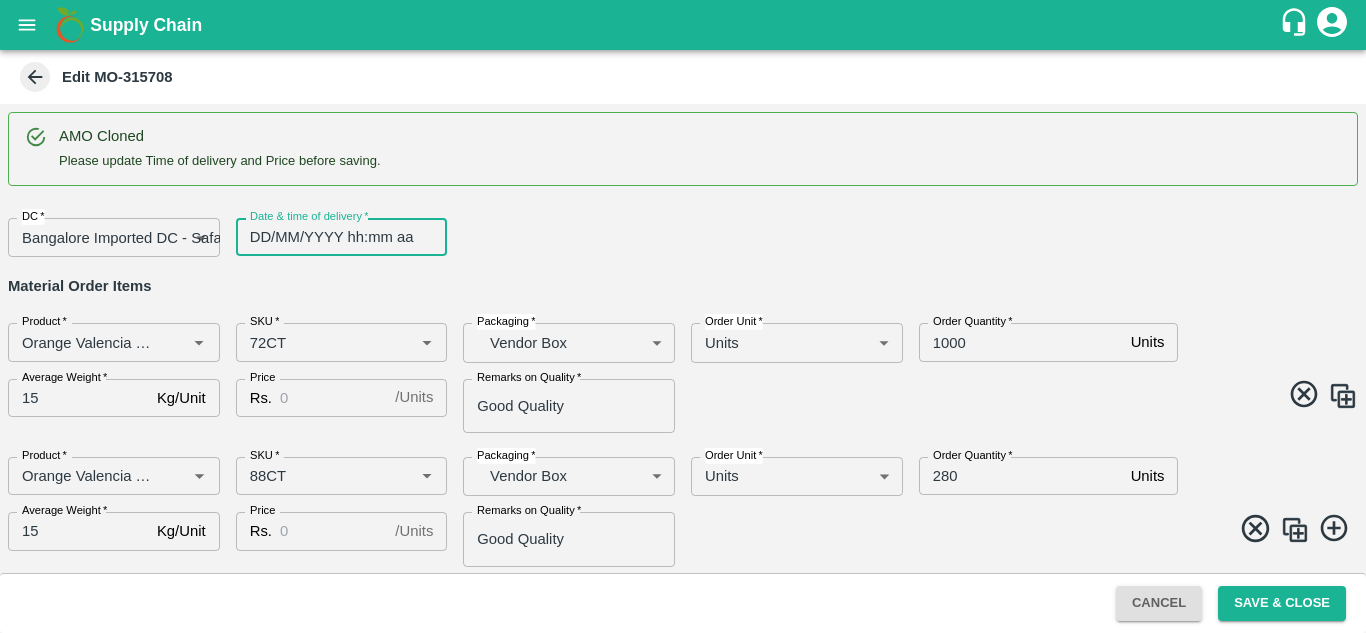 click on "DD/MM/YYYY hh:mm aa" at bounding box center (335, 237) 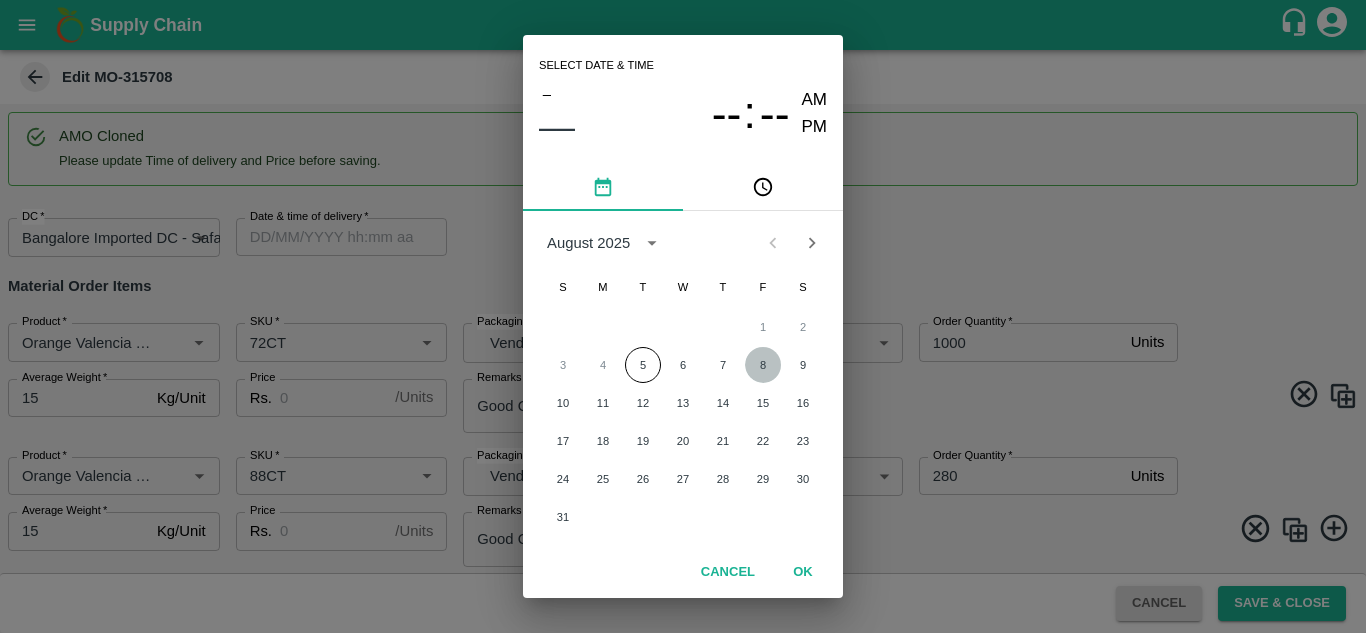 click on "8" at bounding box center [763, 365] 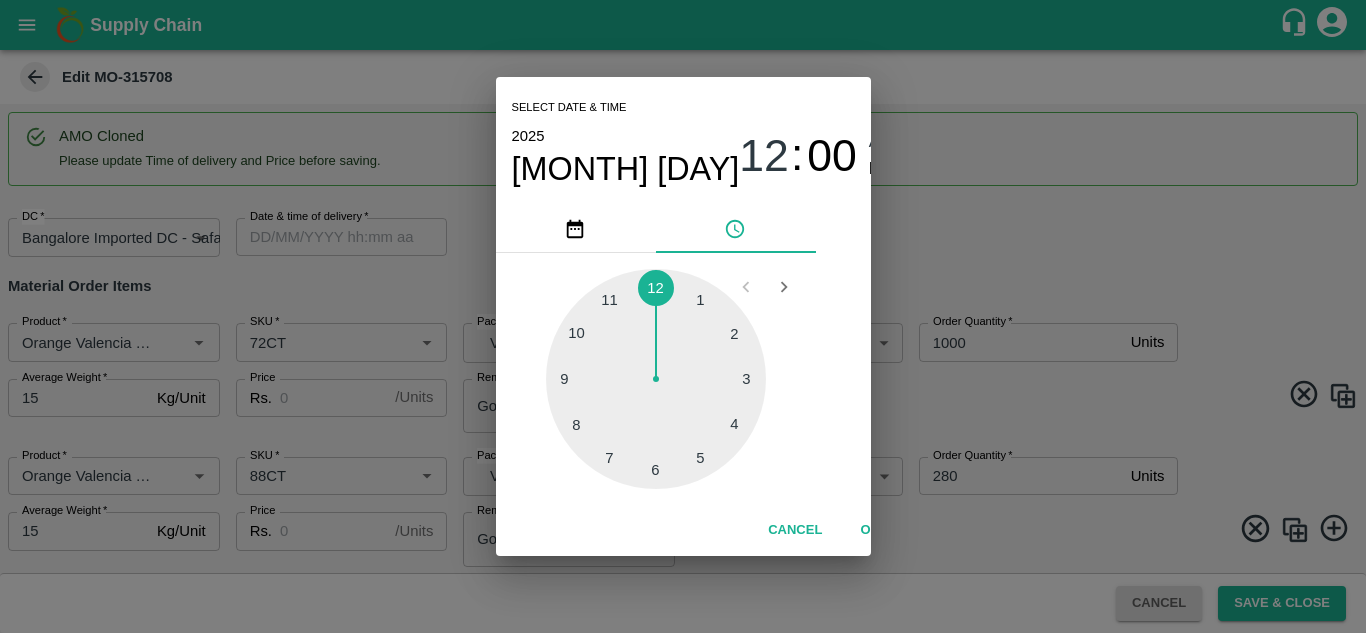 type on "08/08/2025 12:00 AM" 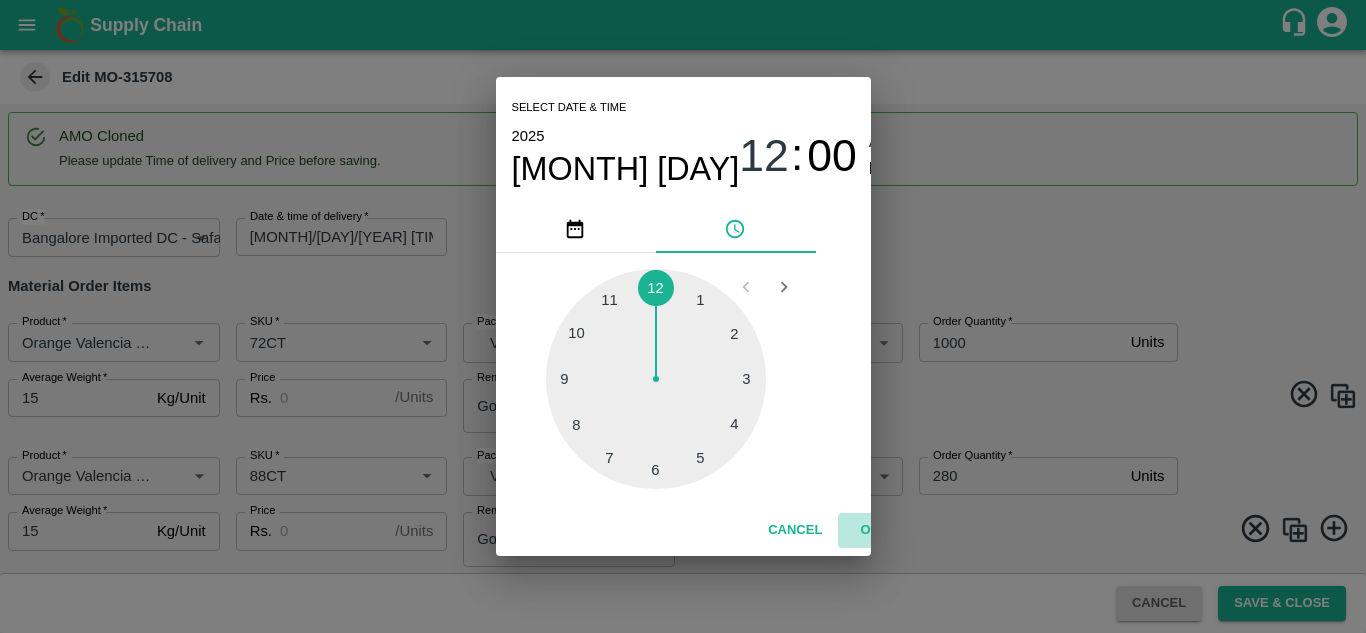 click on "OK" at bounding box center (870, 530) 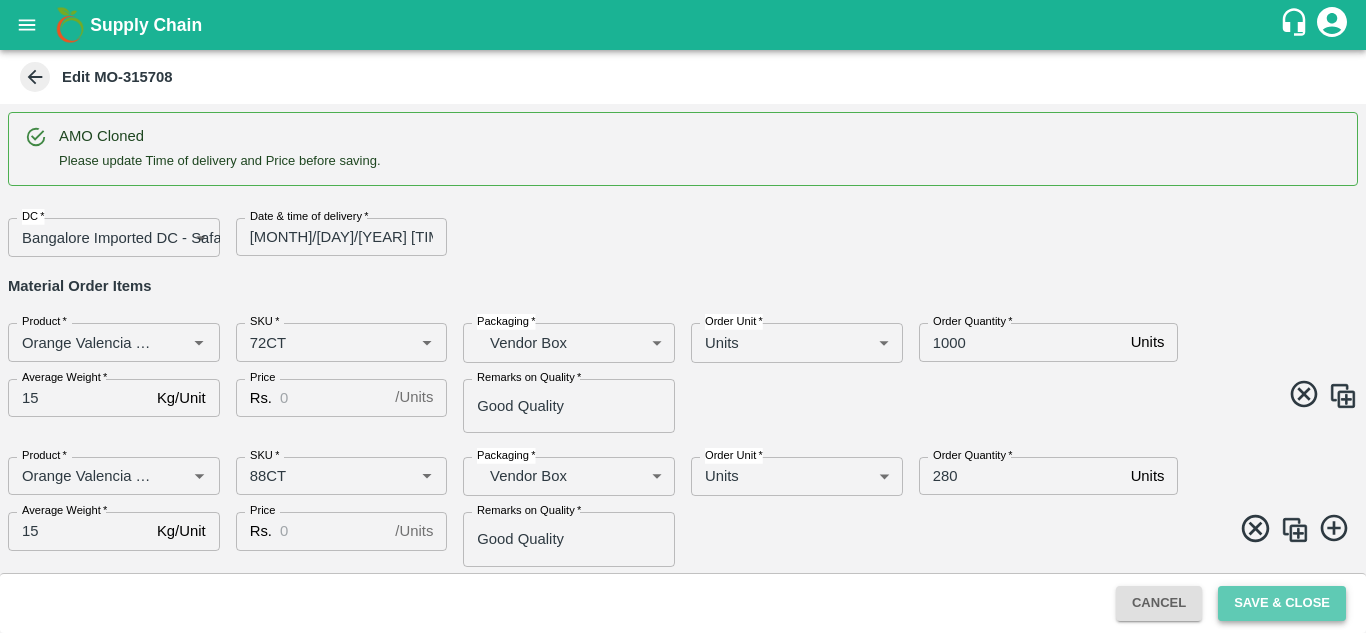 click on "Save & Close" at bounding box center (1282, 603) 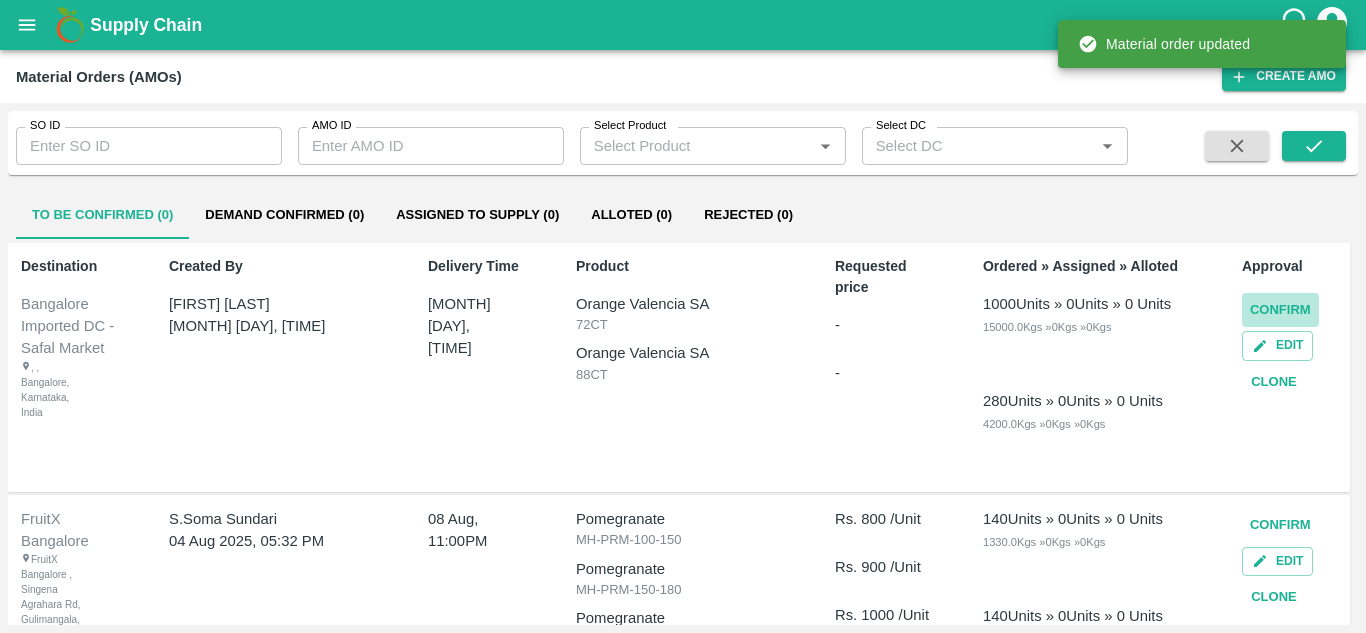 click on "Confirm" at bounding box center (1280, 310) 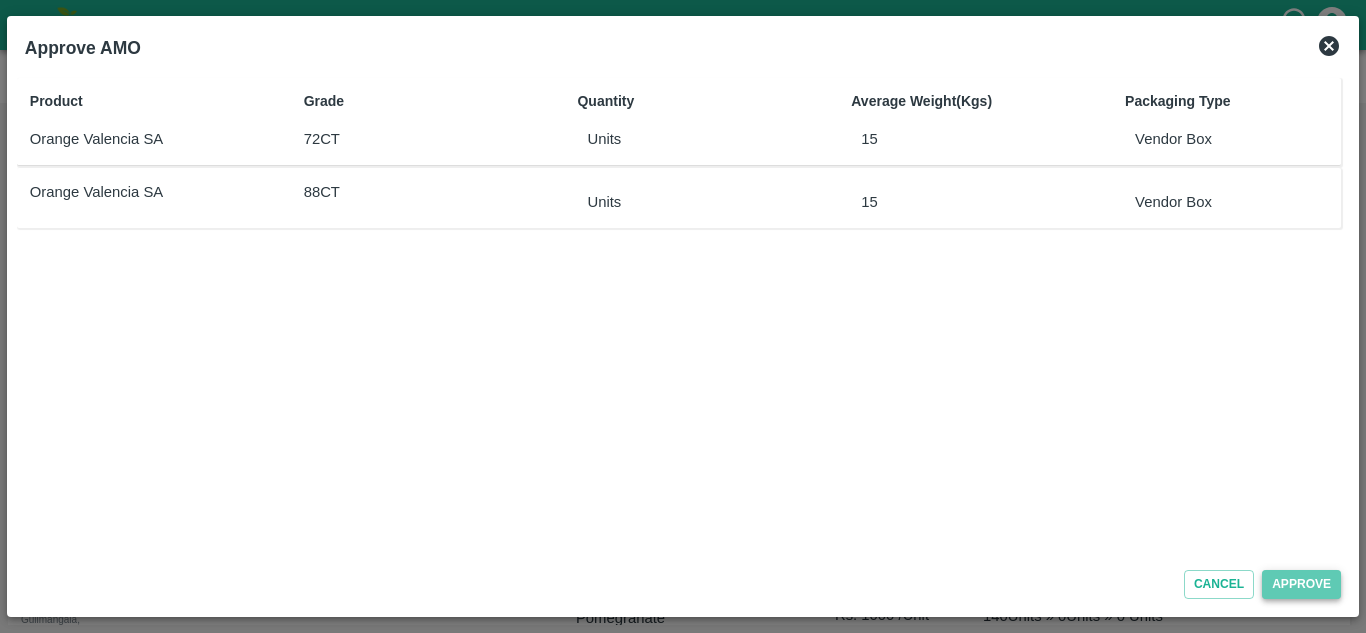 click on "Approve" at bounding box center [1301, 584] 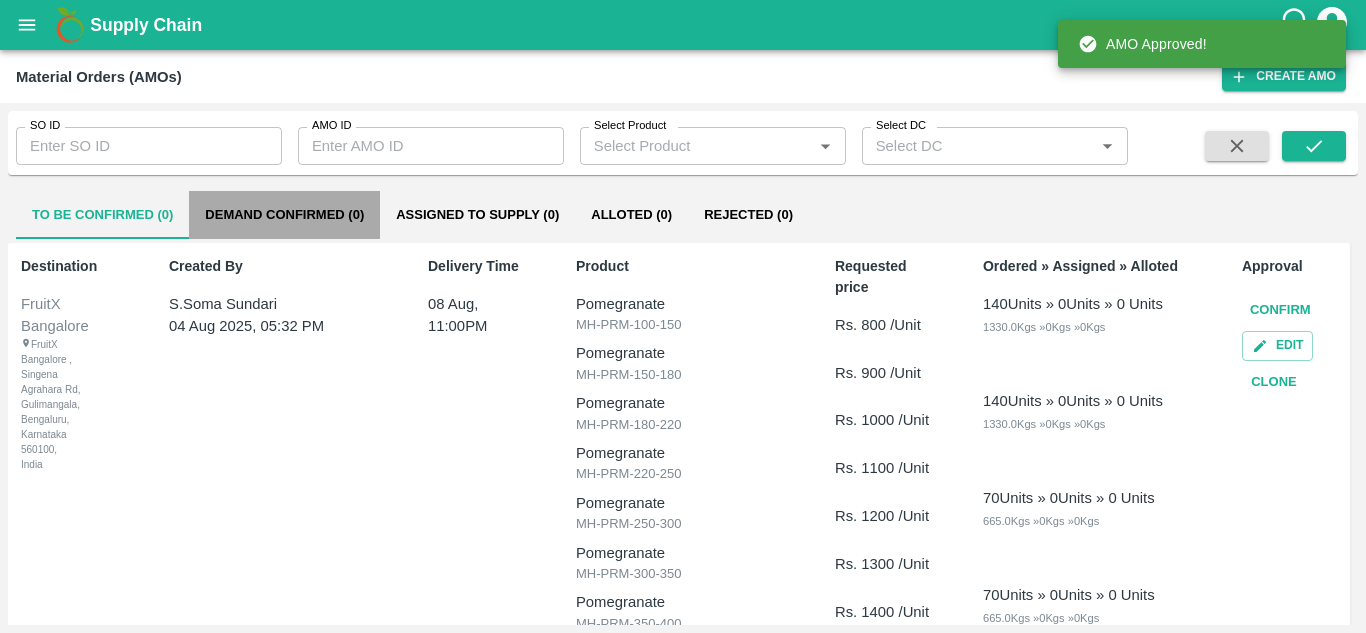 click on "Demand Confirmed (0)" at bounding box center (284, 215) 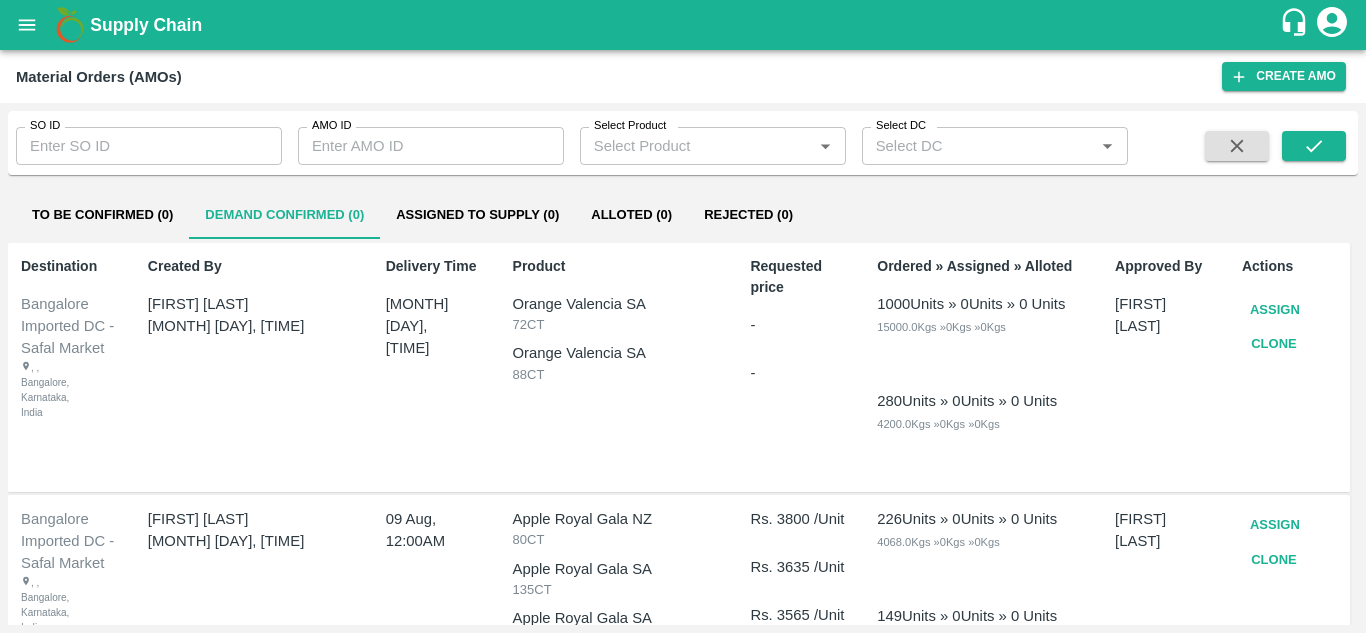 type 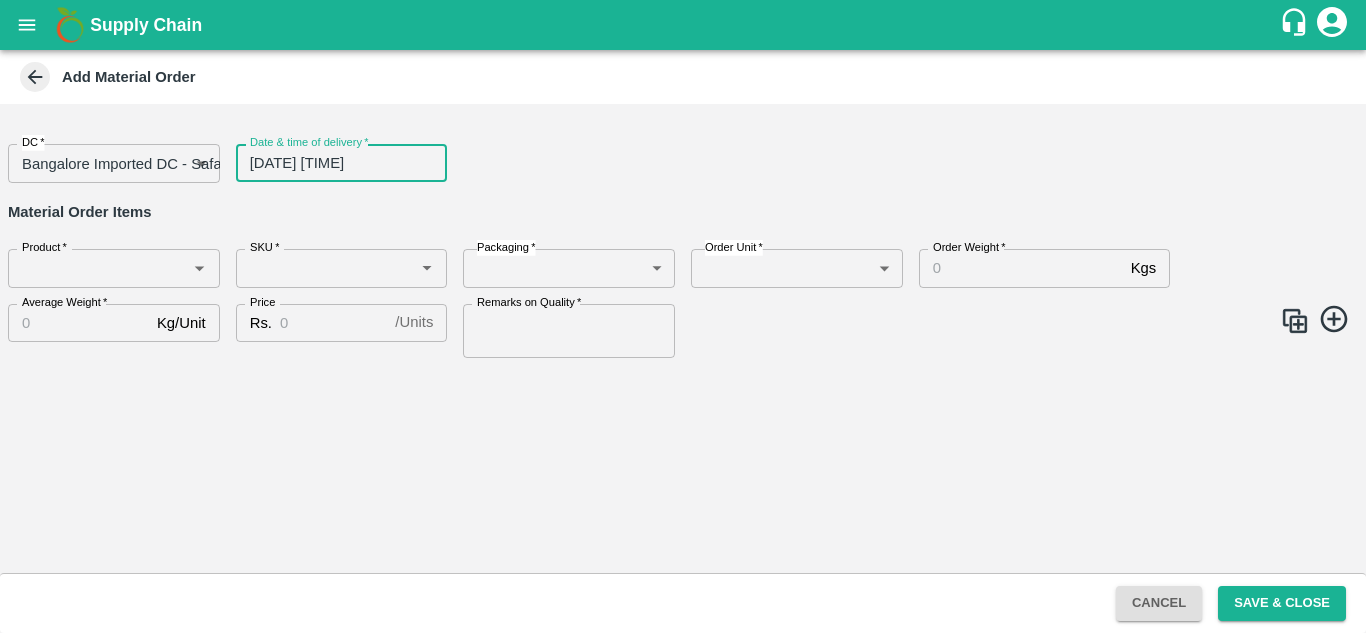 scroll, scrollTop: 0, scrollLeft: 0, axis: both 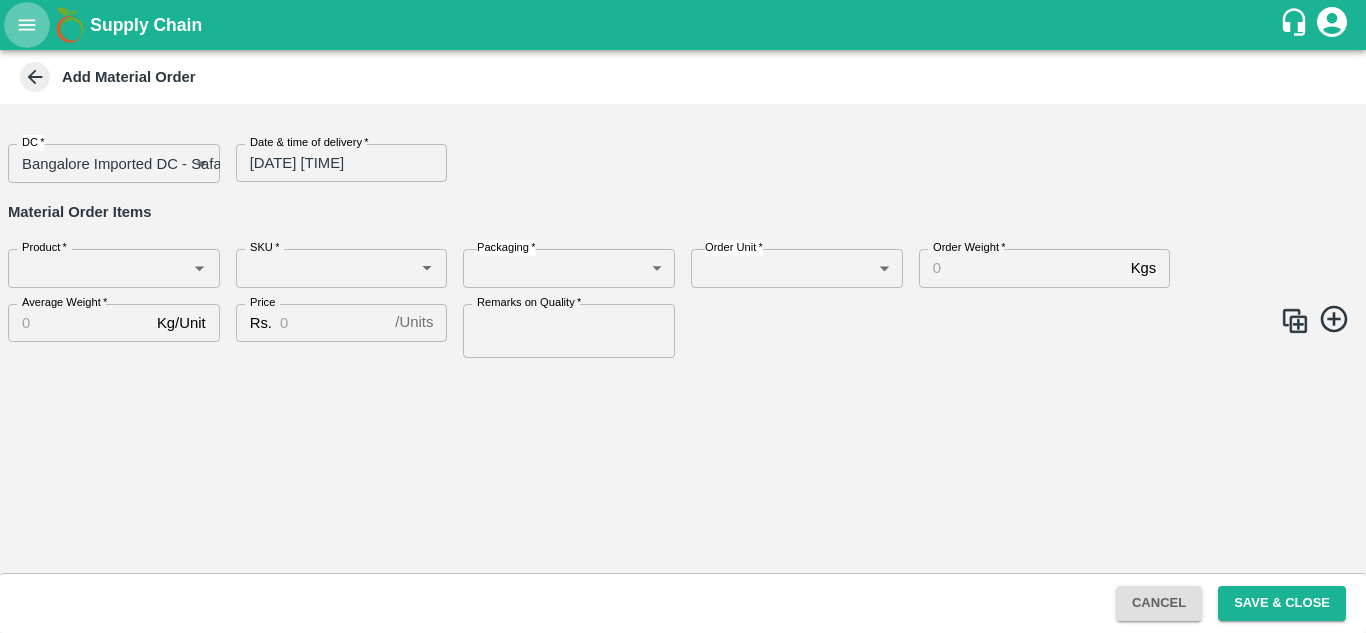 click at bounding box center (27, 25) 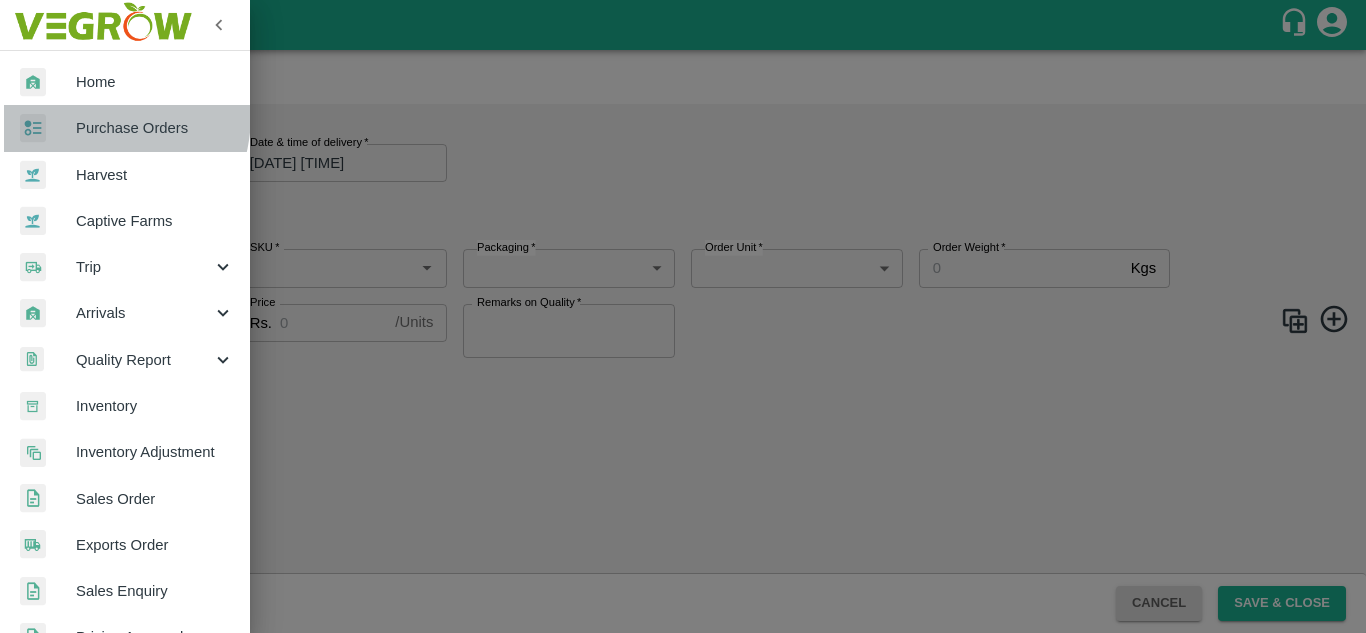 click on "Purchase Orders" at bounding box center (125, 128) 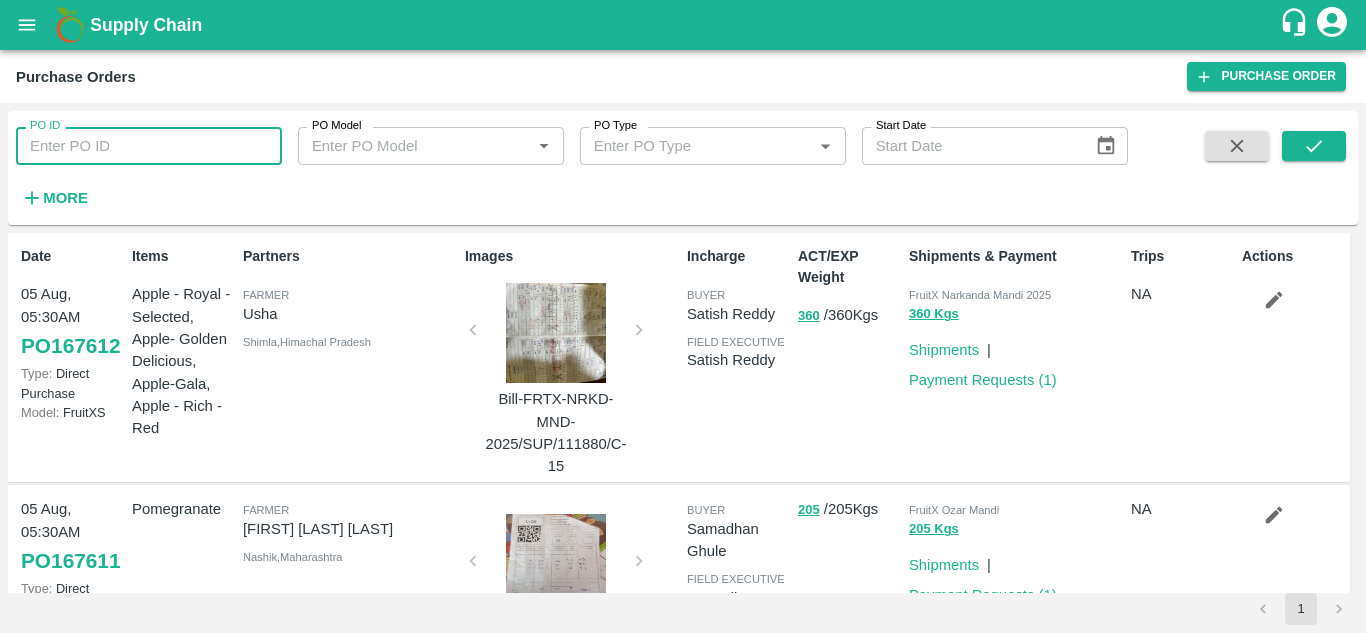click on "PO ID" at bounding box center [149, 146] 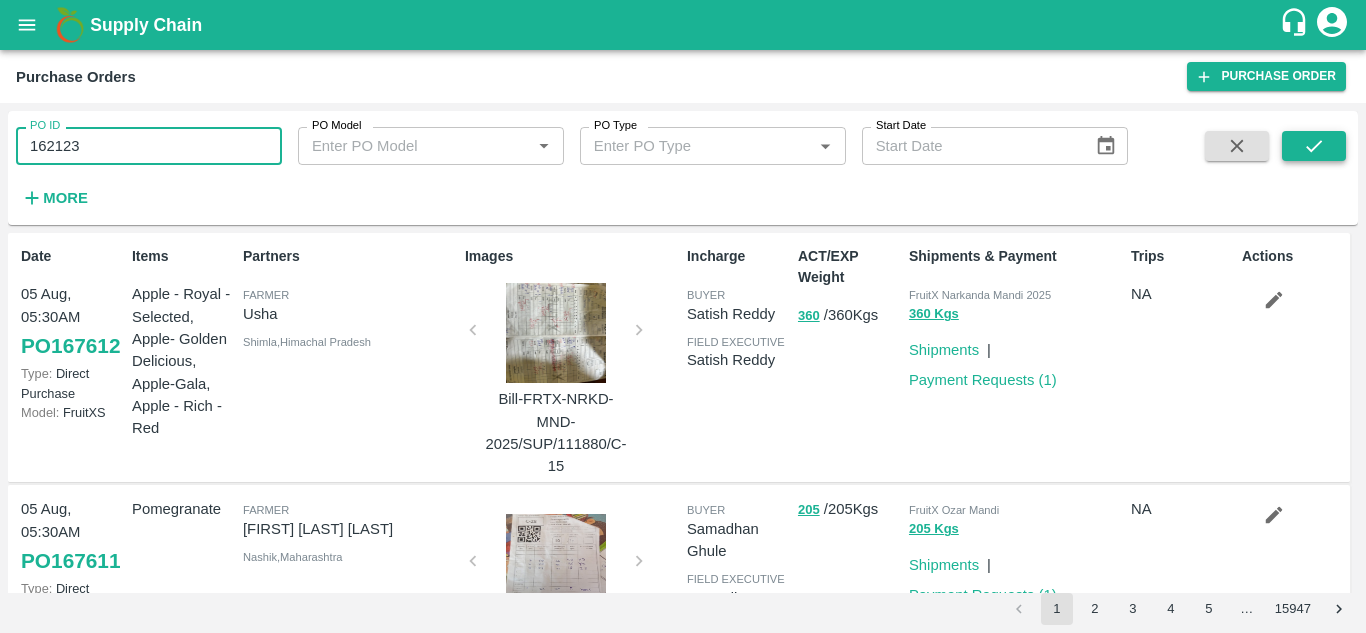type on "162123" 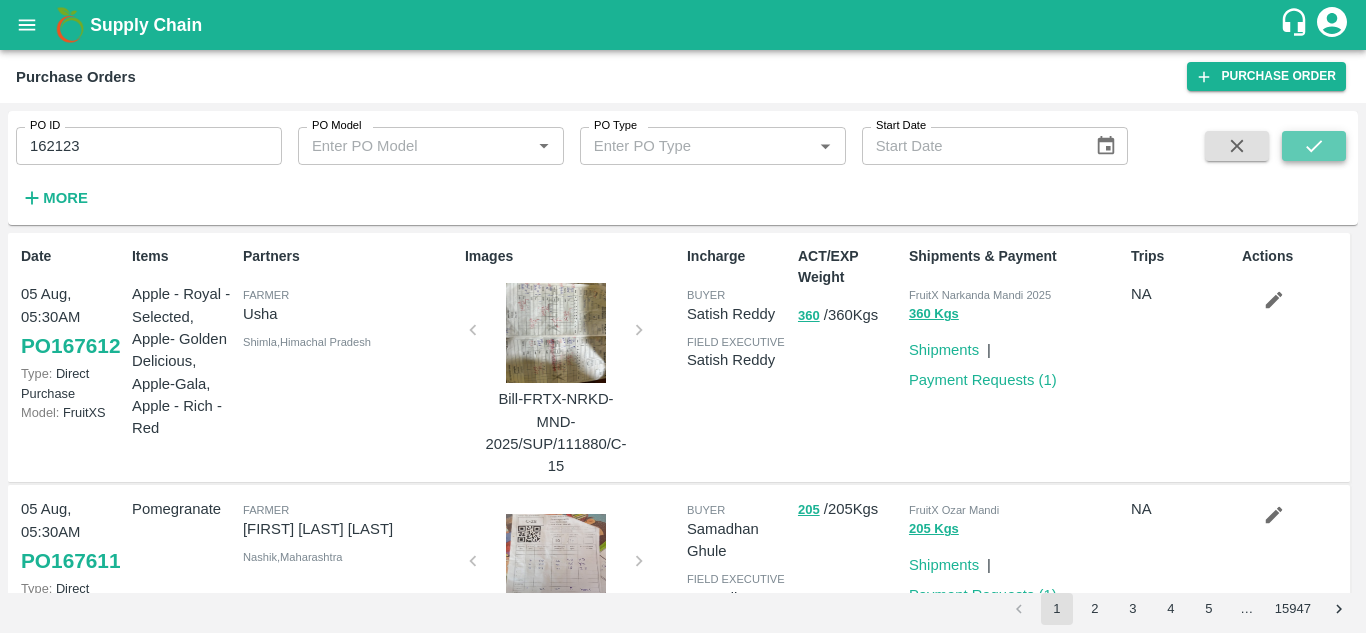 click 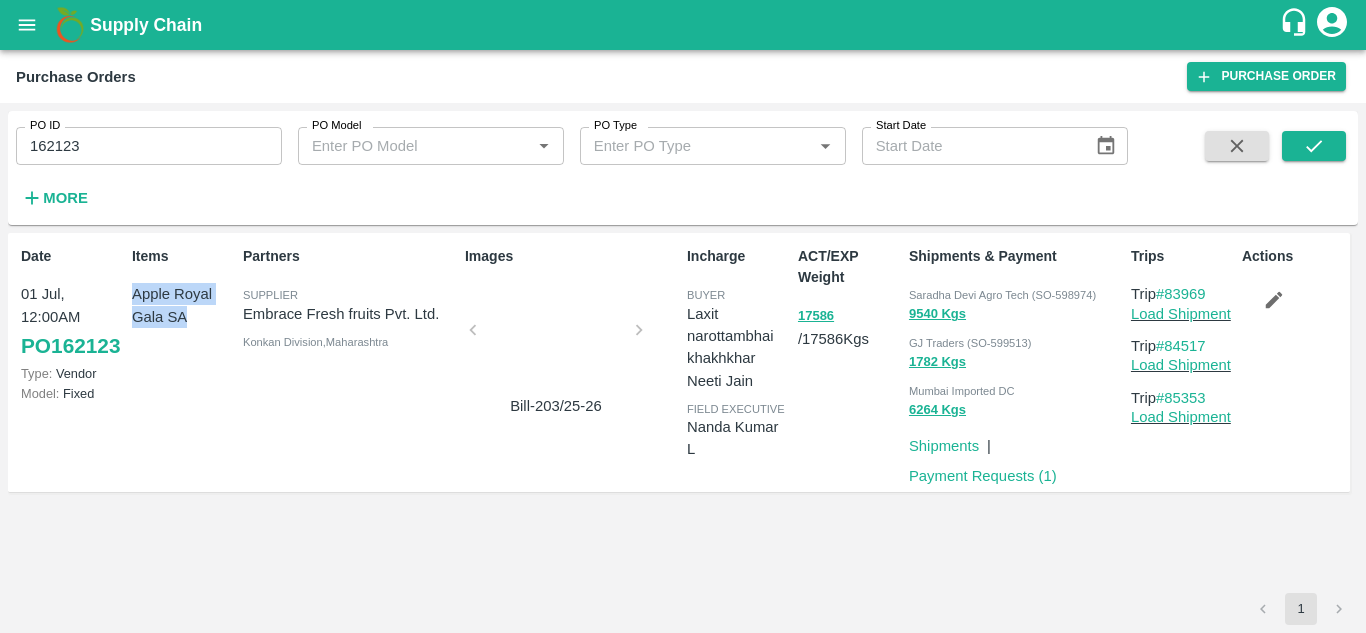 drag, startPoint x: 128, startPoint y: 292, endPoint x: 204, endPoint y: 325, distance: 82.85529 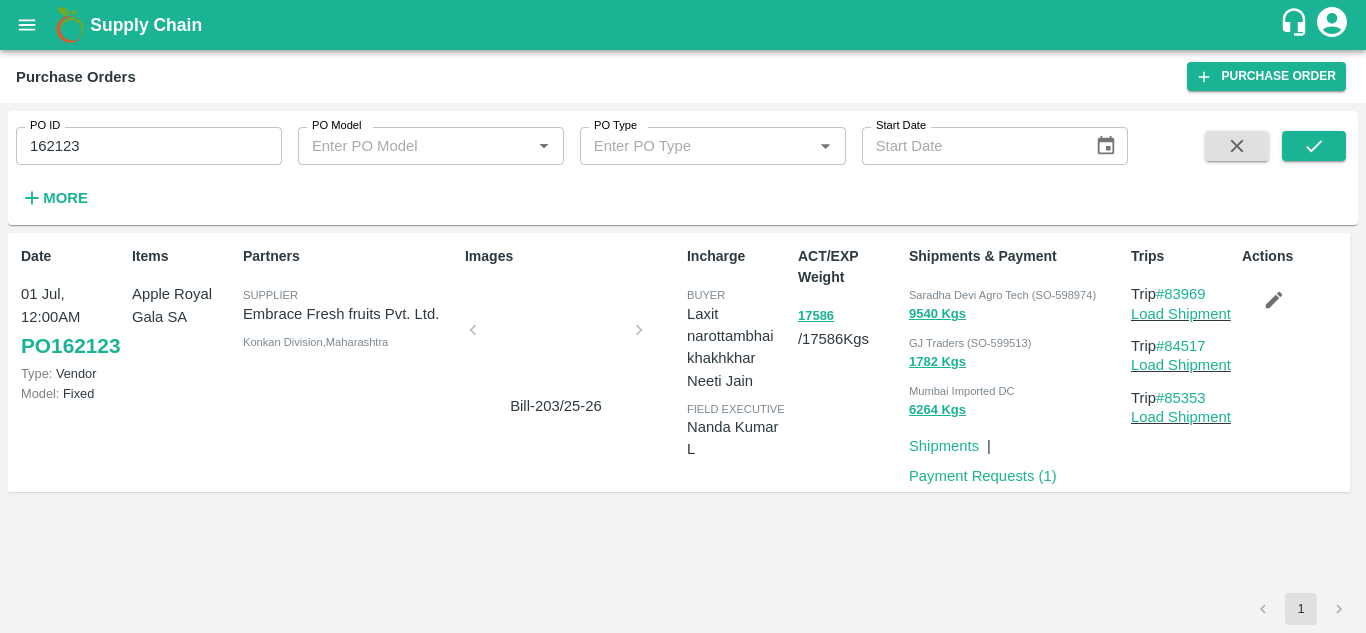 click at bounding box center [556, 336] 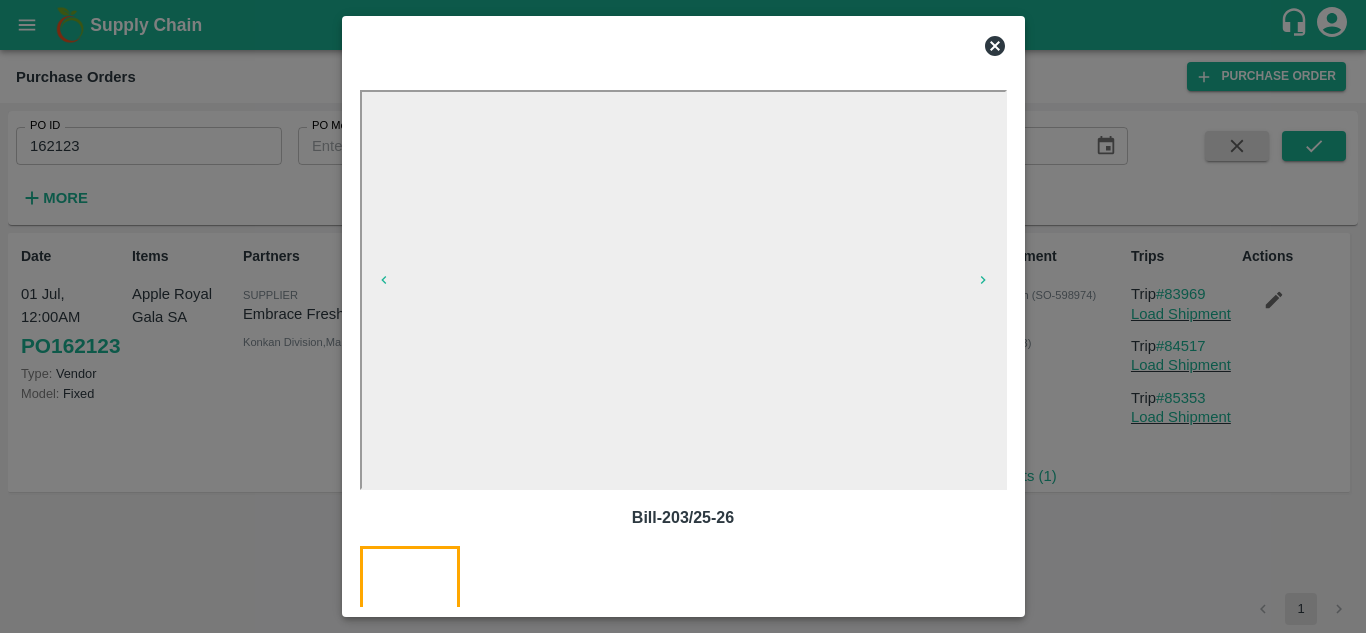 click 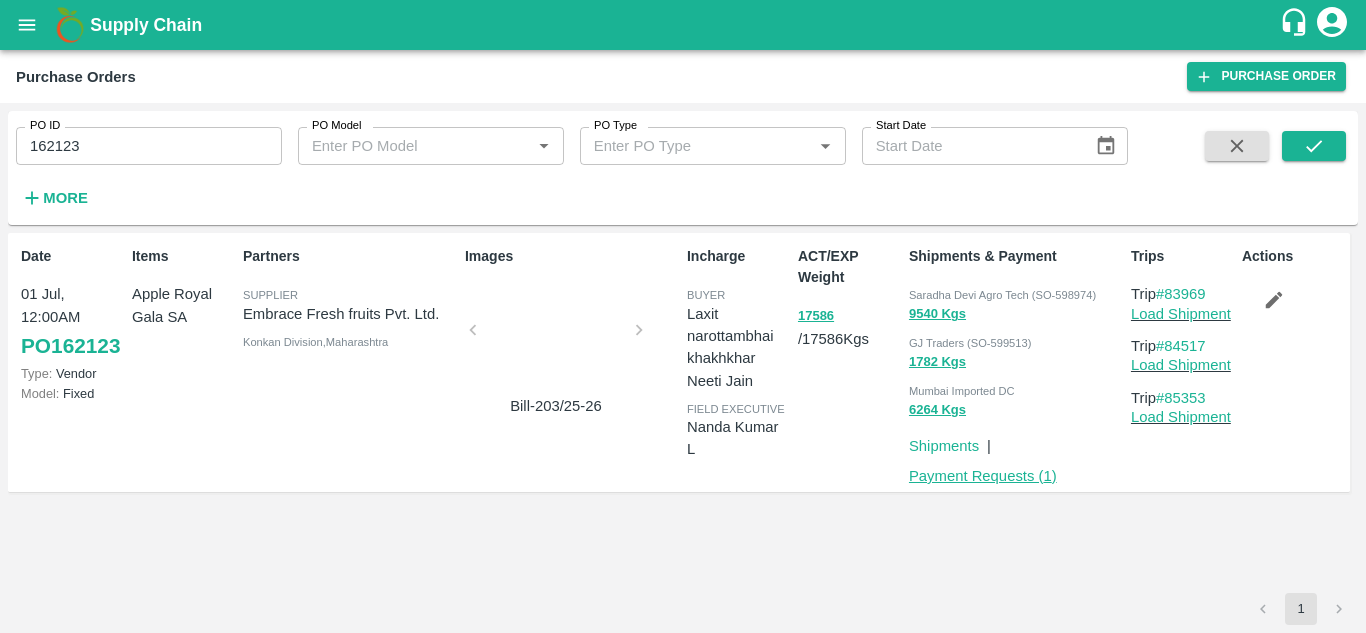click on "Payment Requests ( 1 )" at bounding box center (983, 476) 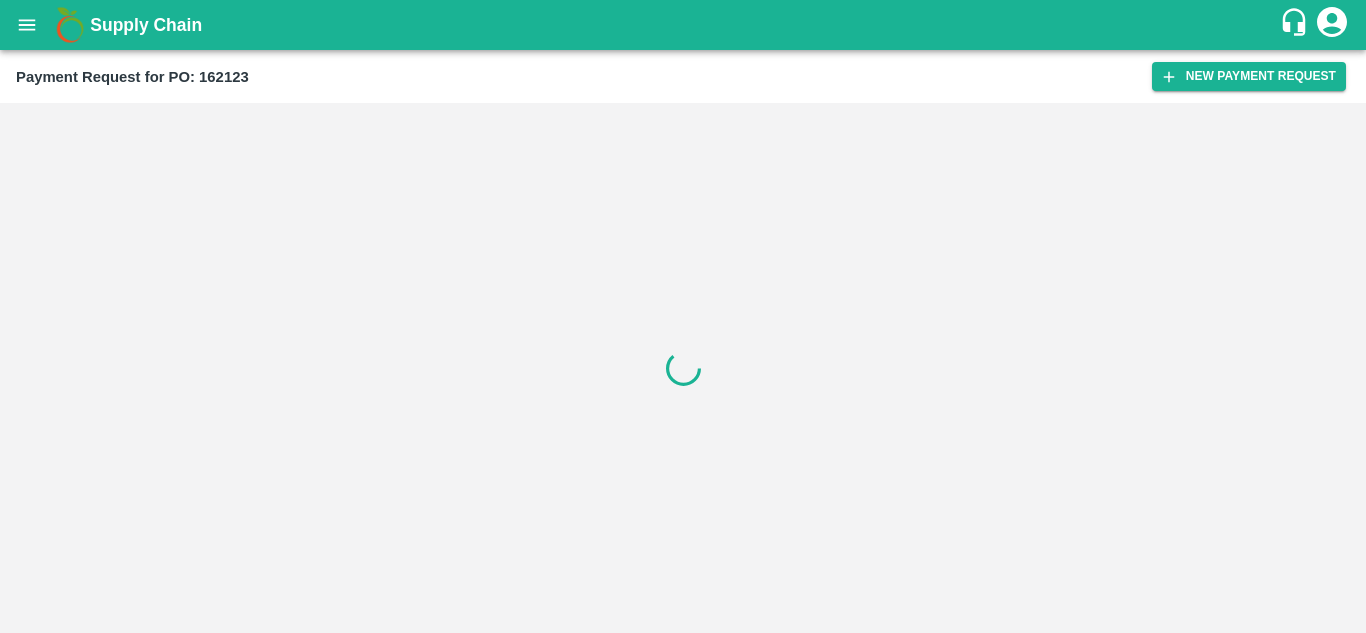 scroll, scrollTop: 0, scrollLeft: 0, axis: both 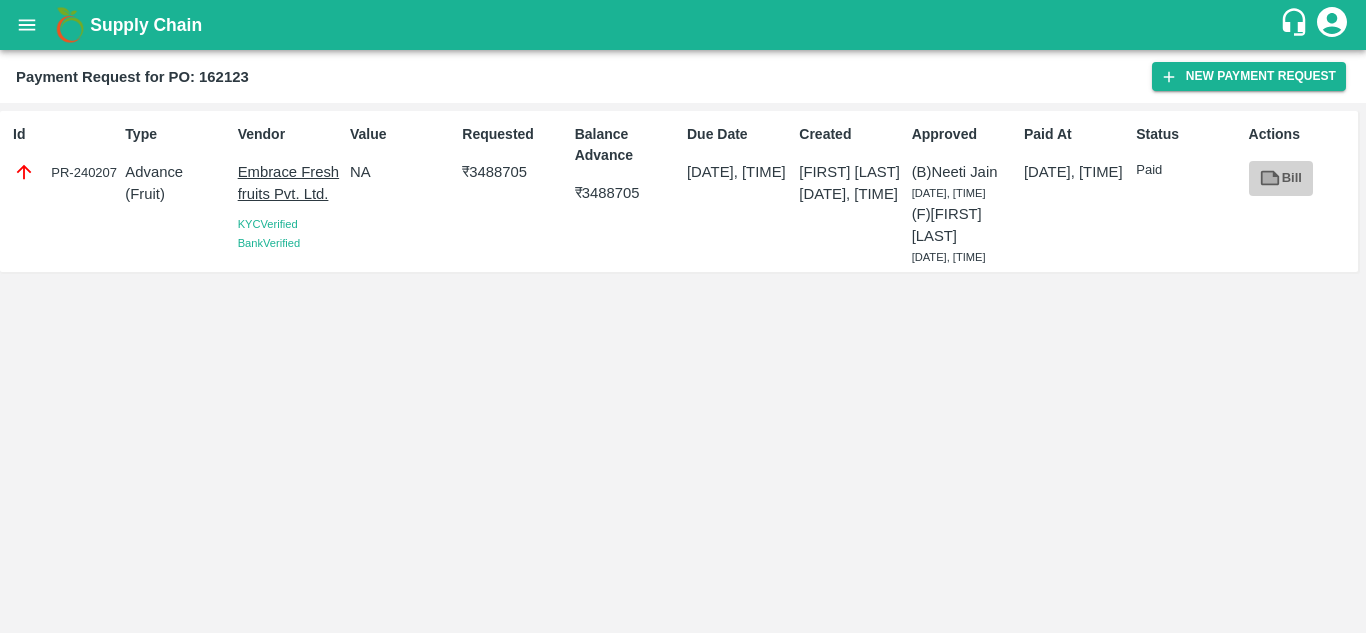 click on "Bill" at bounding box center [1281, 178] 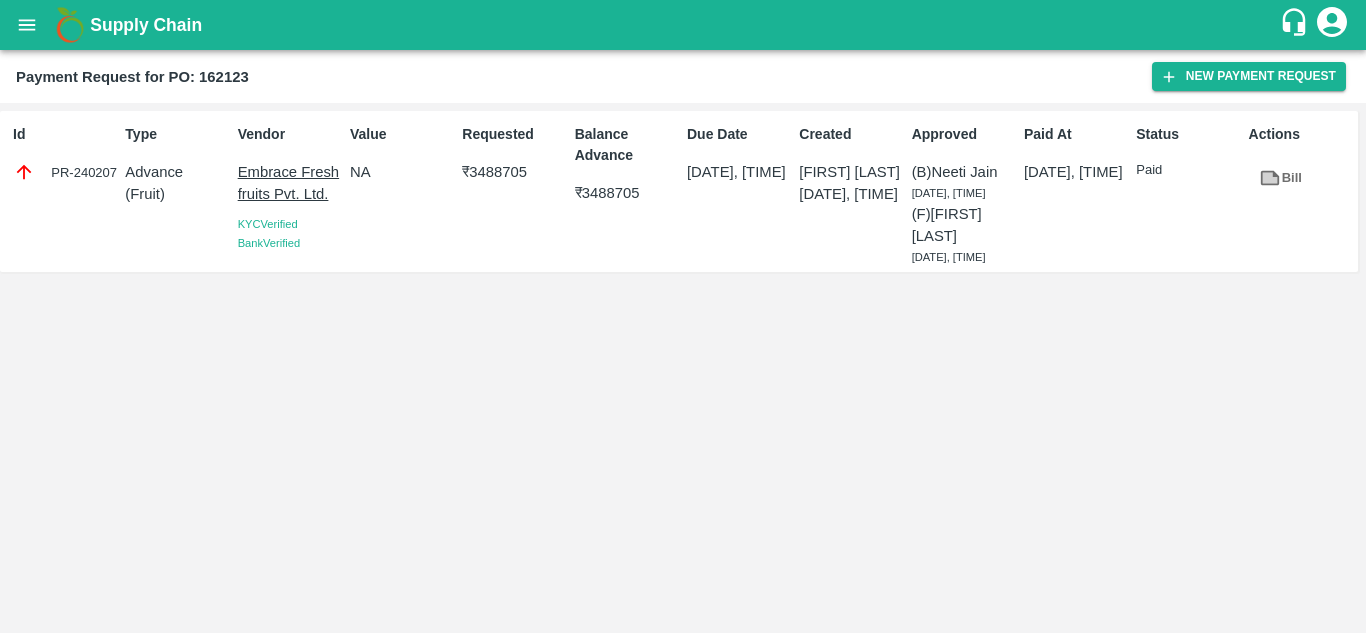 click 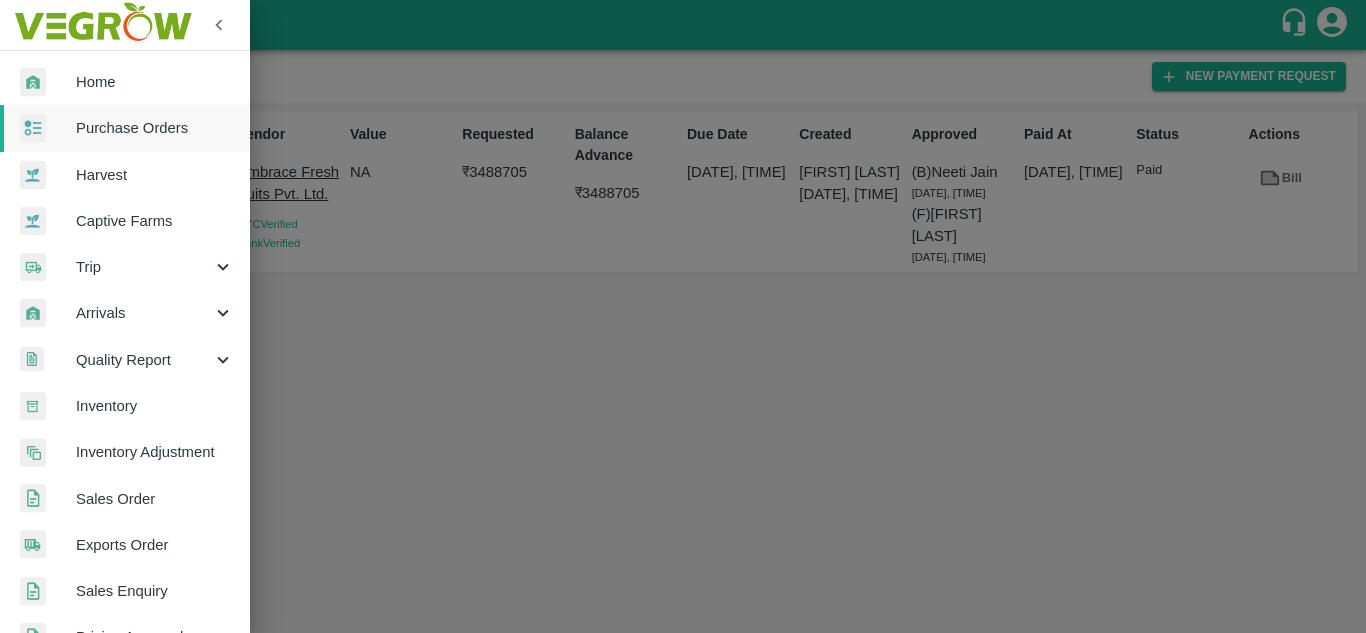 click at bounding box center [683, 316] 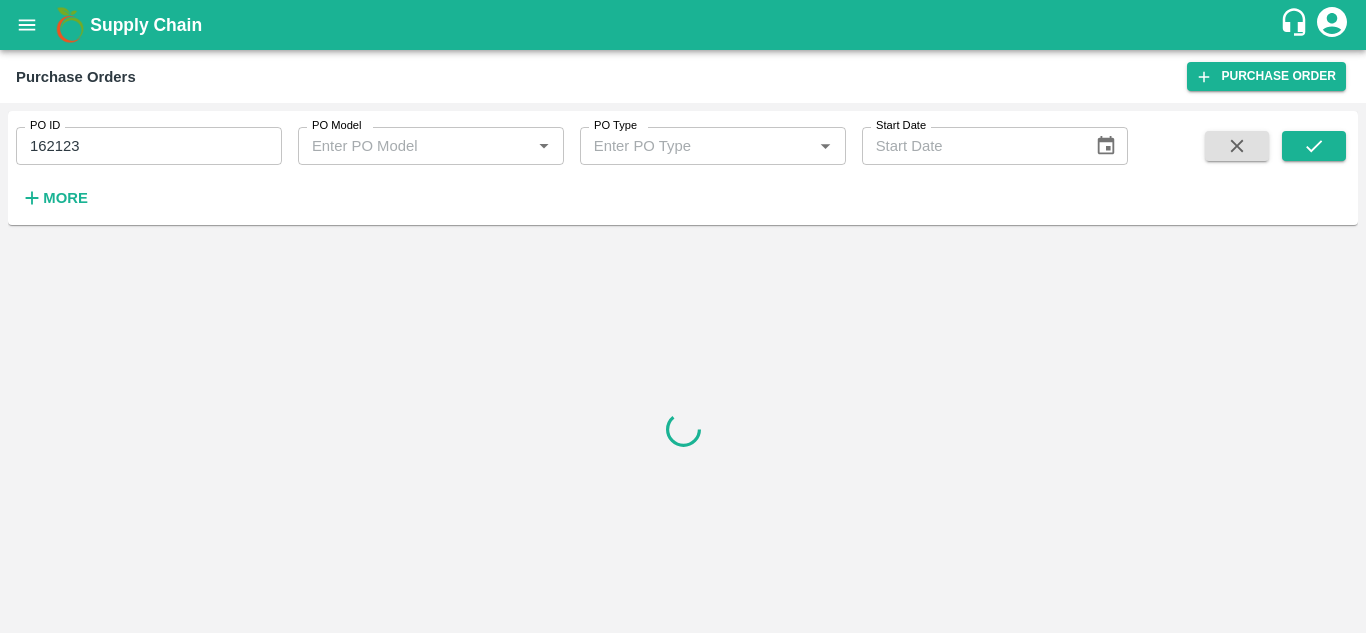 scroll, scrollTop: 0, scrollLeft: 0, axis: both 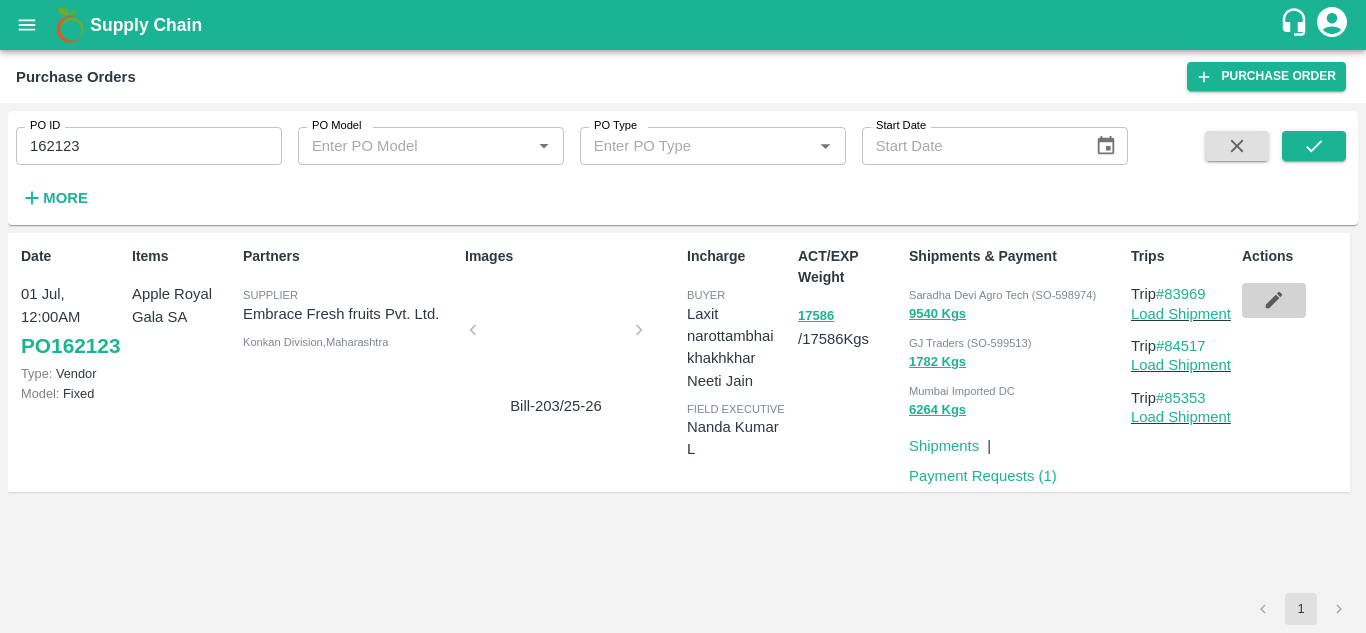 click 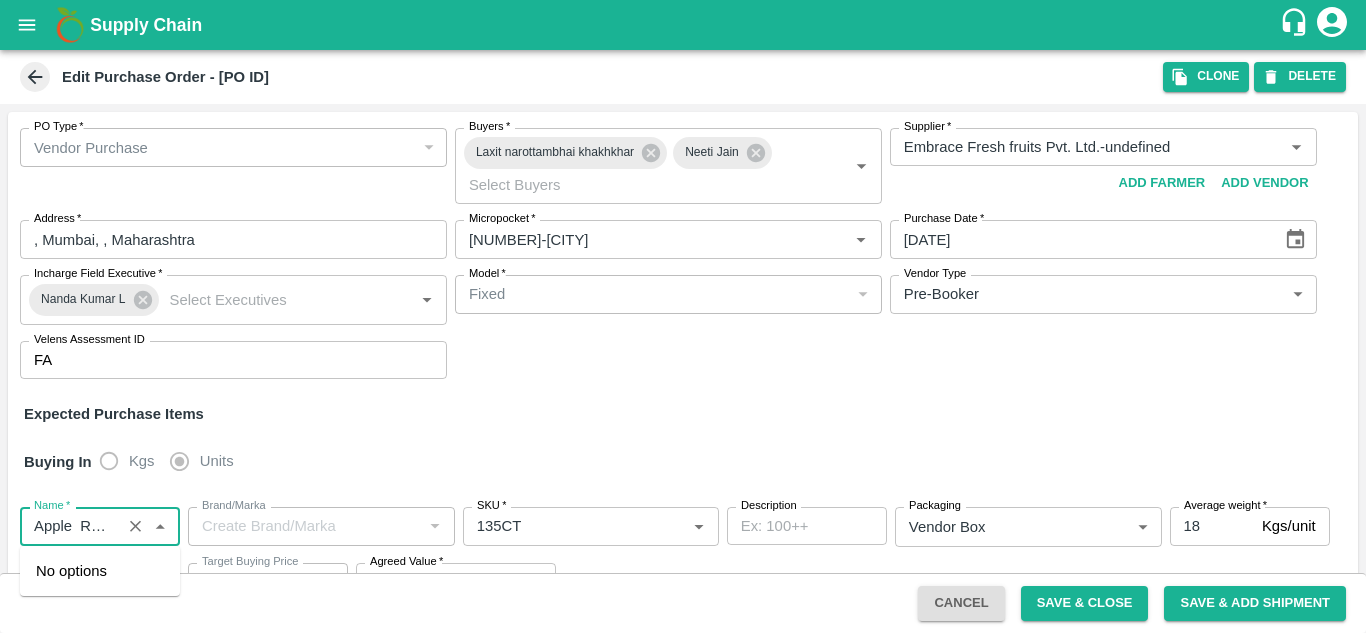click on "Name   *" at bounding box center (70, 526) 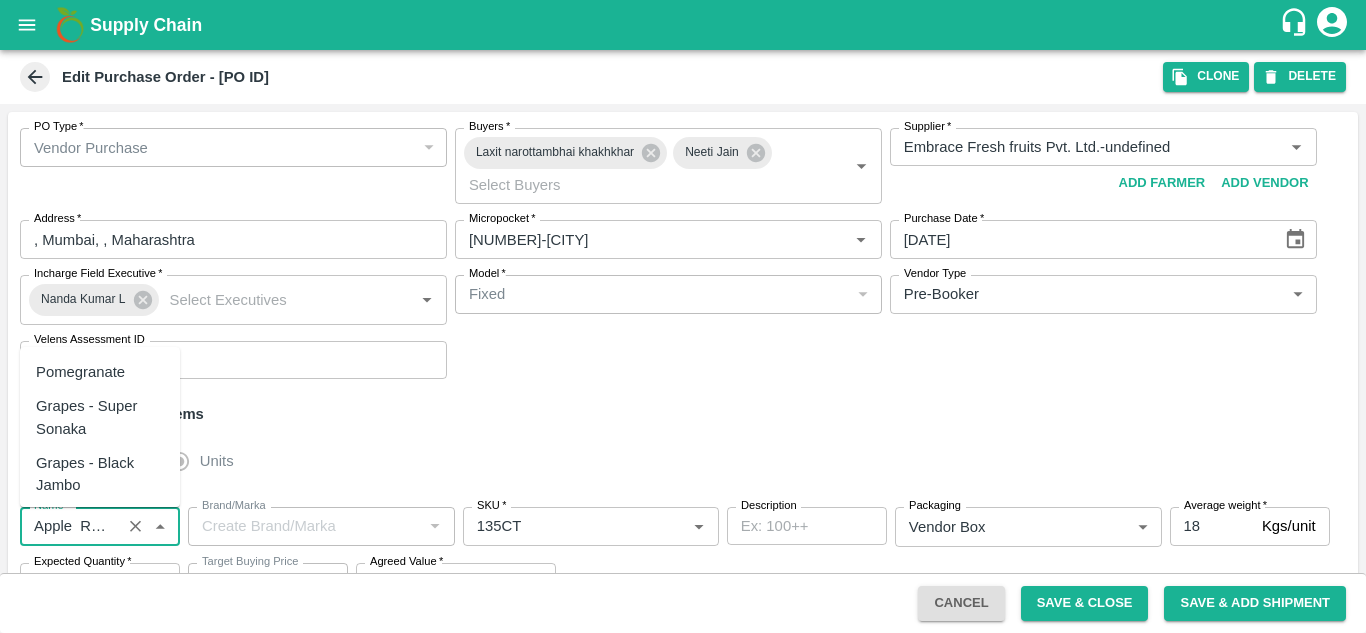 click on "Name   *" at bounding box center [70, 526] 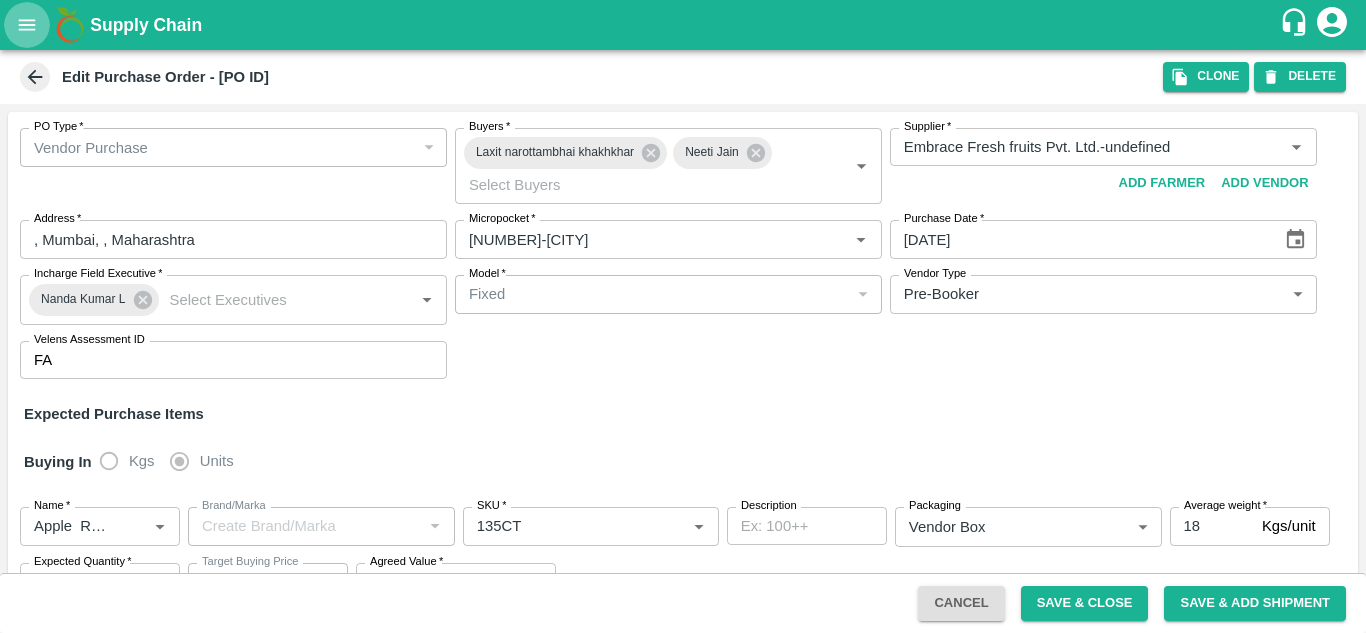 click at bounding box center (27, 25) 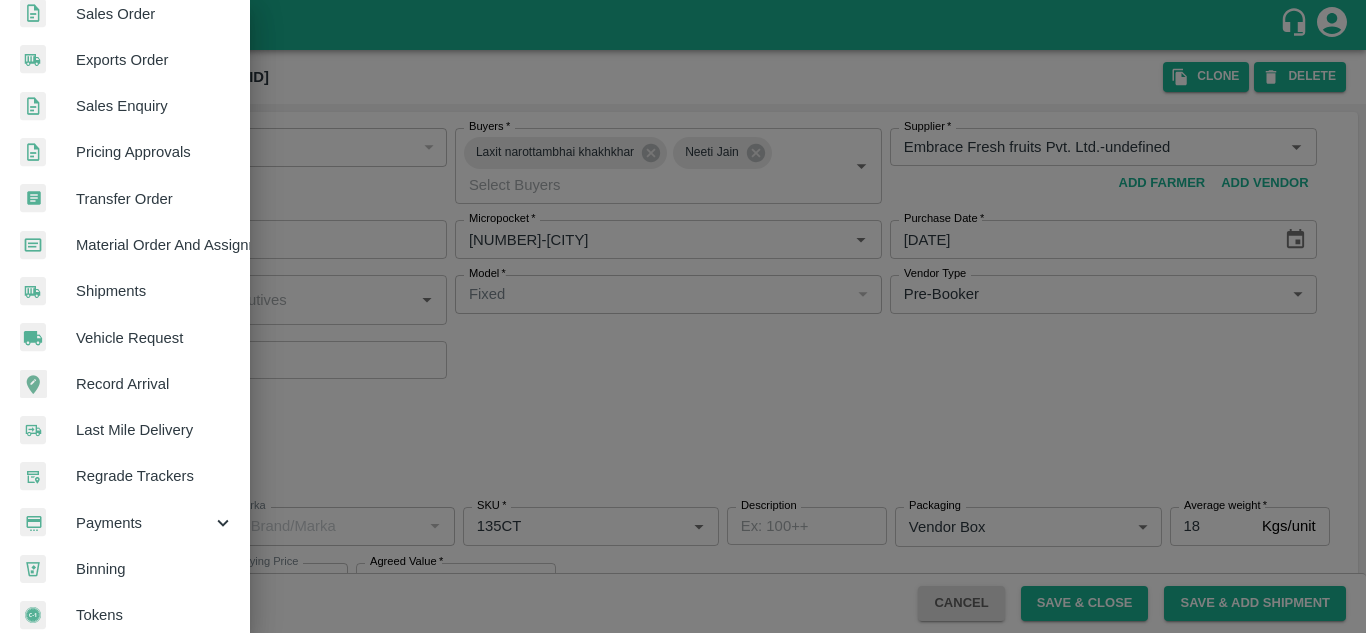 scroll, scrollTop: 506, scrollLeft: 0, axis: vertical 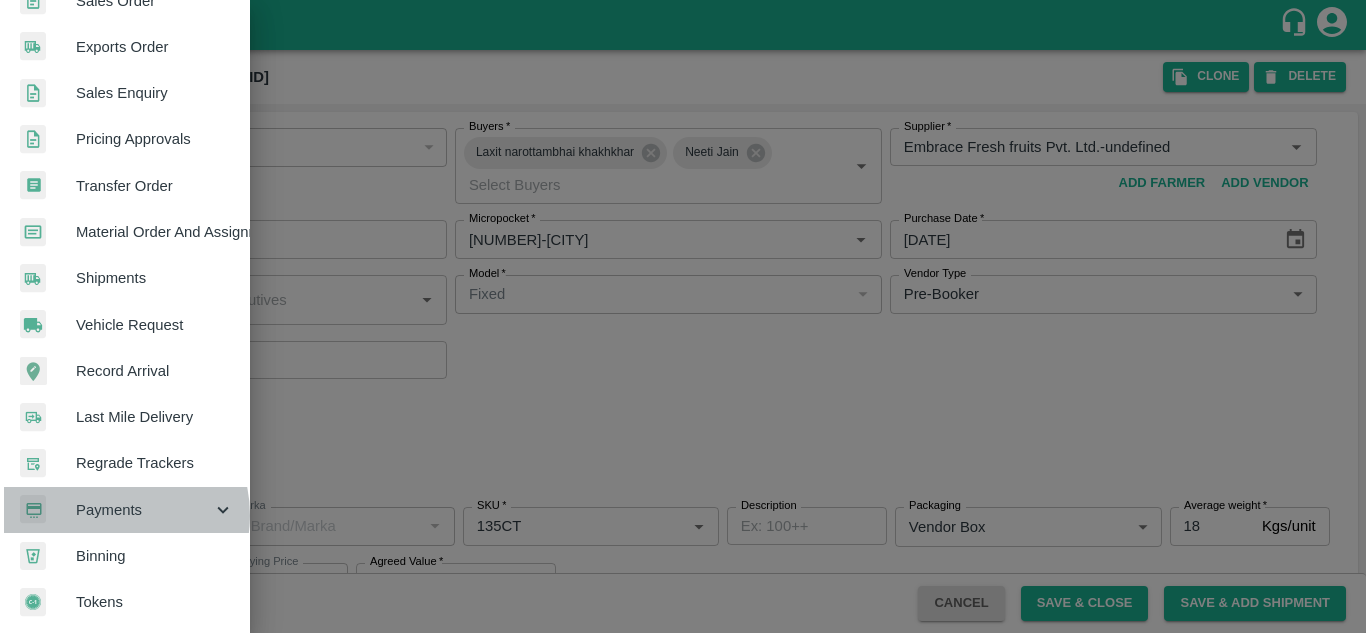 click on "Payments" at bounding box center (144, 510) 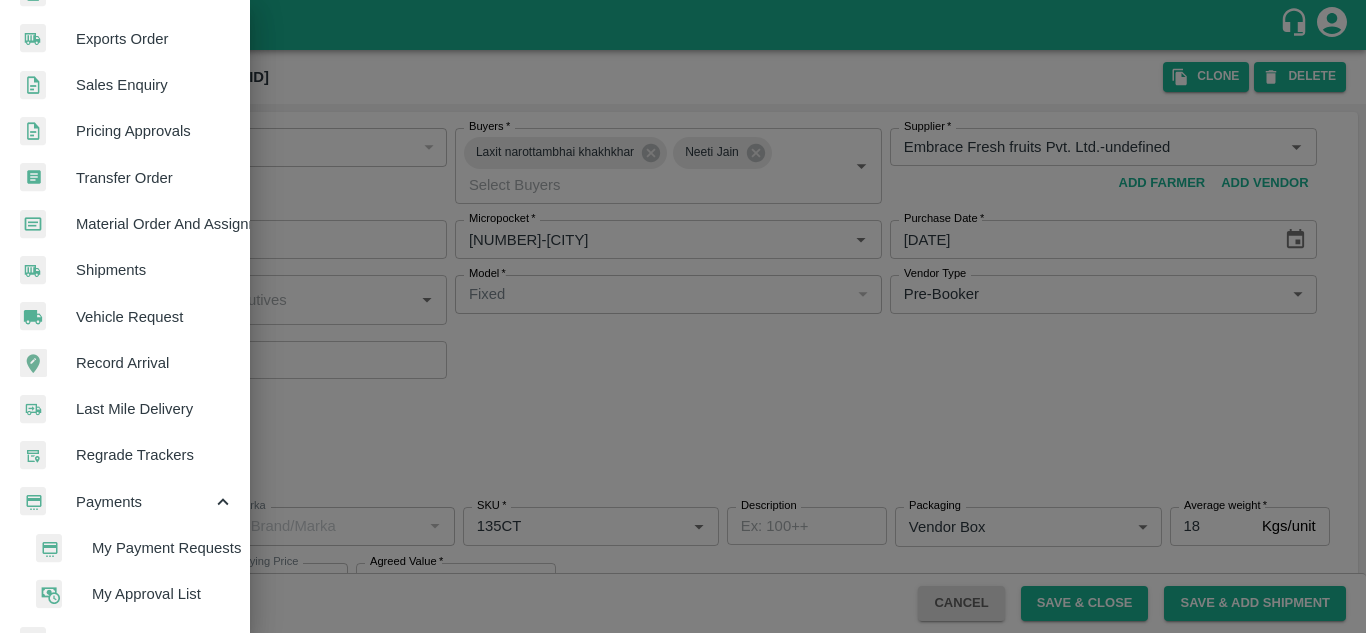 click on "My Payment Requests" at bounding box center (163, 548) 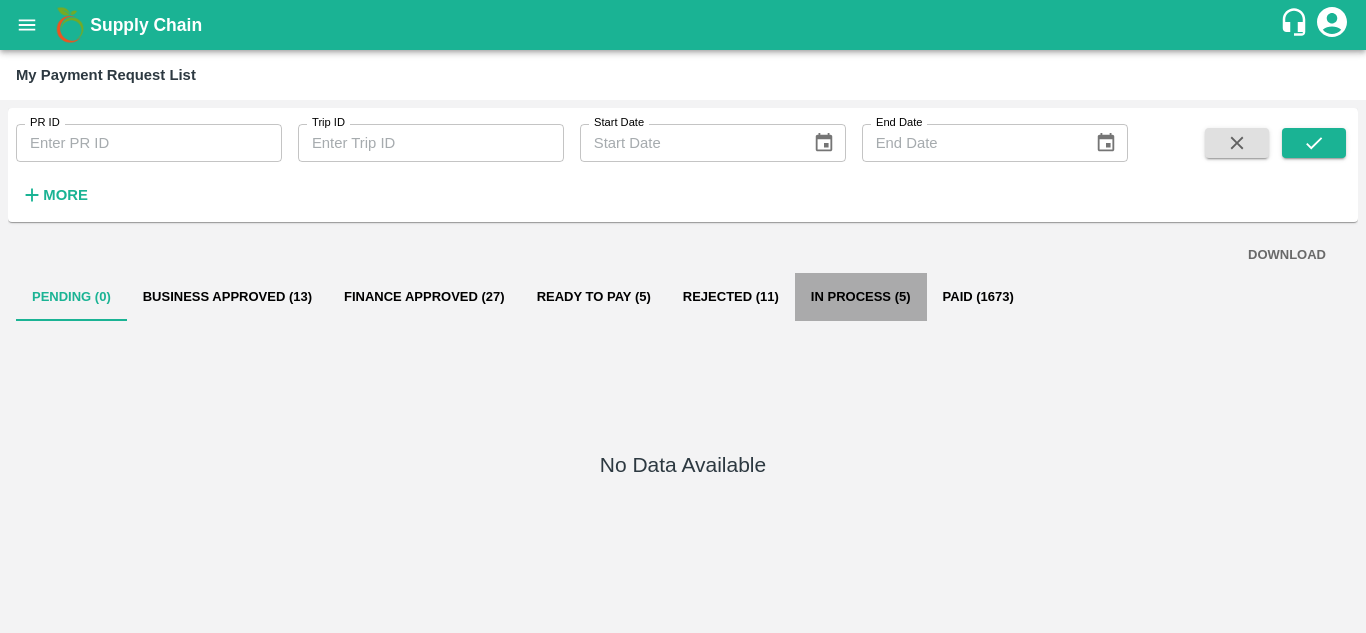 click on "In Process (5)" at bounding box center [861, 297] 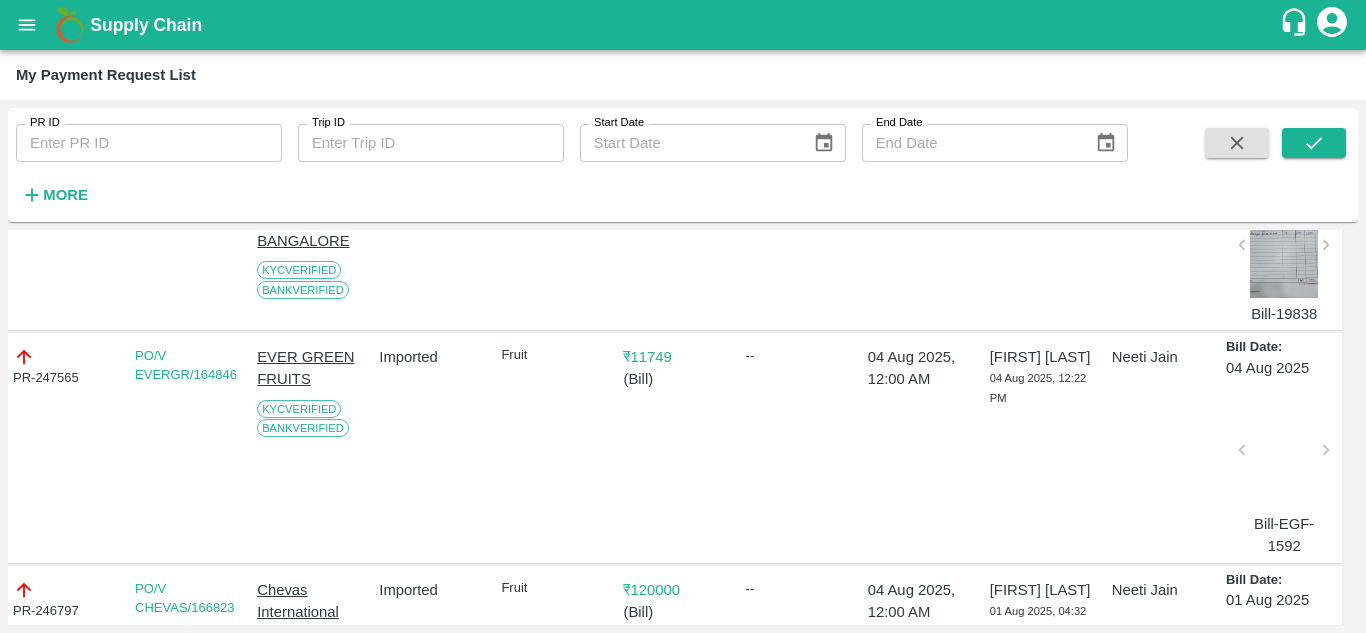 scroll, scrollTop: 455, scrollLeft: 9, axis: both 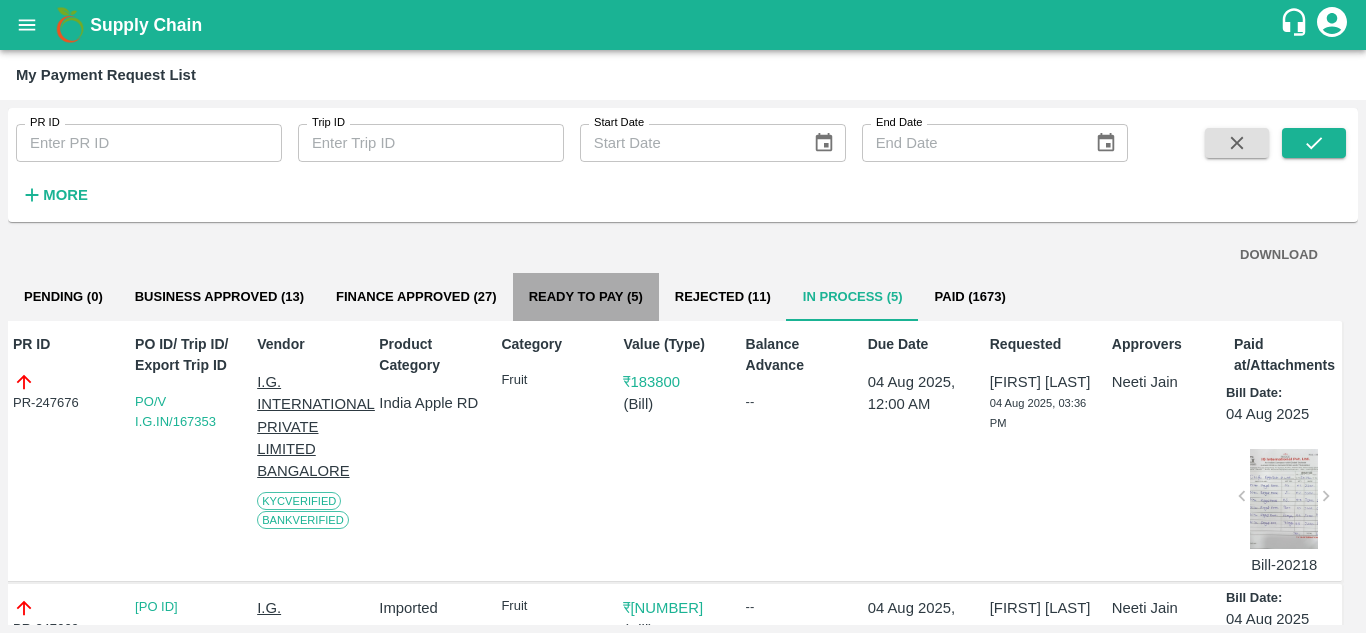 click on "Ready To Pay (5)" at bounding box center (586, 297) 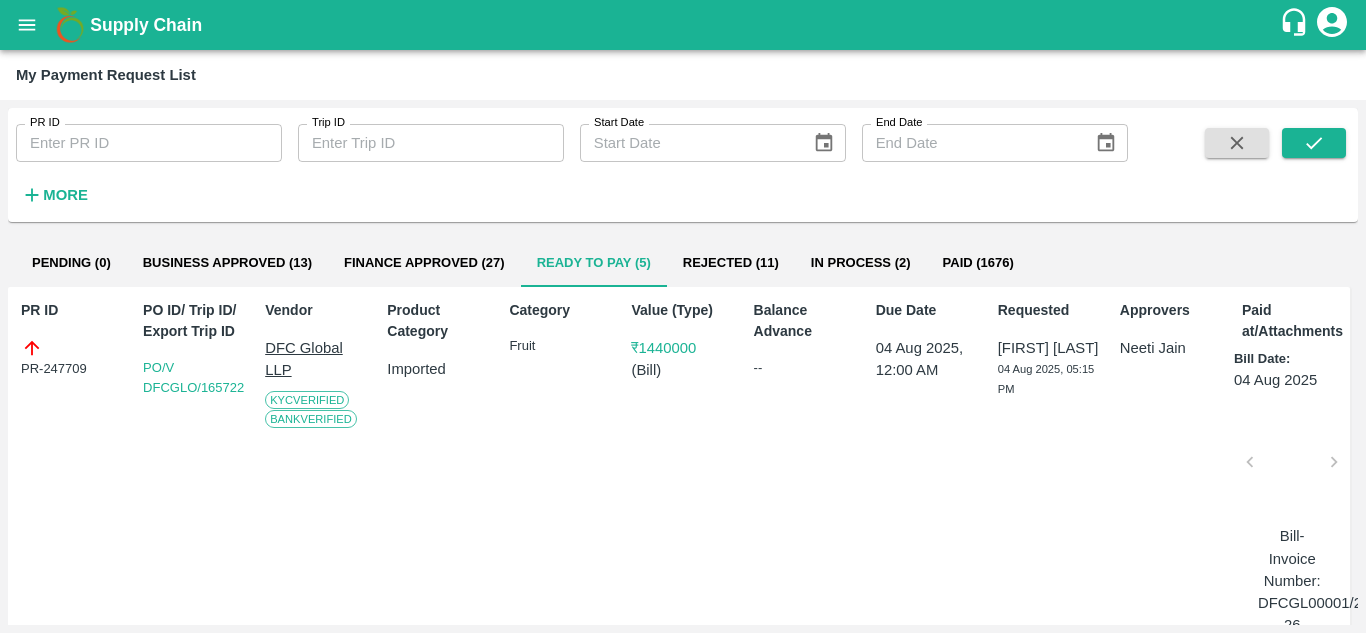 scroll, scrollTop: 35, scrollLeft: 0, axis: vertical 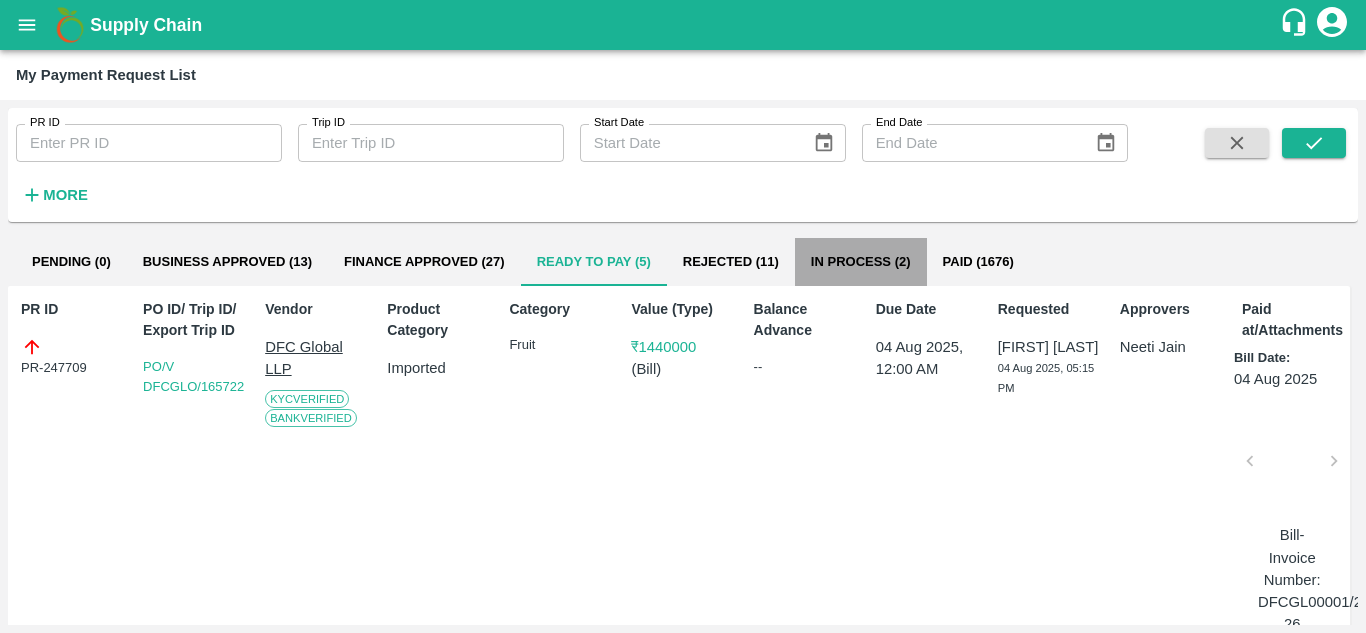 click on "In Process (2)" at bounding box center (861, 262) 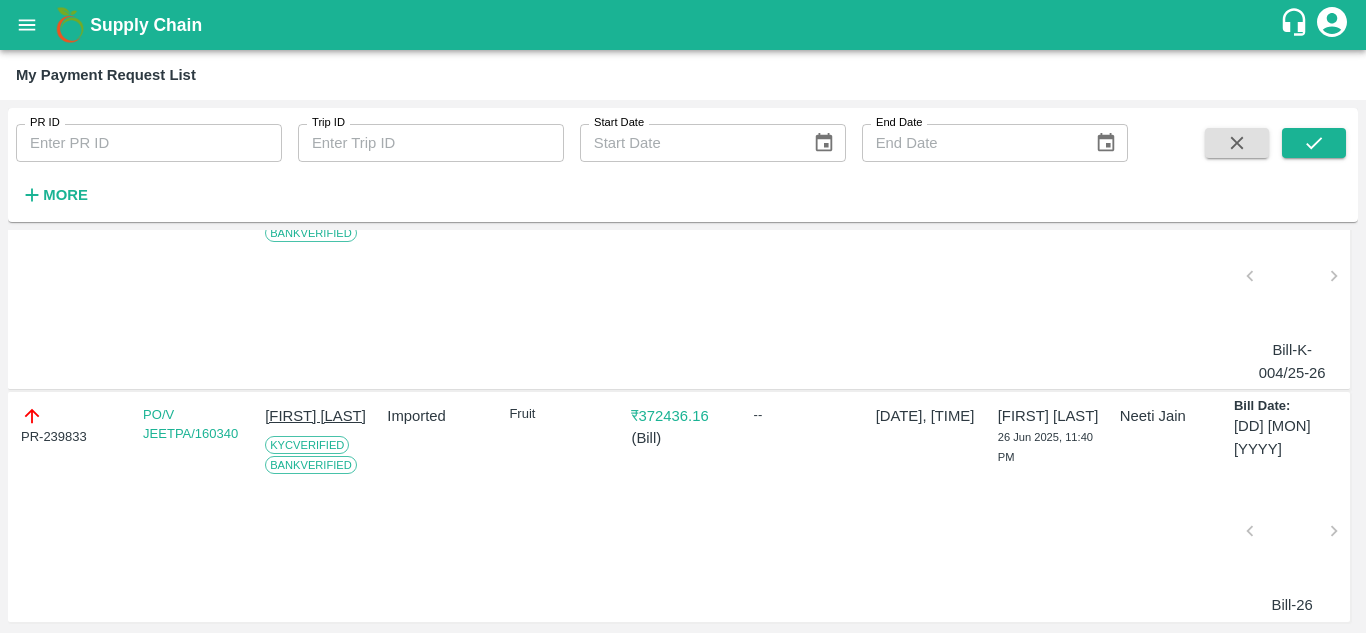 scroll, scrollTop: 0, scrollLeft: 0, axis: both 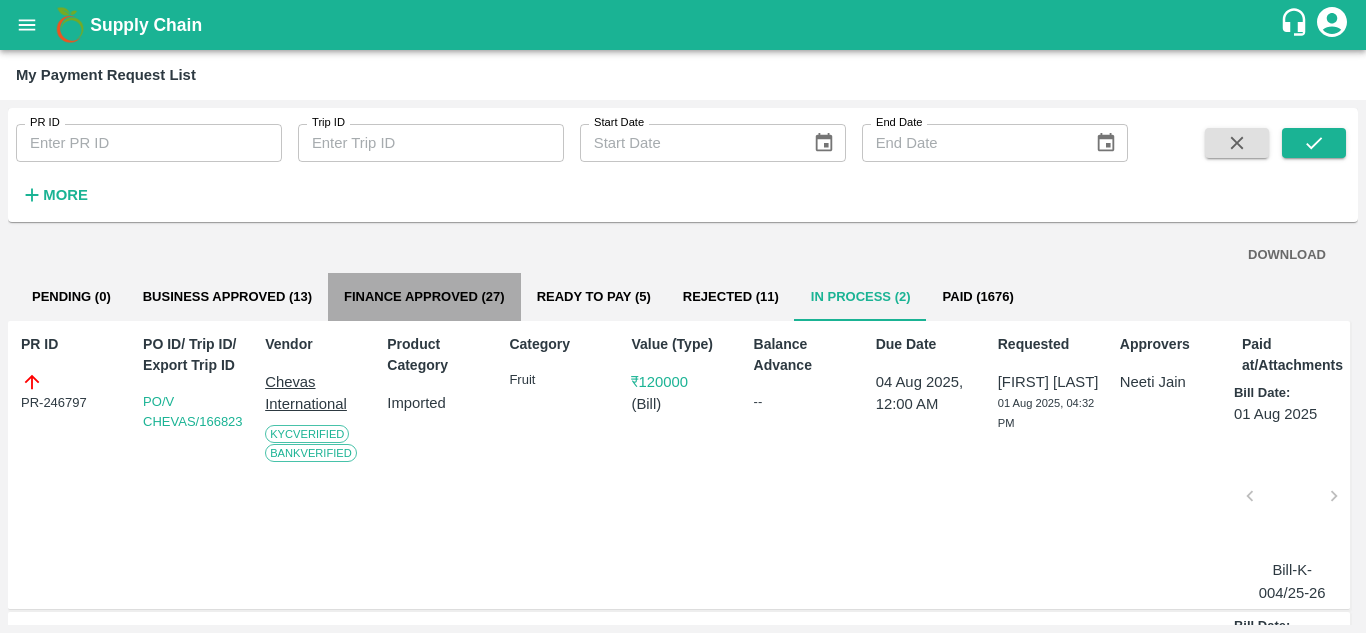 click on "Finance Approved (27)" at bounding box center (424, 297) 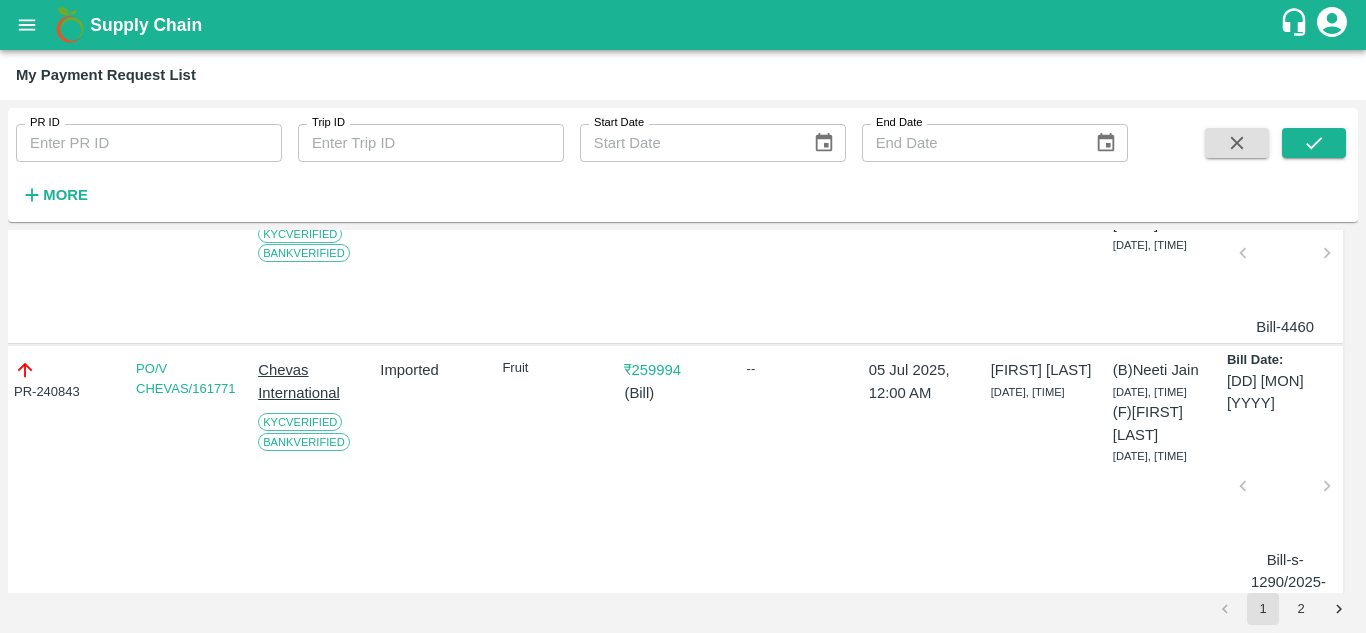 scroll, scrollTop: 1285, scrollLeft: 7, axis: both 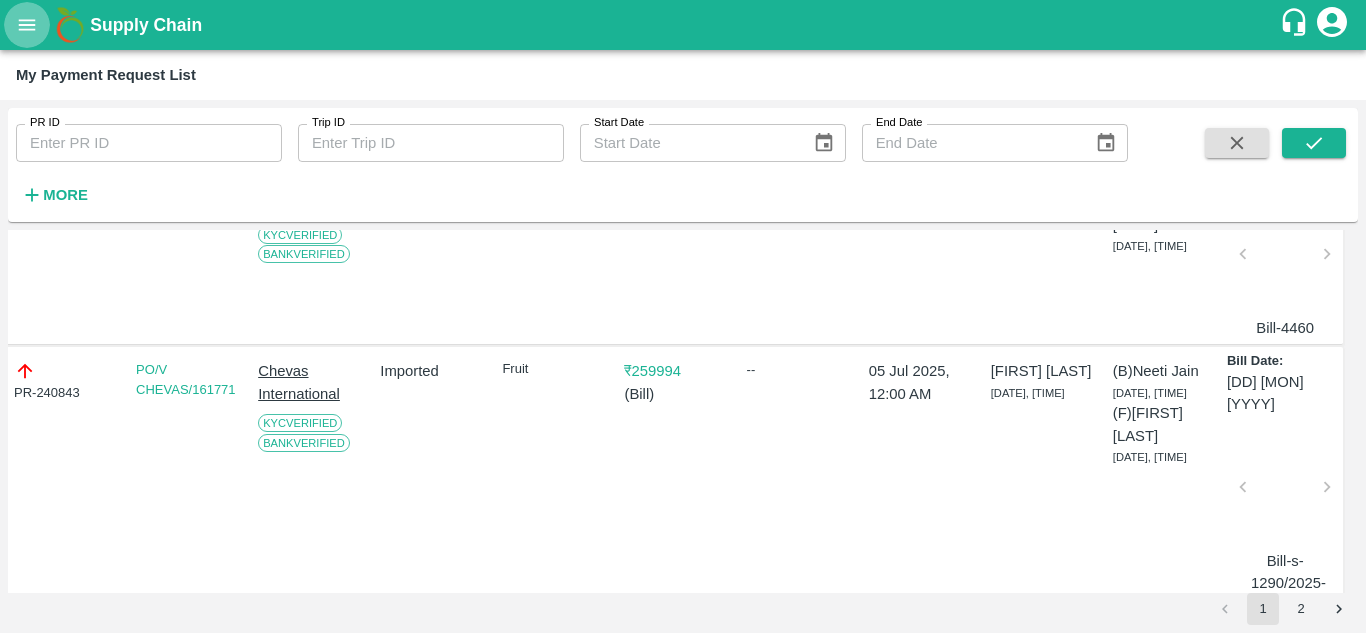 click 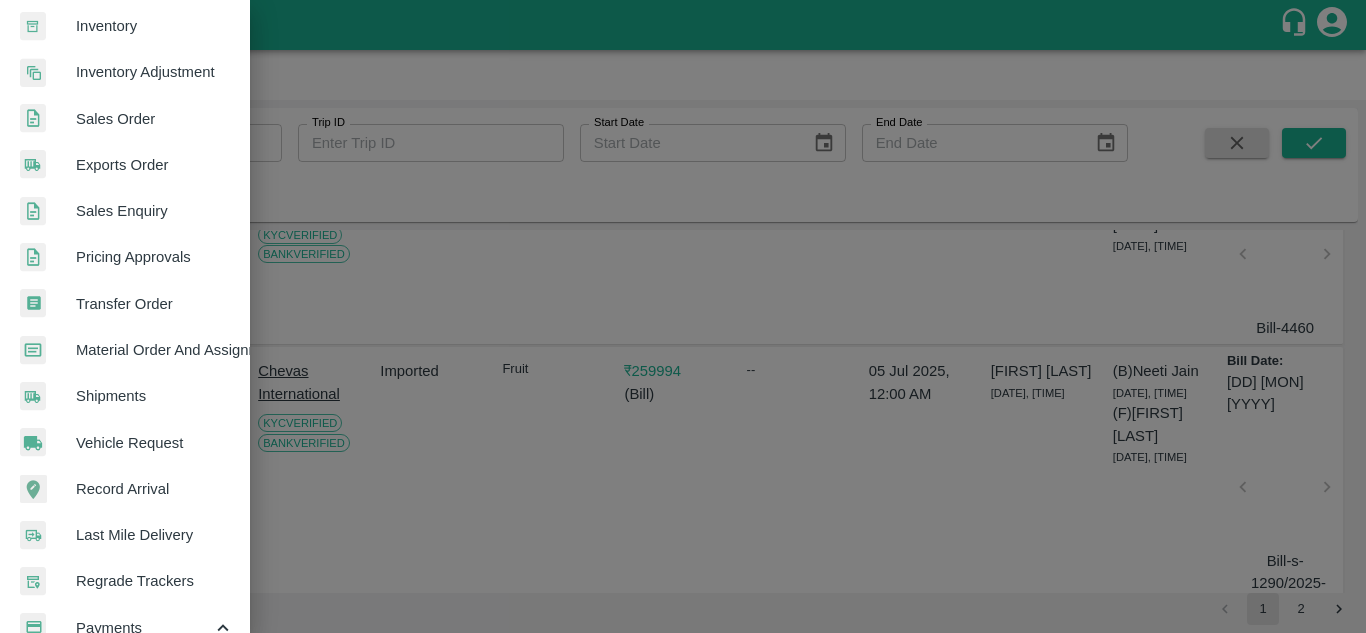 scroll, scrollTop: 374, scrollLeft: 0, axis: vertical 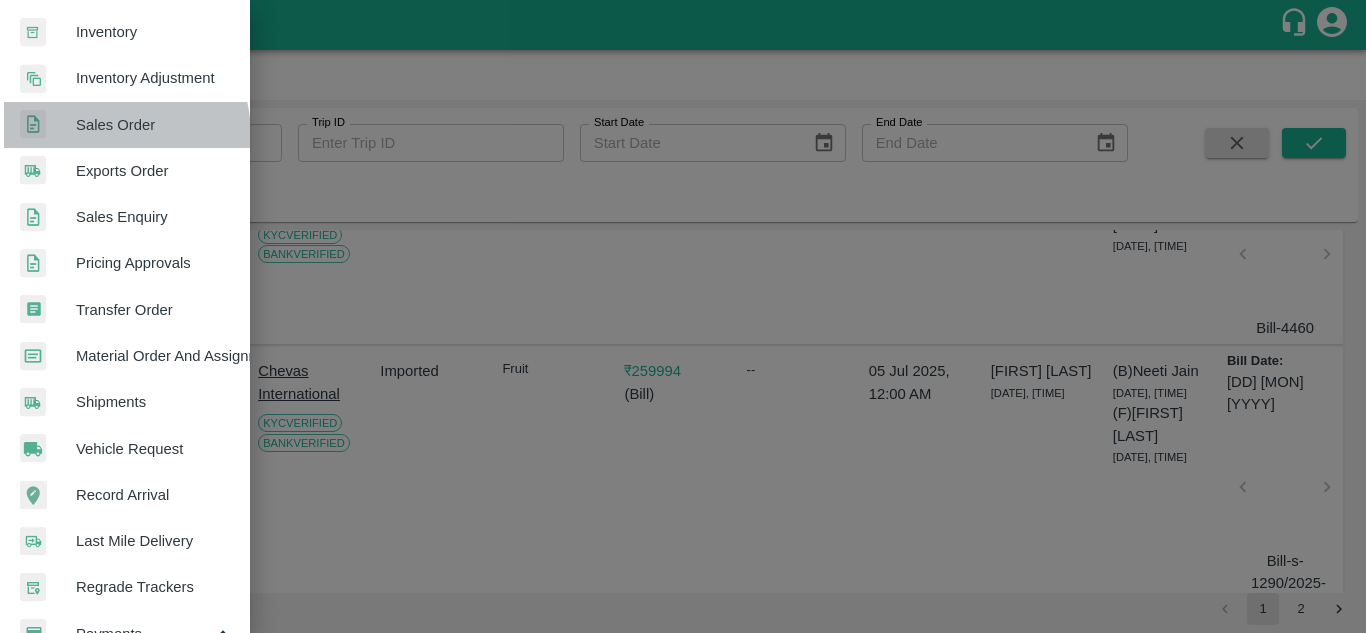 click on "Sales Order" at bounding box center (125, 125) 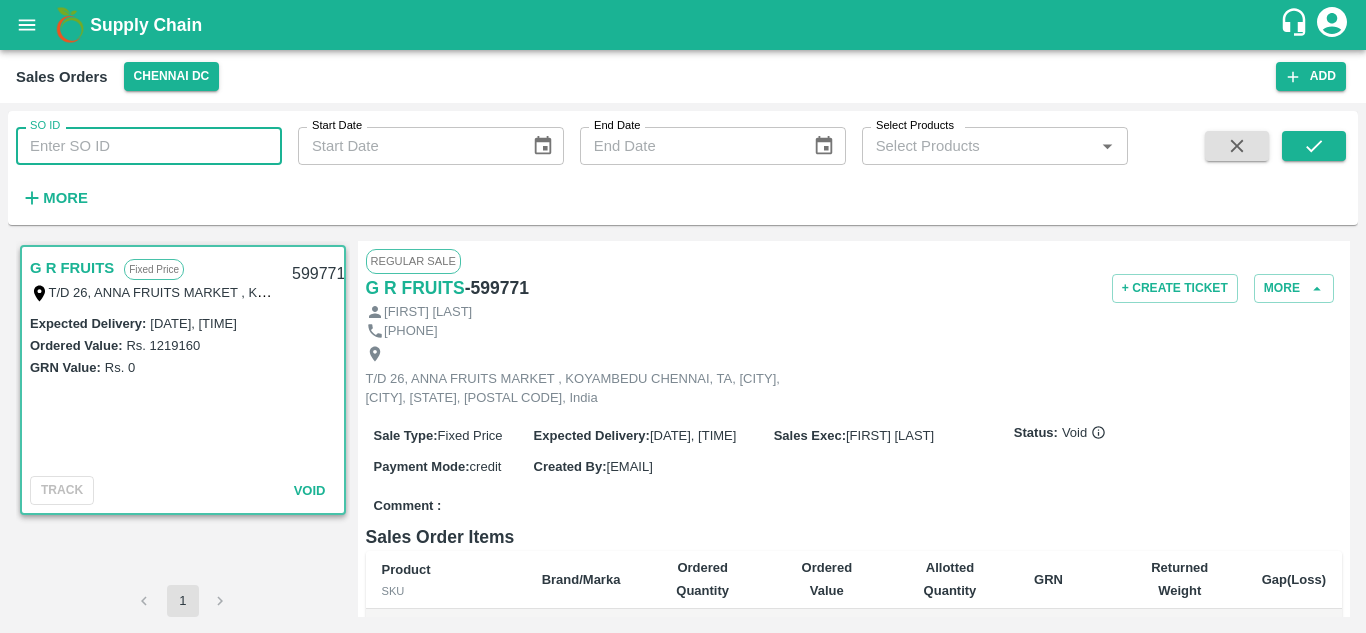 click on "SO ID" at bounding box center (149, 146) 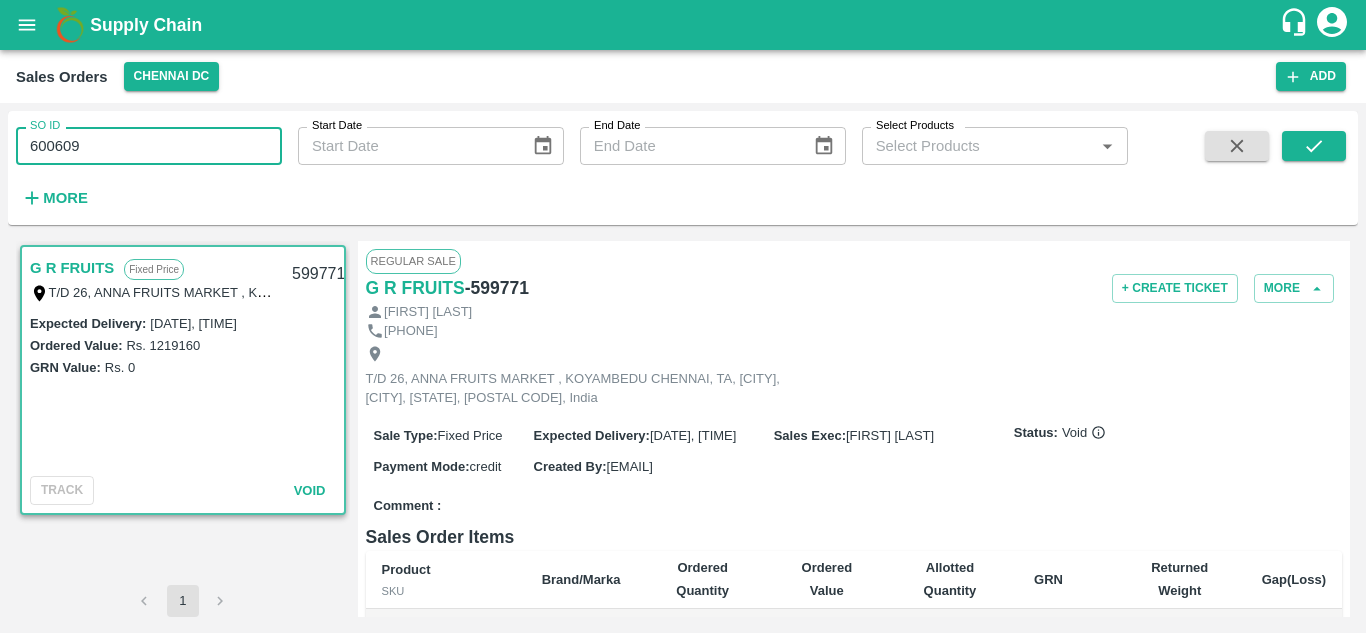 type on "600609" 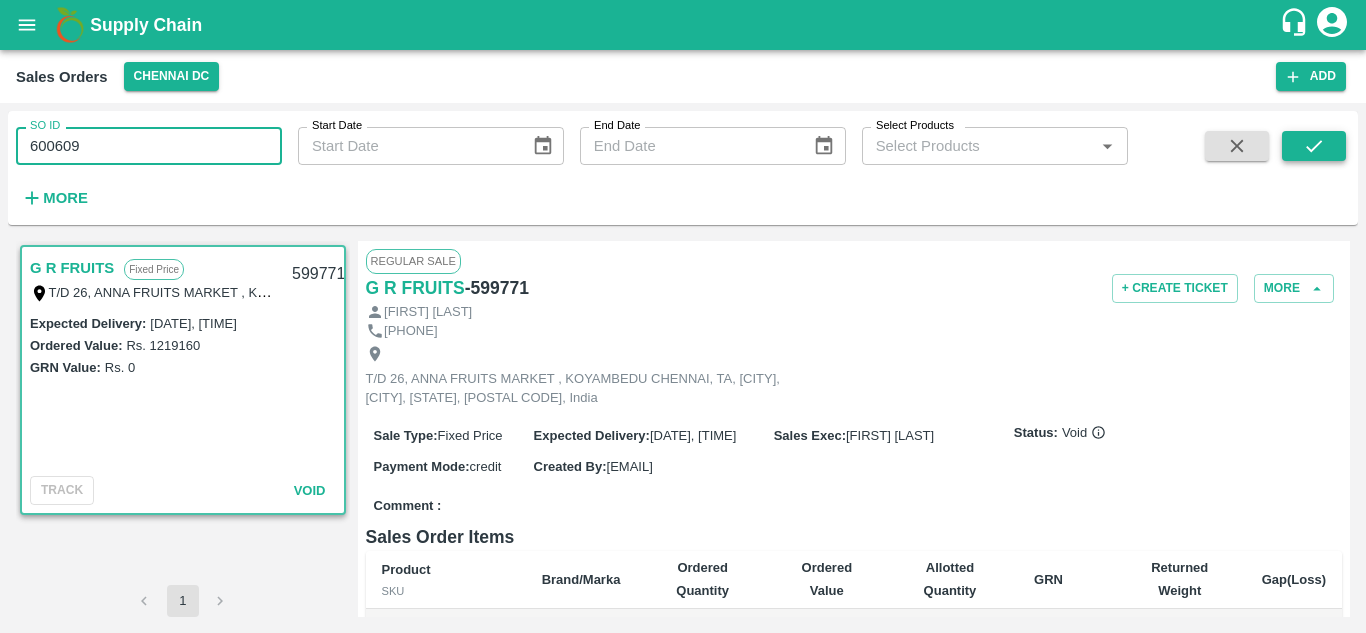 click 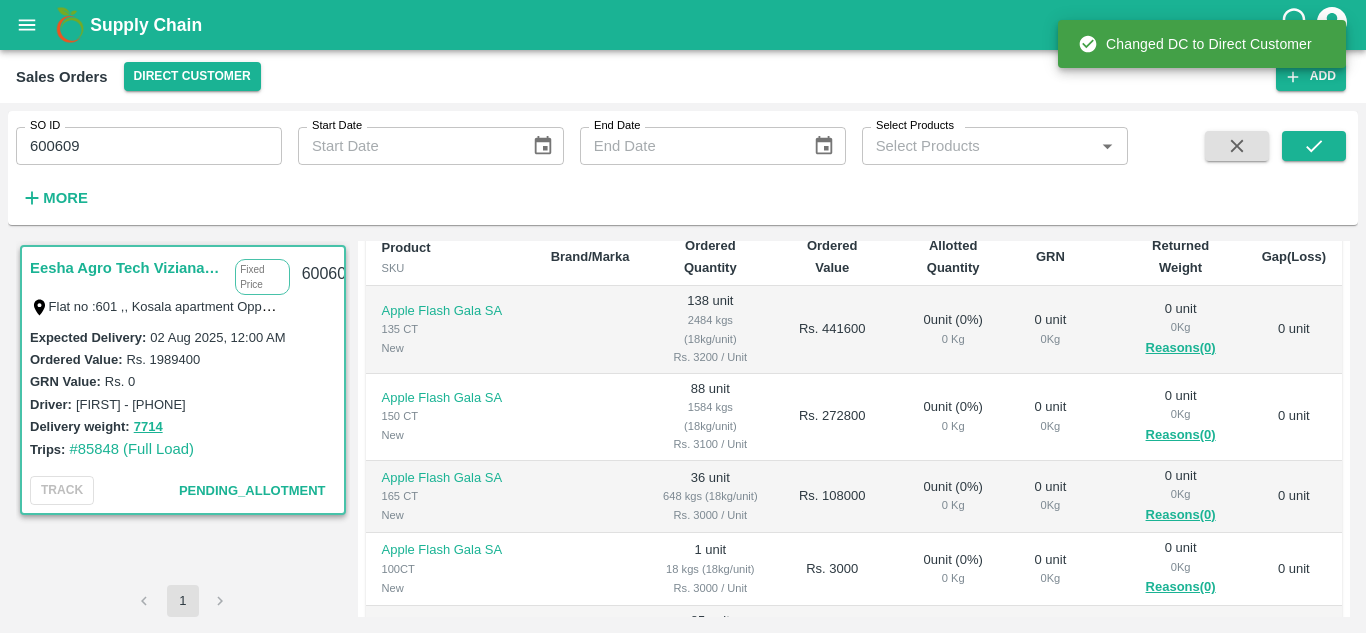scroll, scrollTop: 474, scrollLeft: 0, axis: vertical 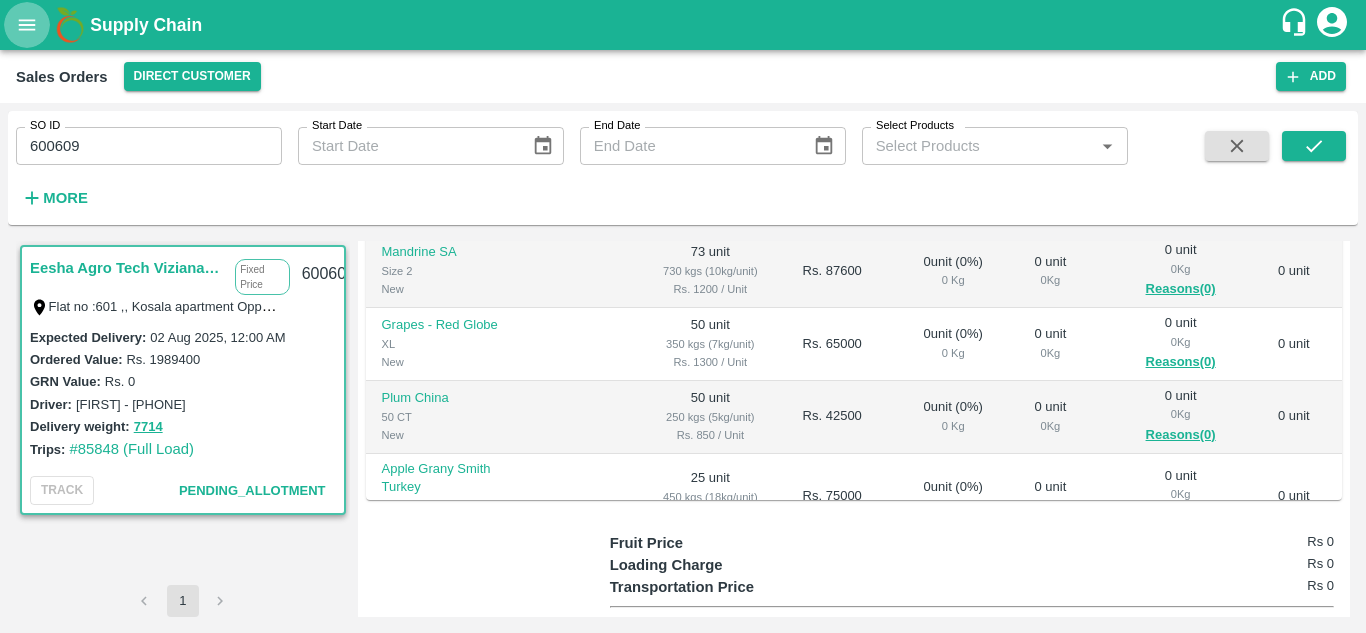click at bounding box center (27, 25) 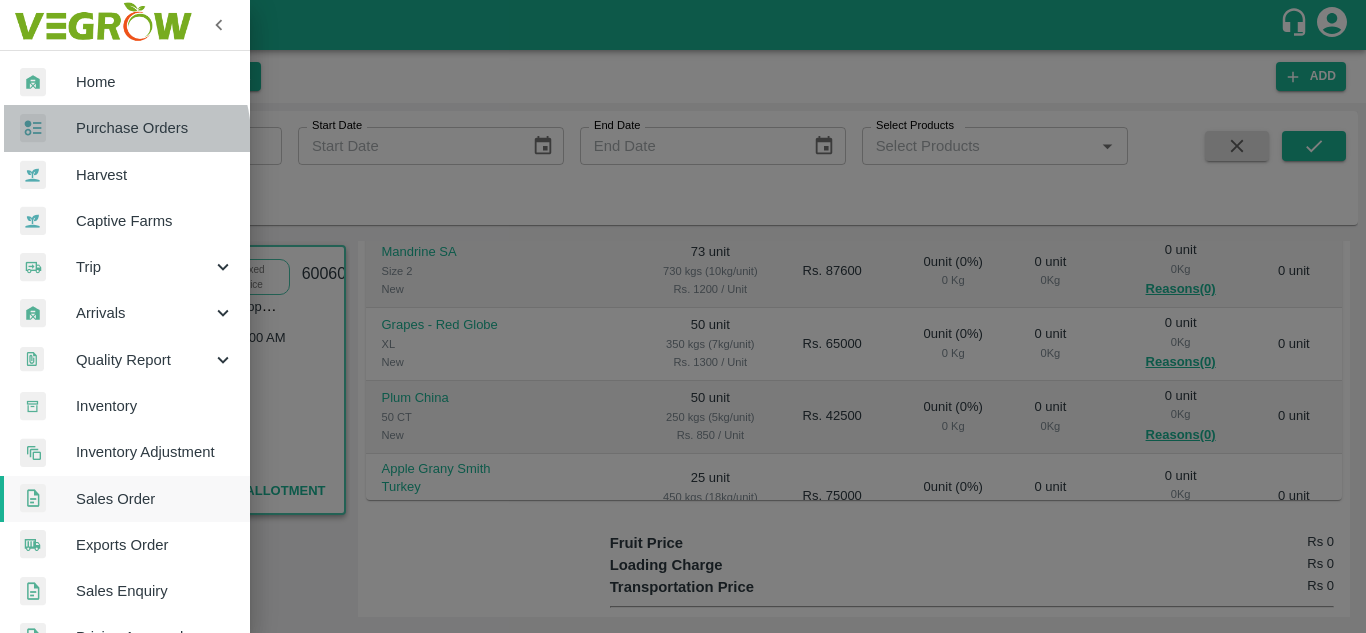 click on "Purchase Orders" at bounding box center [155, 128] 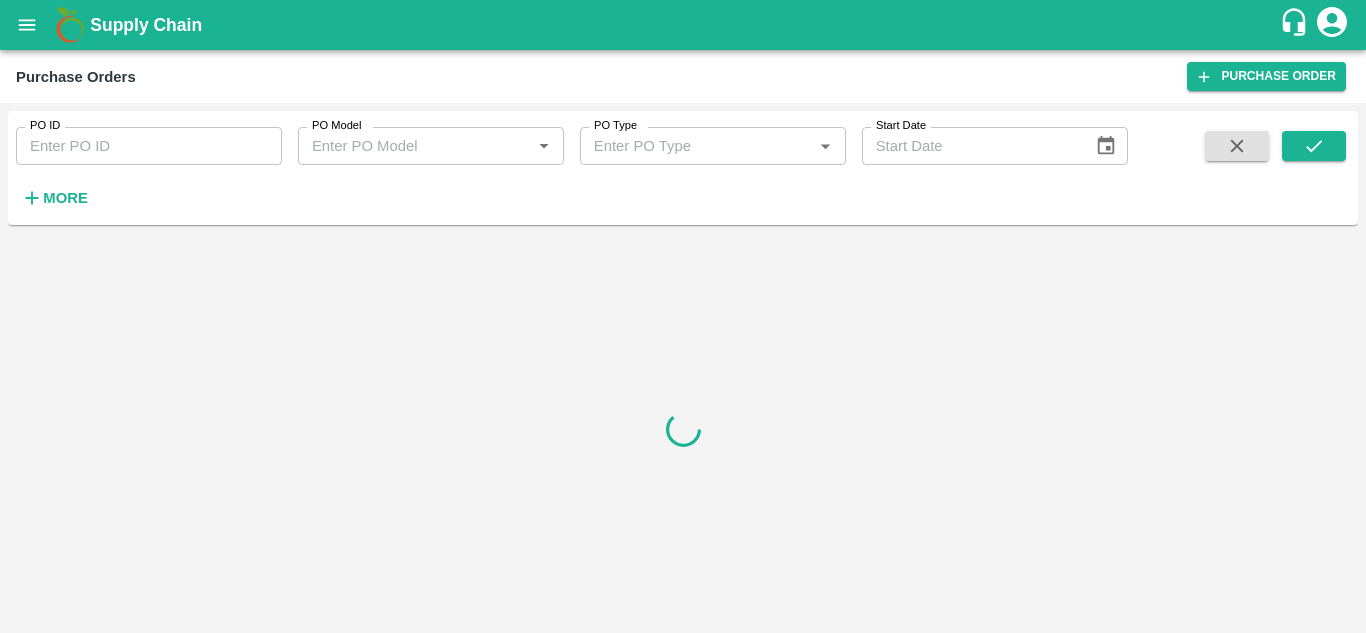 click on "PO ID" at bounding box center [149, 146] 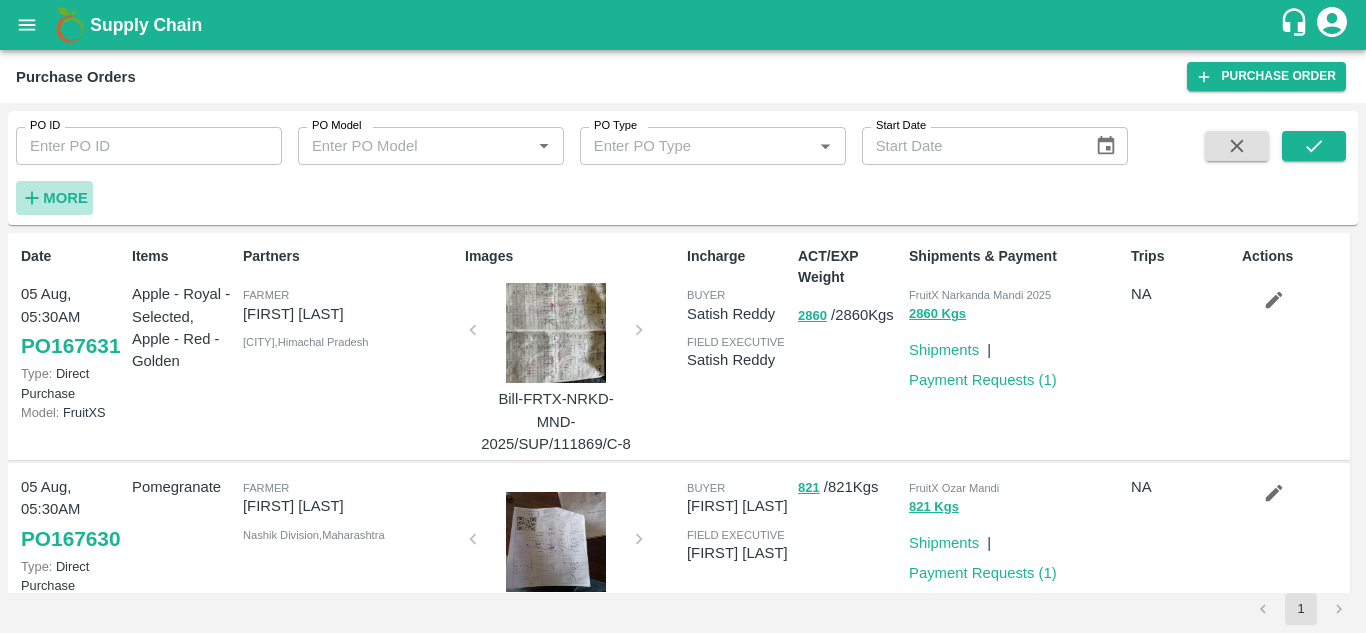 click on "More" at bounding box center (65, 198) 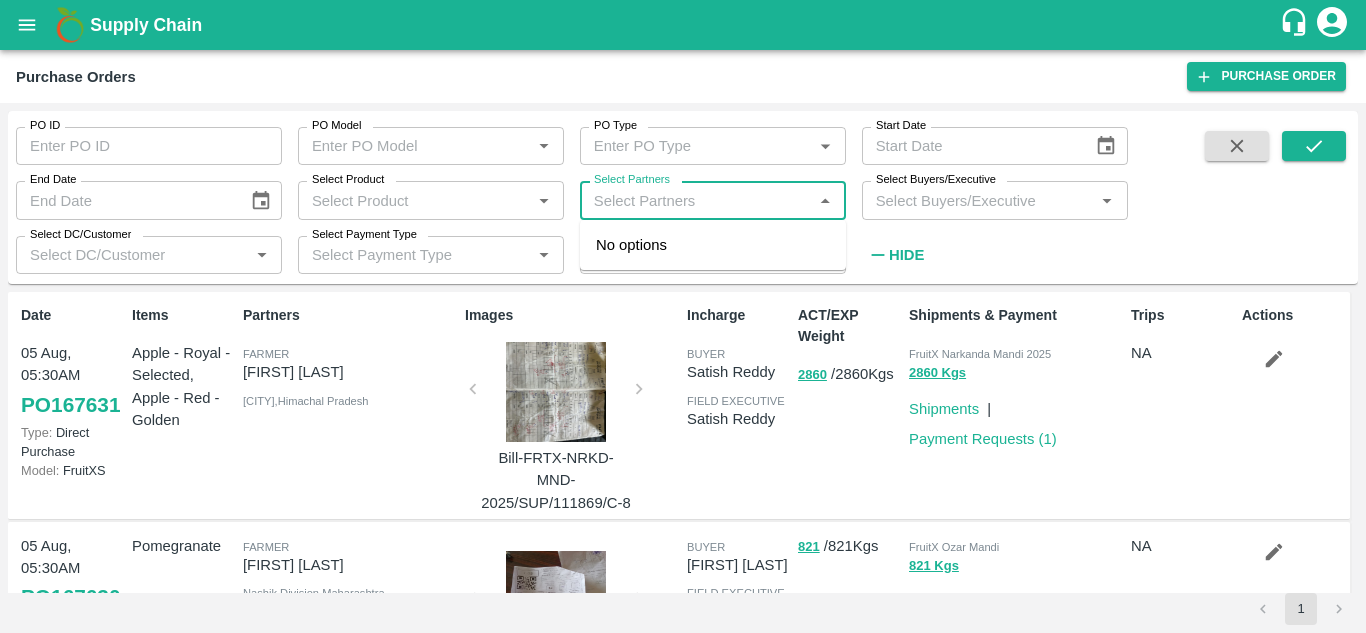 click on "Select Partners" at bounding box center (696, 200) 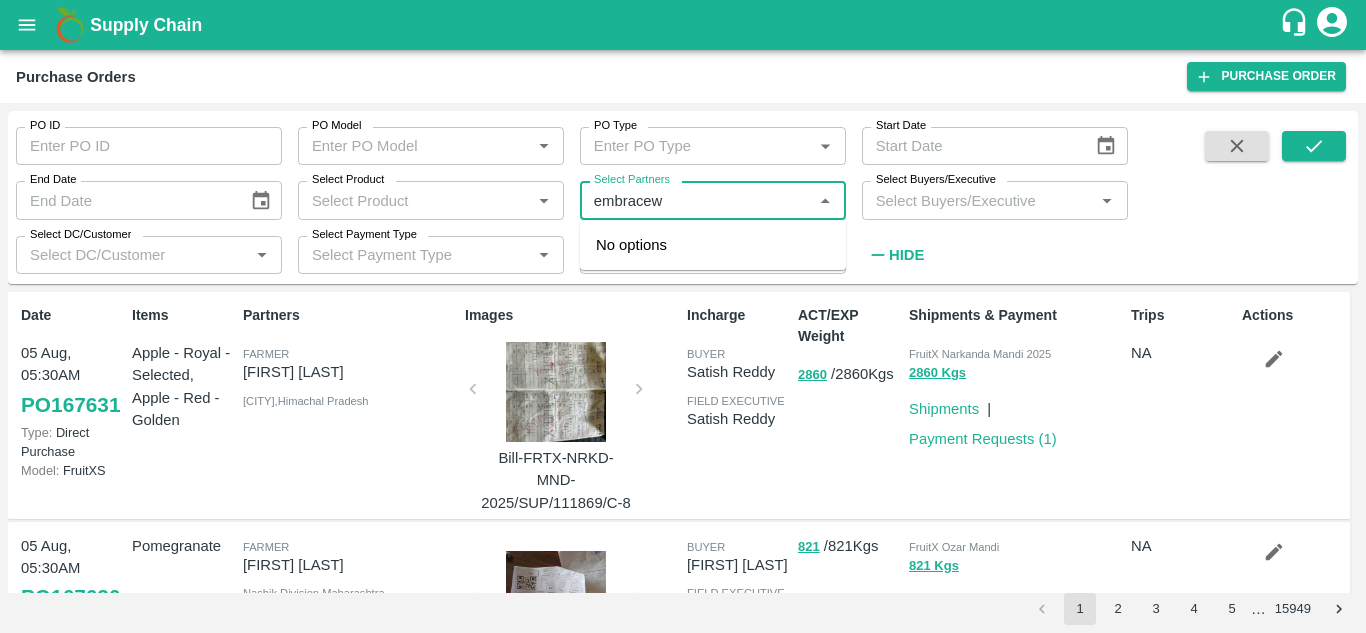 type on "embrace" 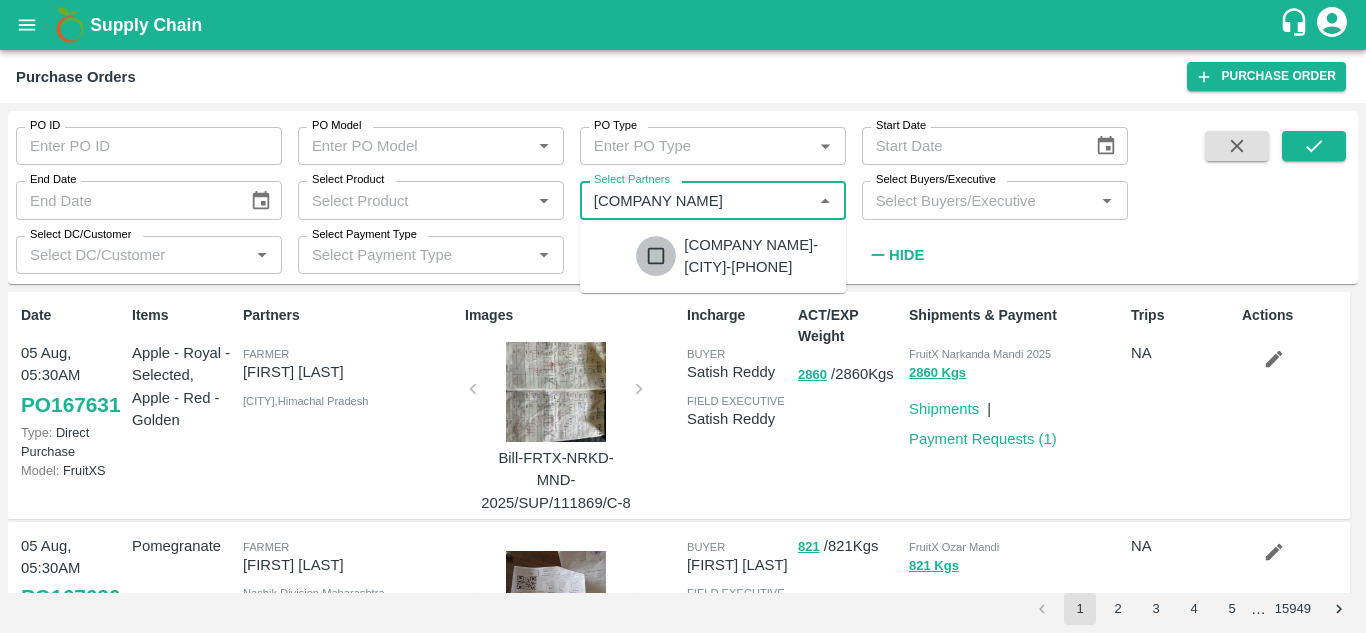 click at bounding box center (656, 256) 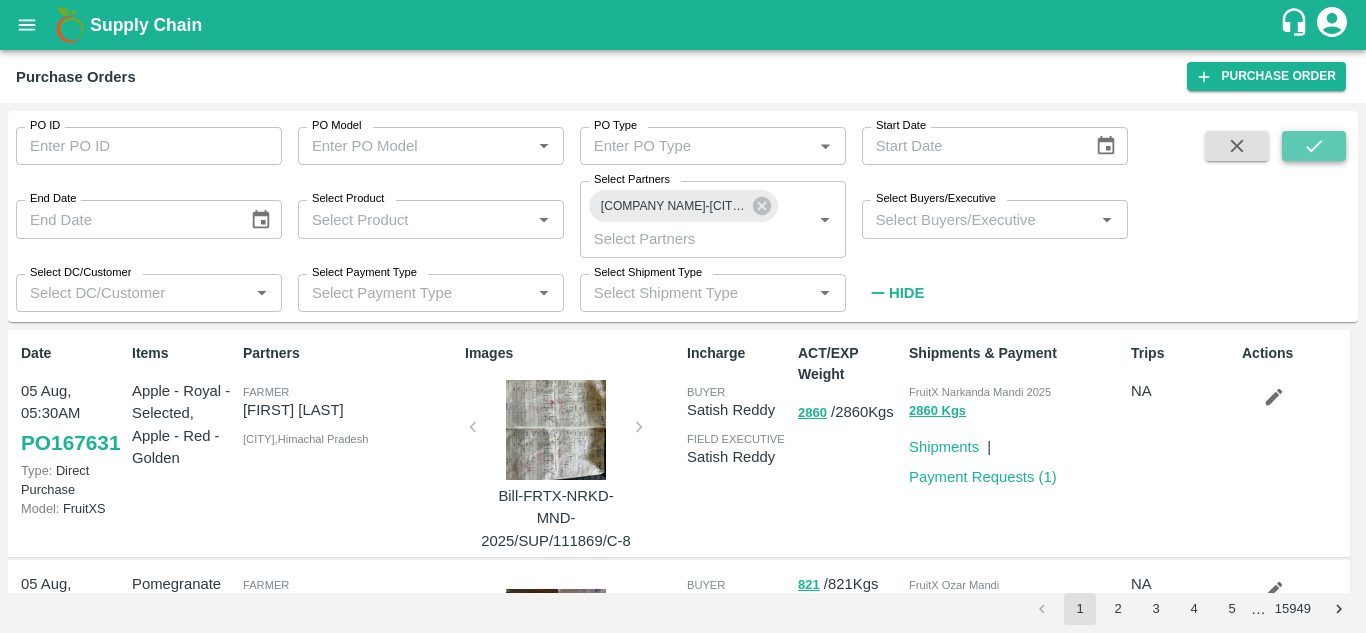 click at bounding box center [1314, 146] 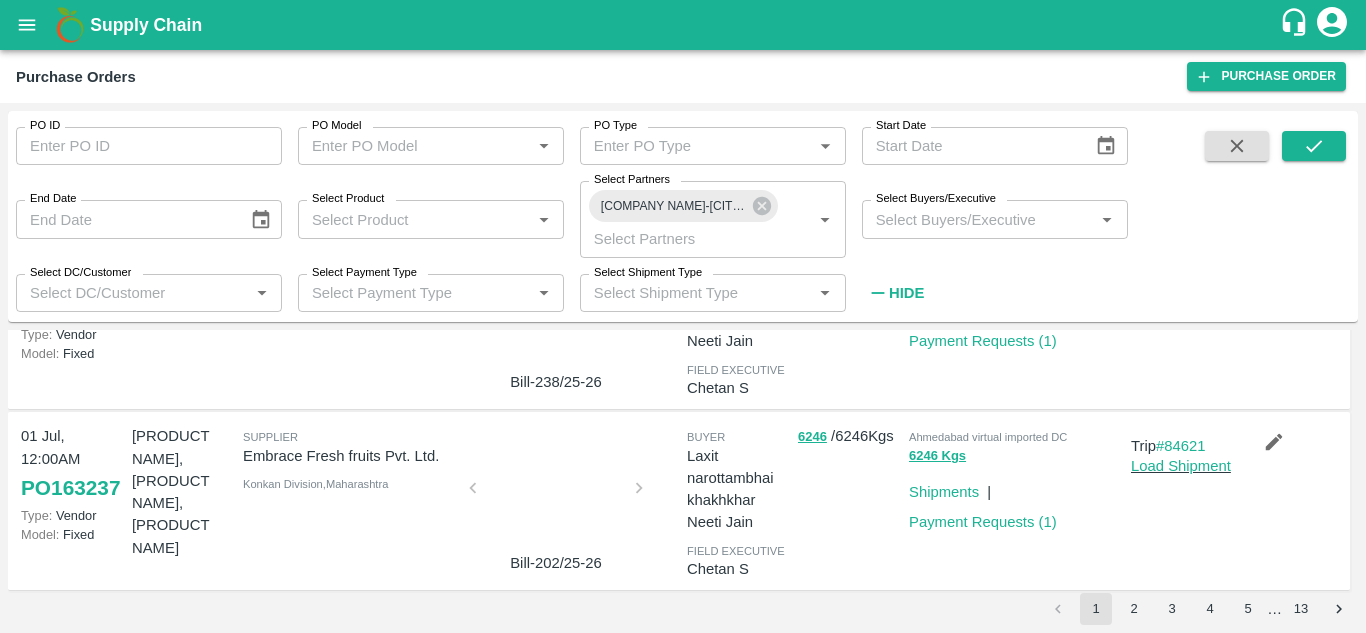 scroll, scrollTop: 702, scrollLeft: 0, axis: vertical 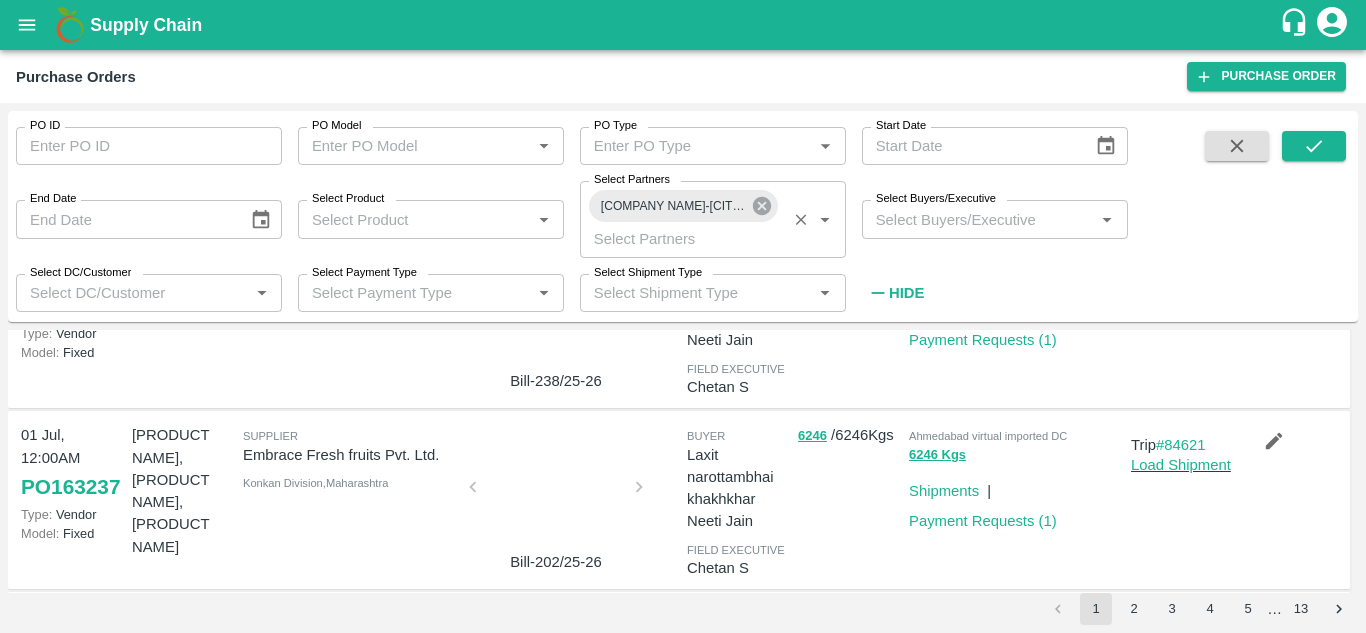 click 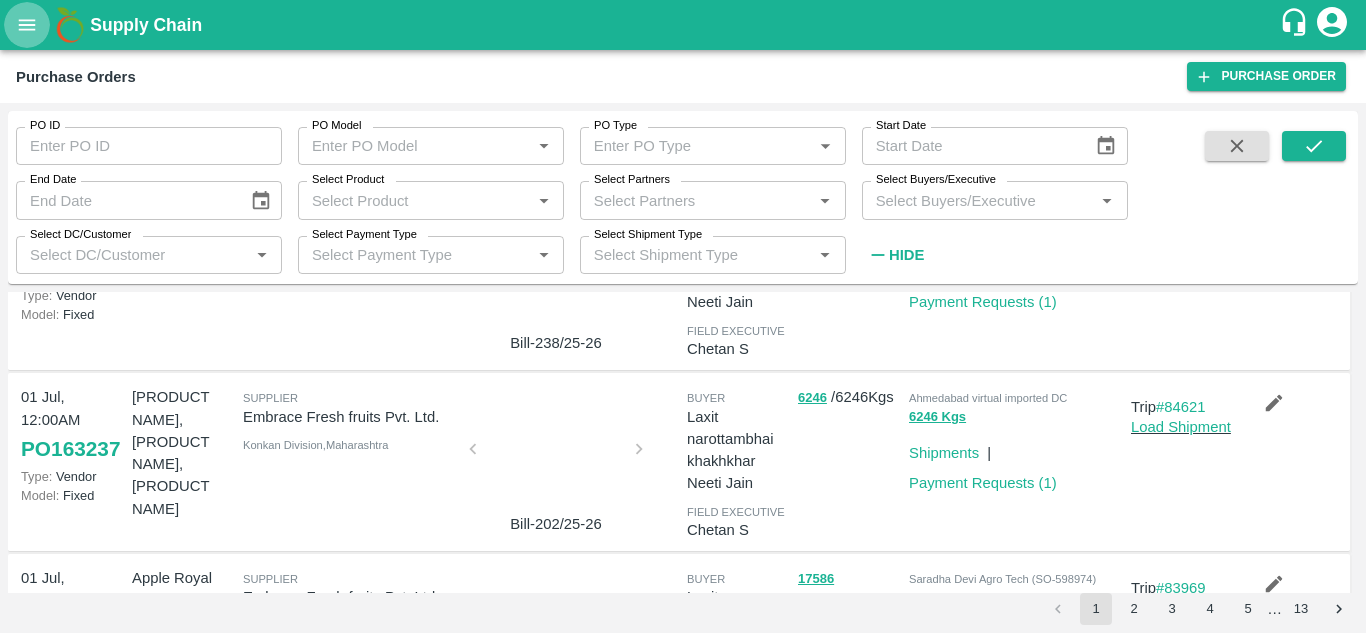 click 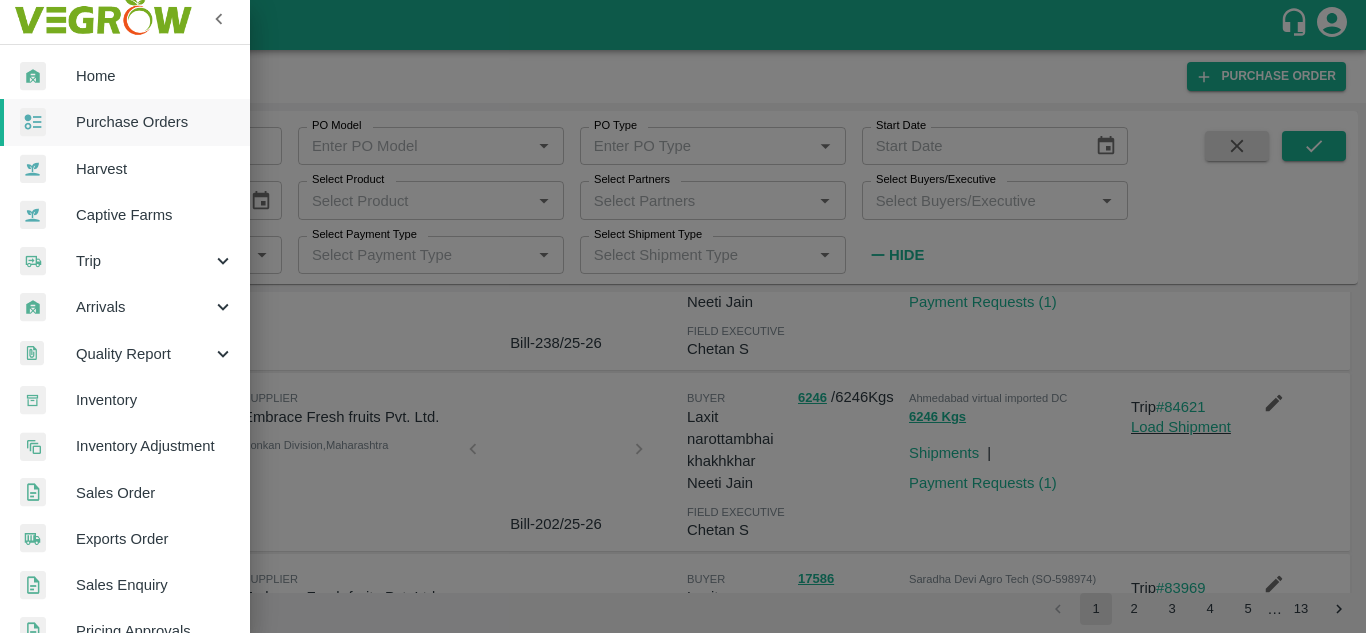 scroll, scrollTop: 3, scrollLeft: 0, axis: vertical 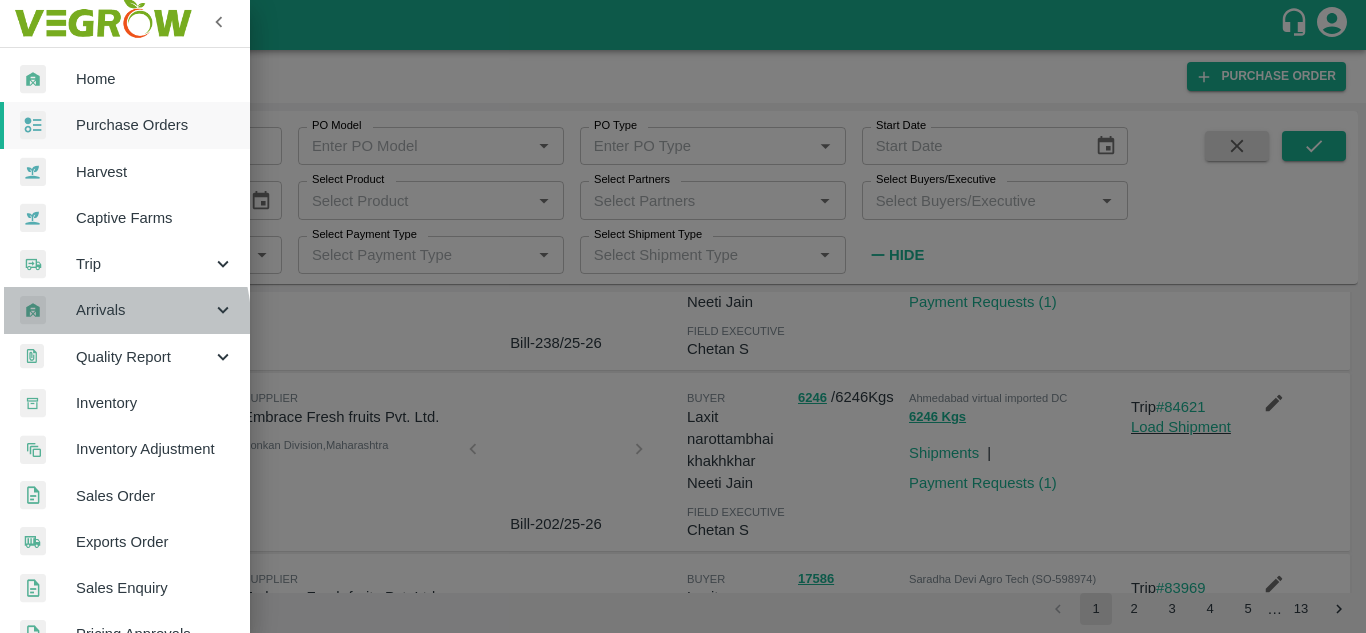 click on "Arrivals" at bounding box center (144, 310) 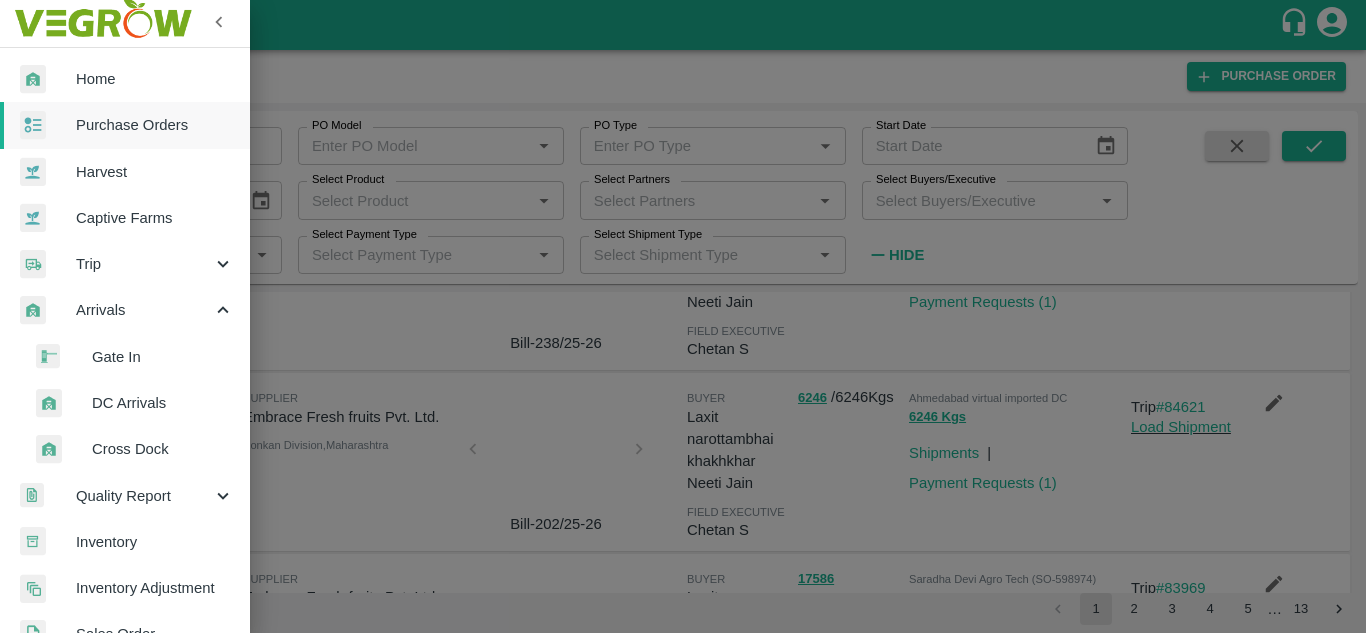click on "DC Arrivals" at bounding box center (163, 403) 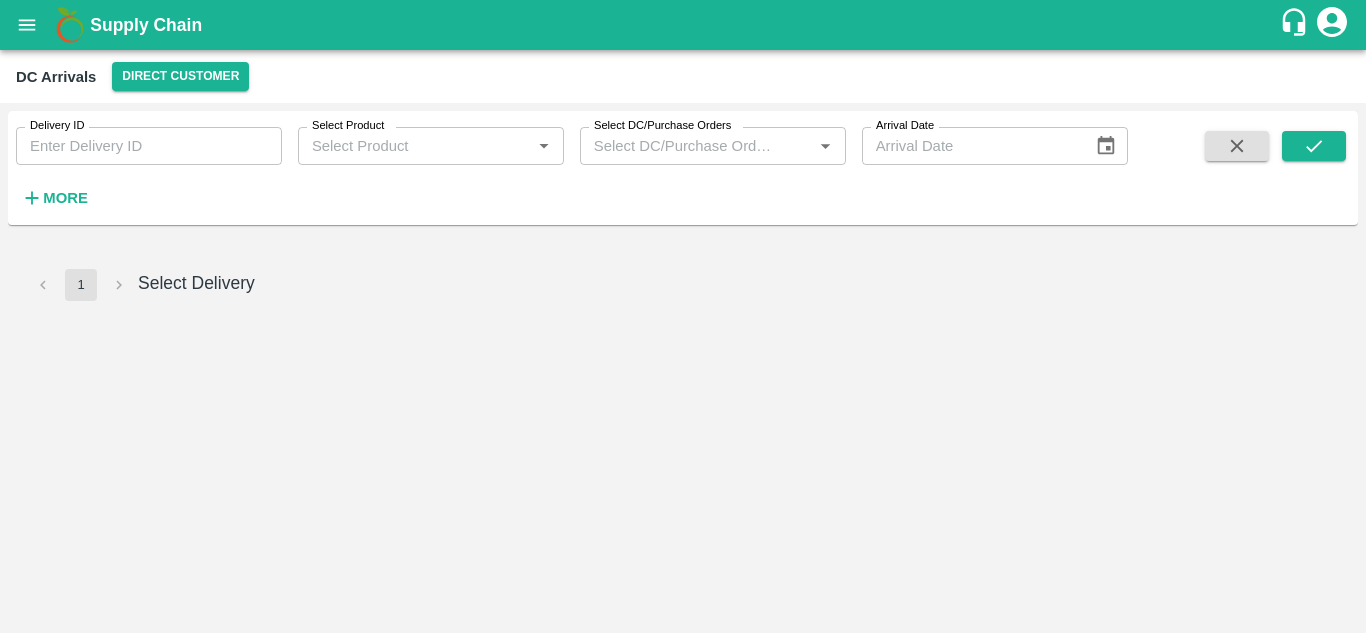 click on "DC Arrivals Direct Customer" at bounding box center (683, 76) 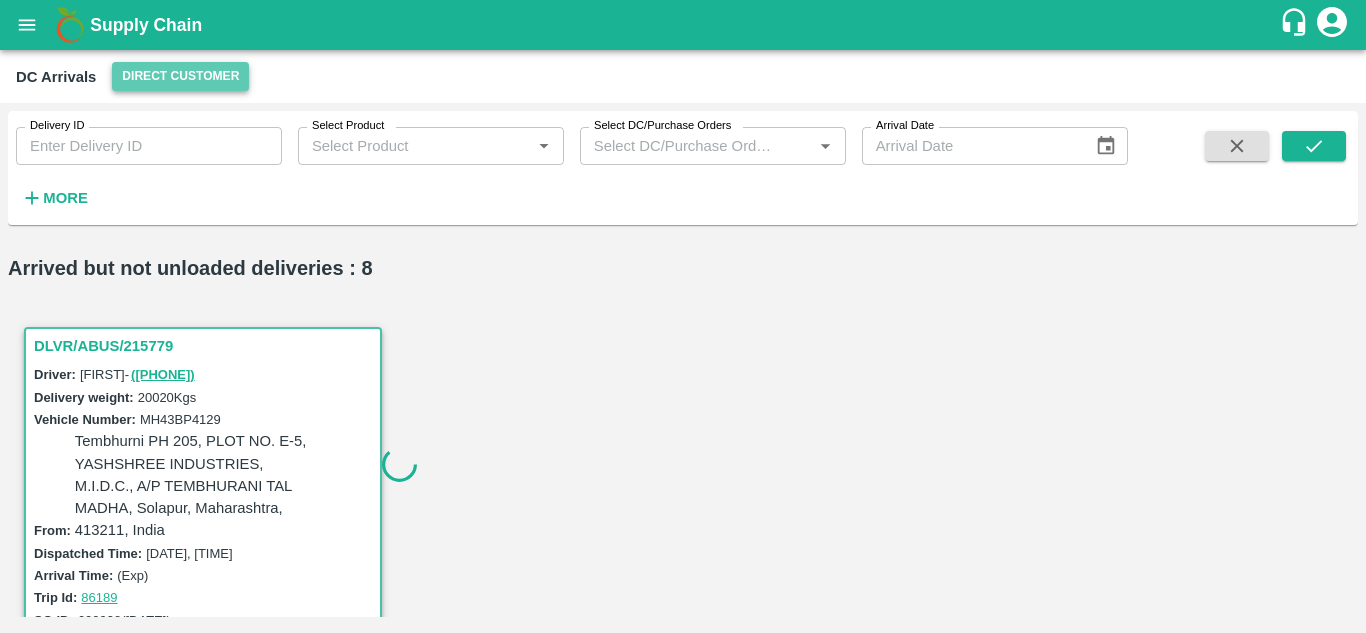 click on "Direct Customer" at bounding box center [180, 76] 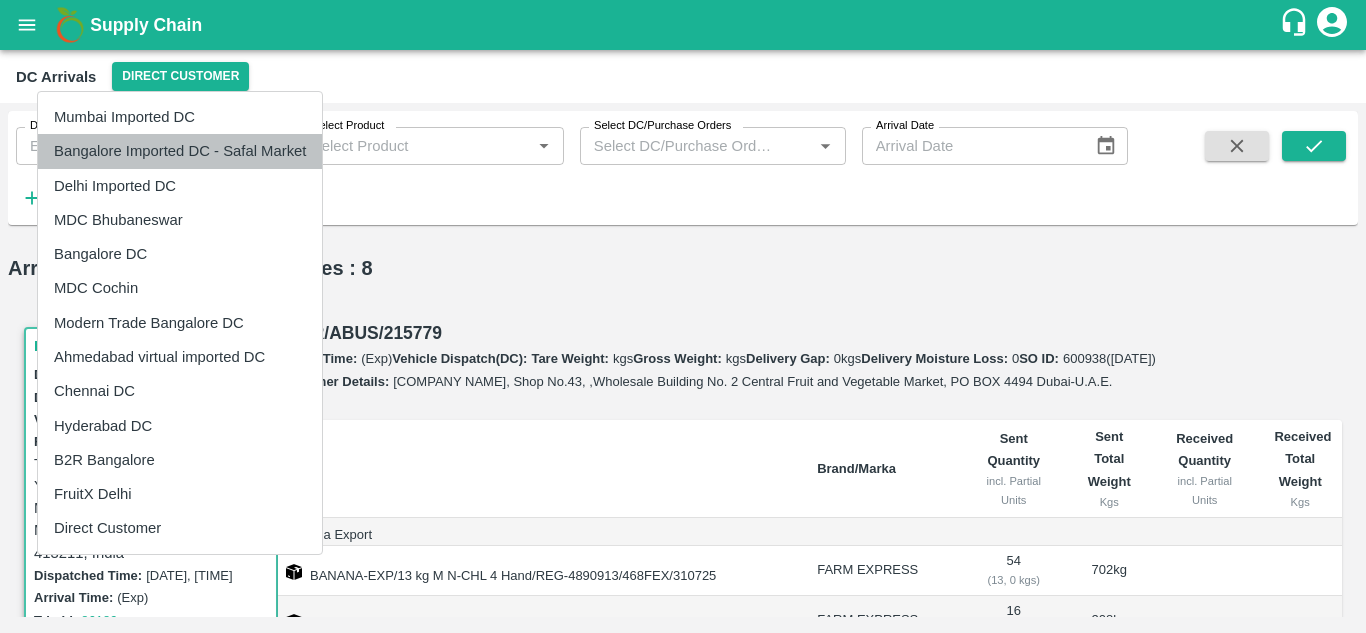 click on "Bangalore Imported DC - Safal Market" at bounding box center [180, 151] 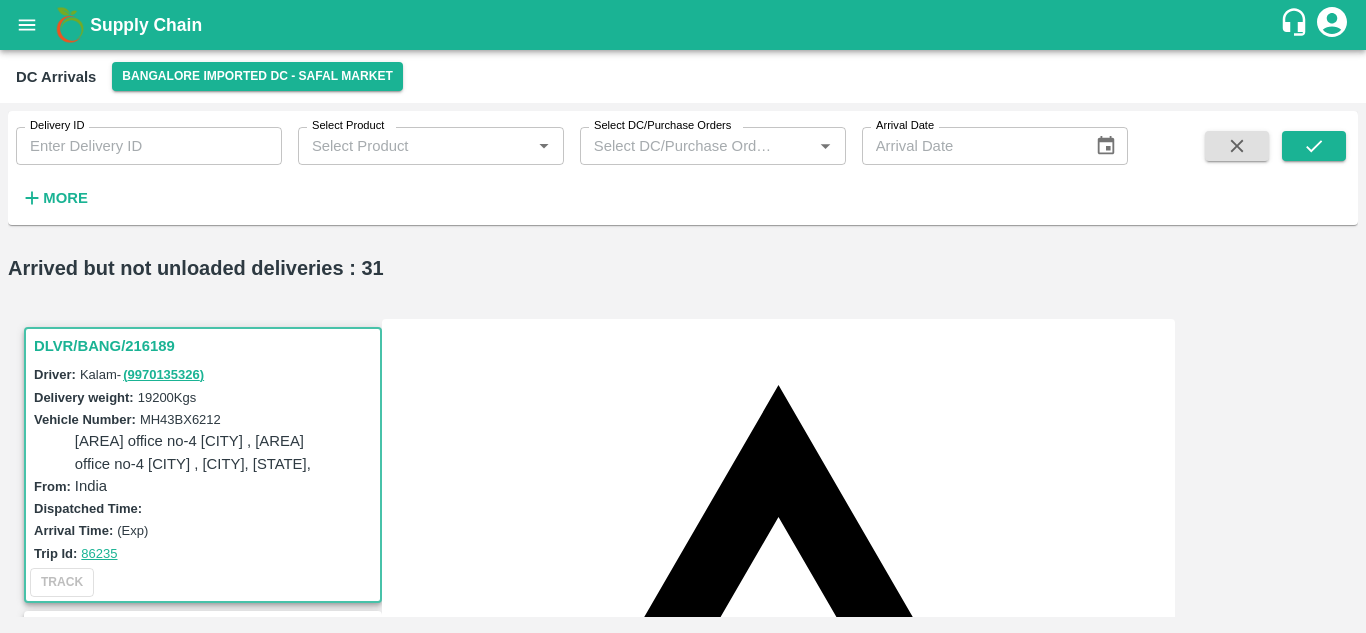 scroll, scrollTop: 212, scrollLeft: 0, axis: vertical 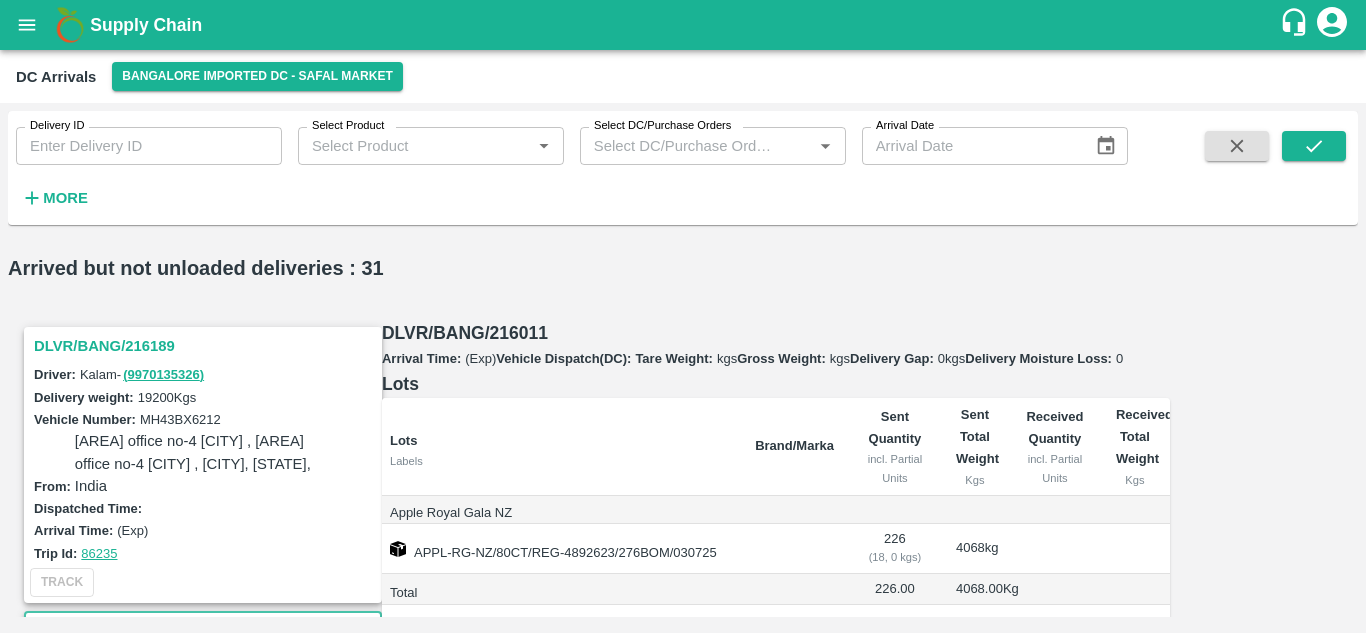 click on "DLVR/BANG/215979" at bounding box center [206, 892] 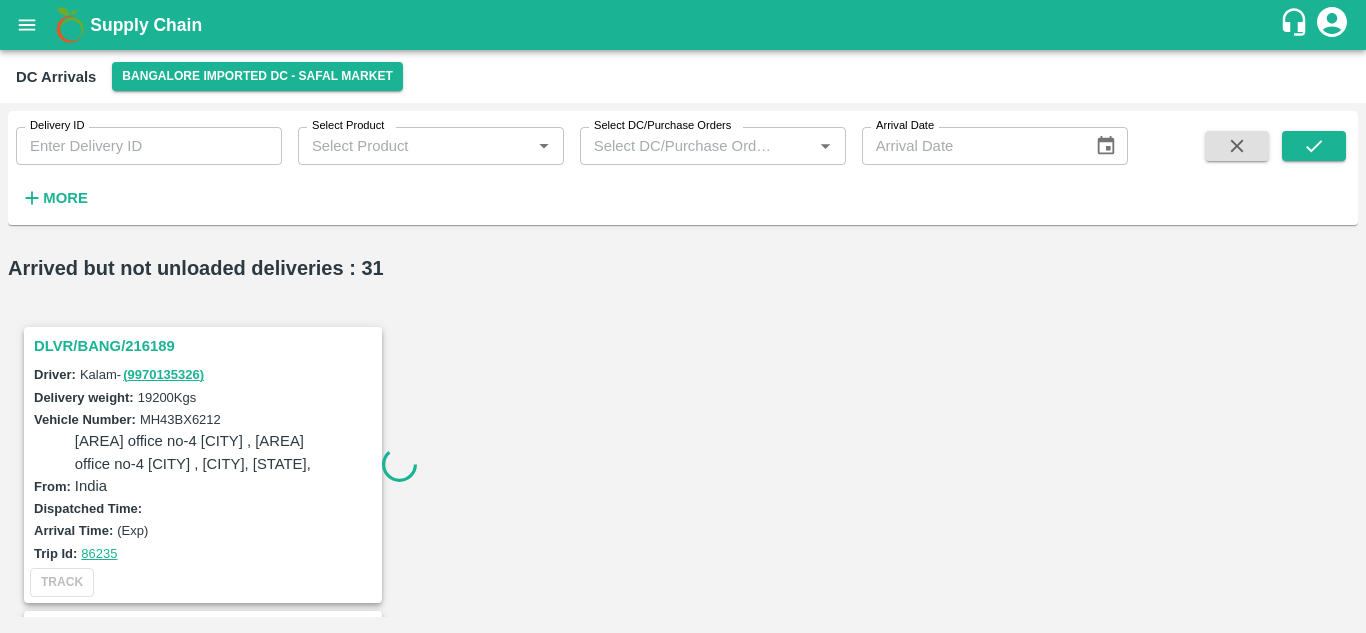 scroll, scrollTop: 0, scrollLeft: 0, axis: both 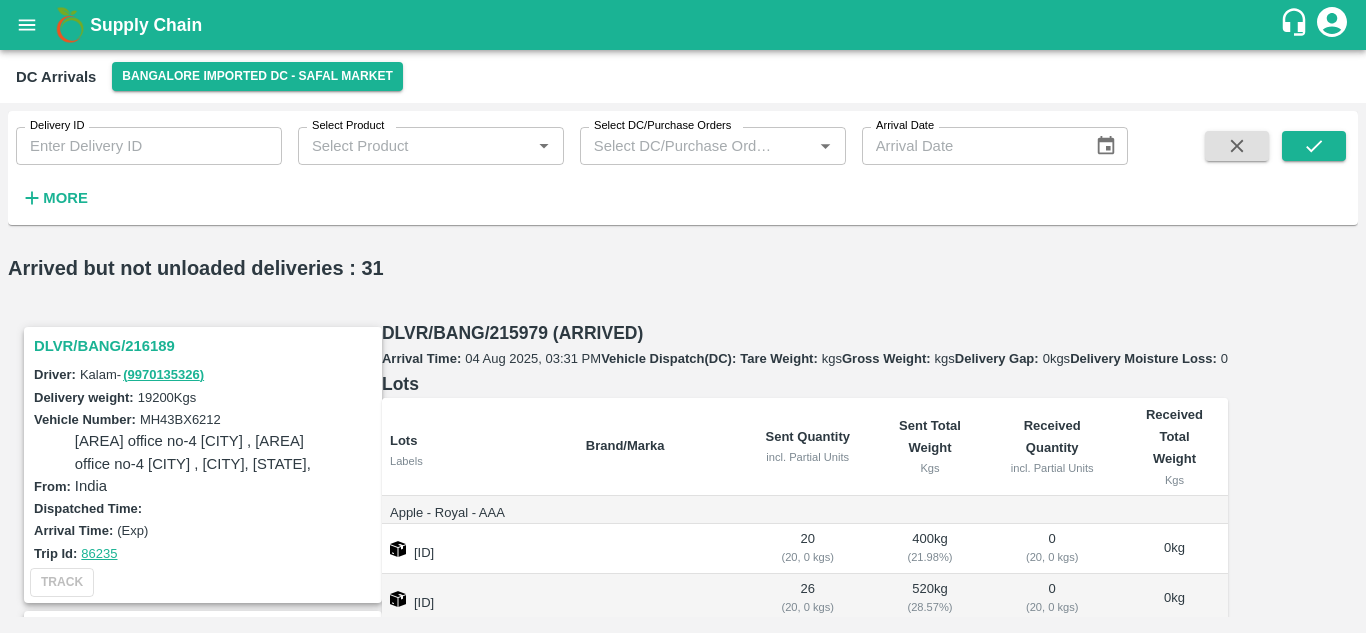 click on "DLVR/BANG/215978" at bounding box center (206, 1153) 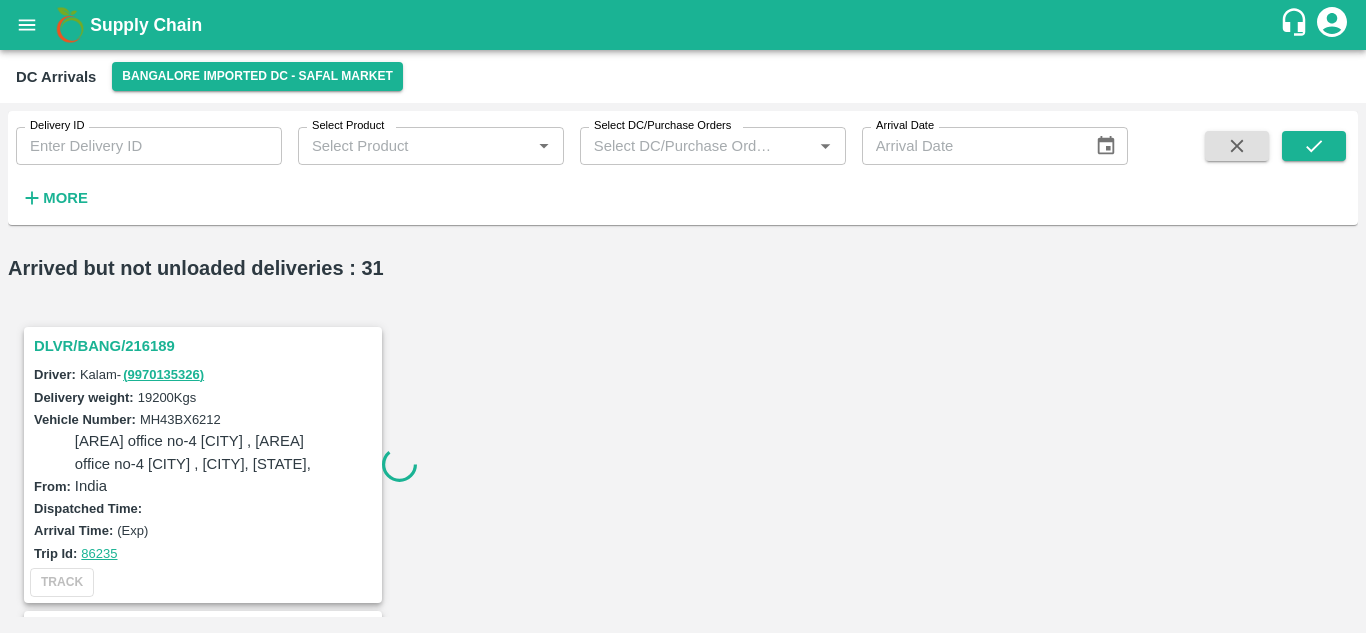 scroll, scrollTop: 770, scrollLeft: 0, axis: vertical 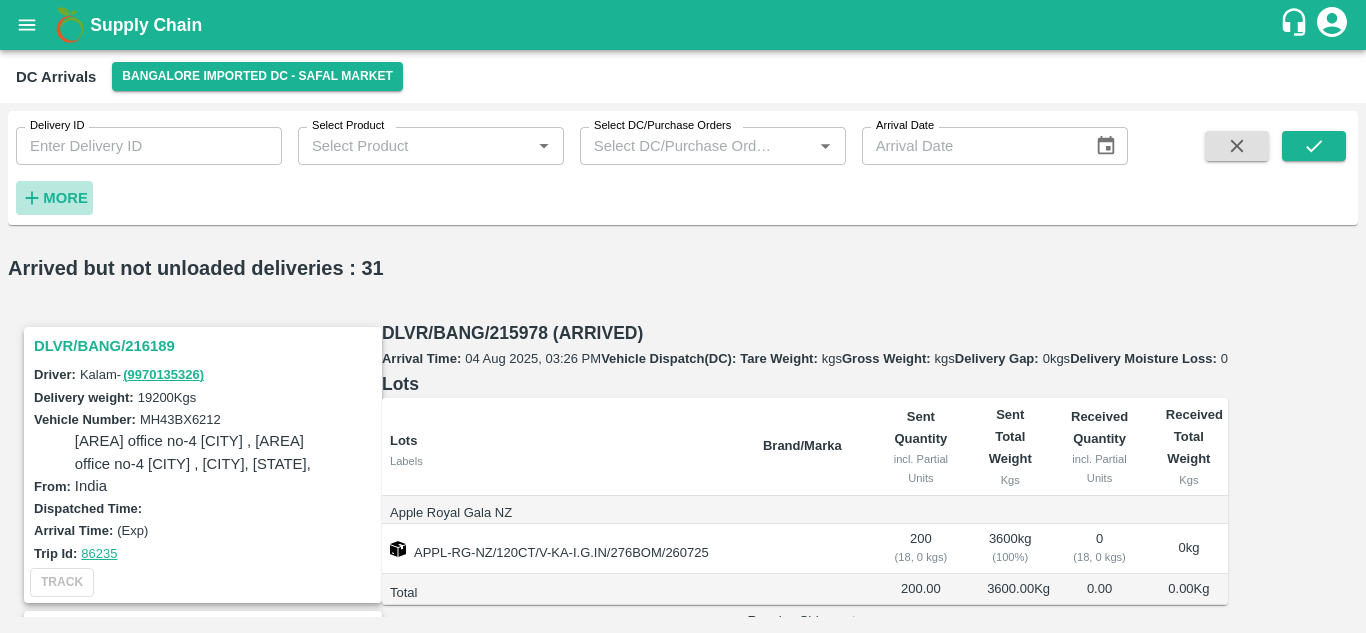 click on "More" at bounding box center [65, 198] 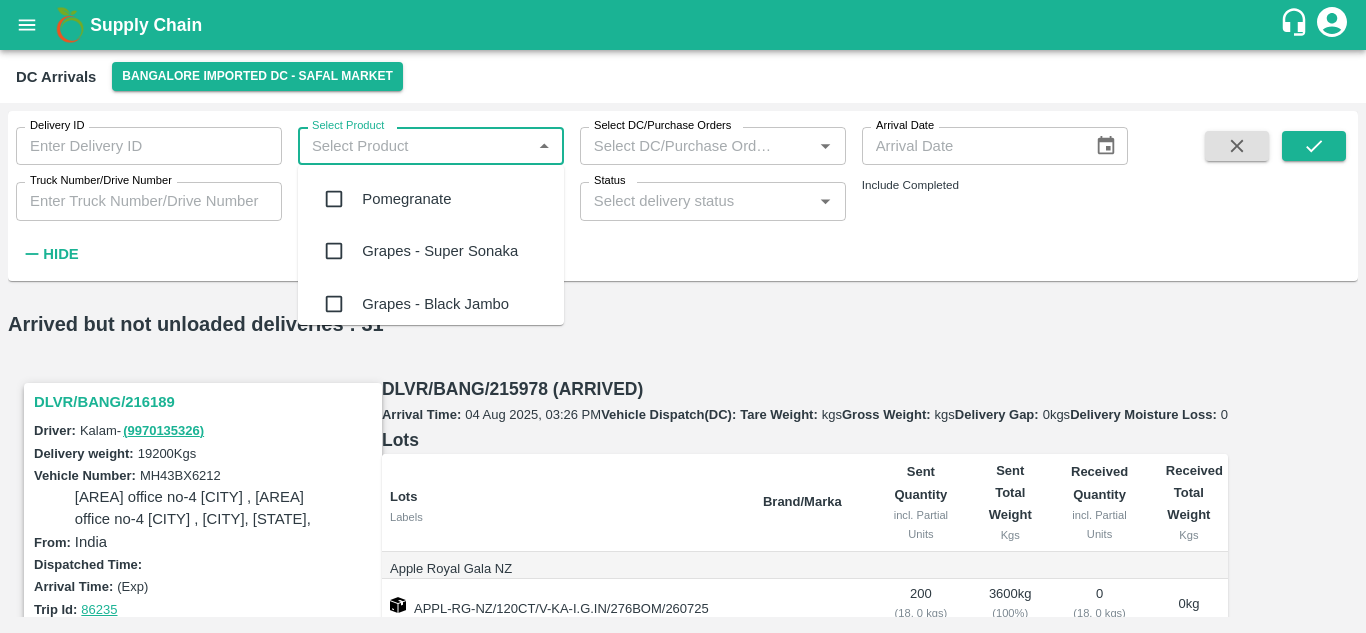 click on "Select Product" at bounding box center [414, 146] 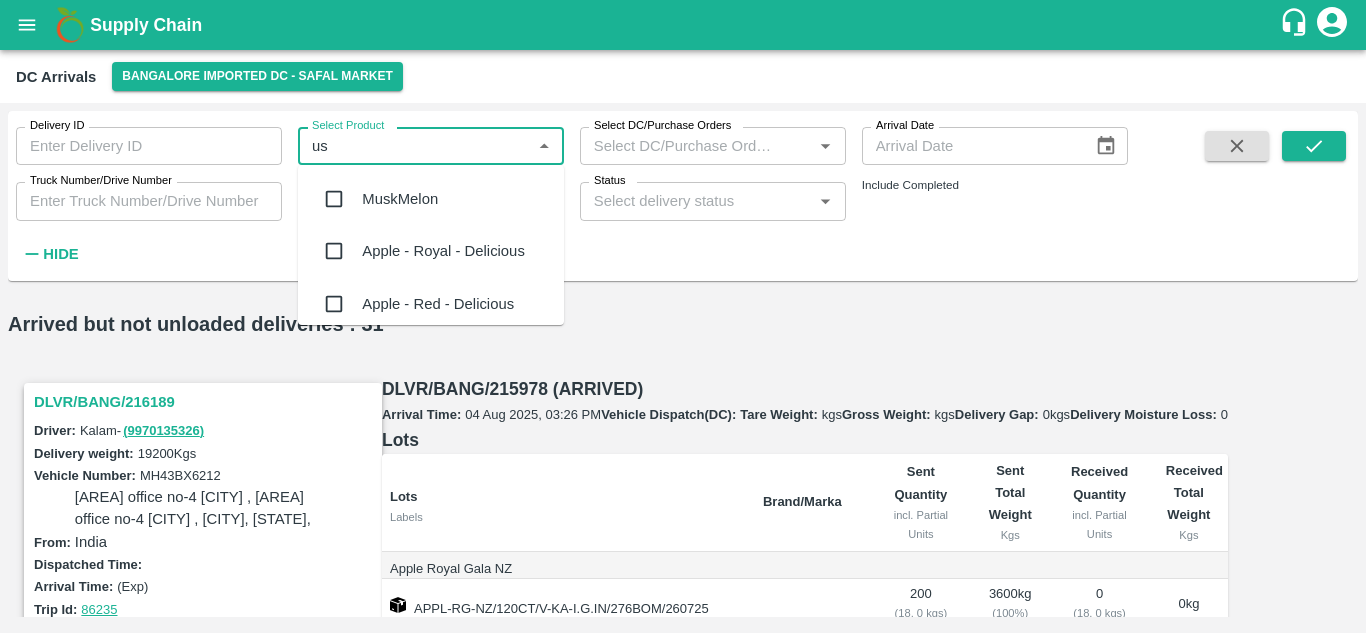 type on "usa" 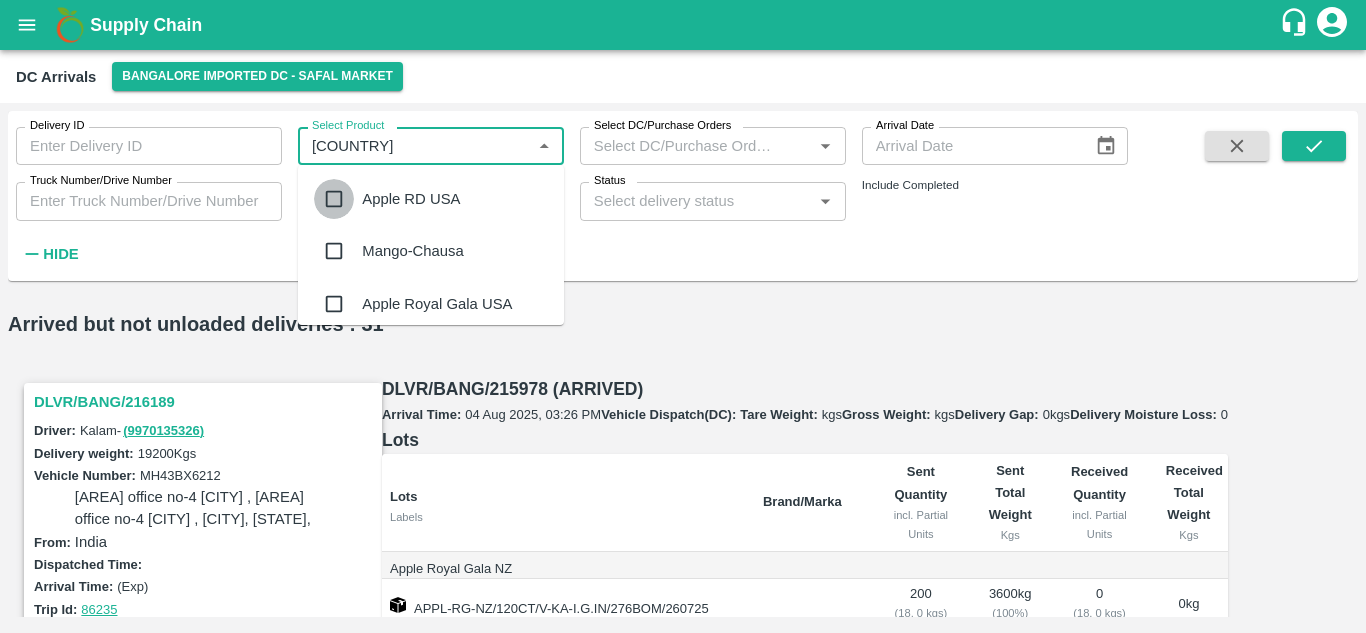 click at bounding box center (334, 199) 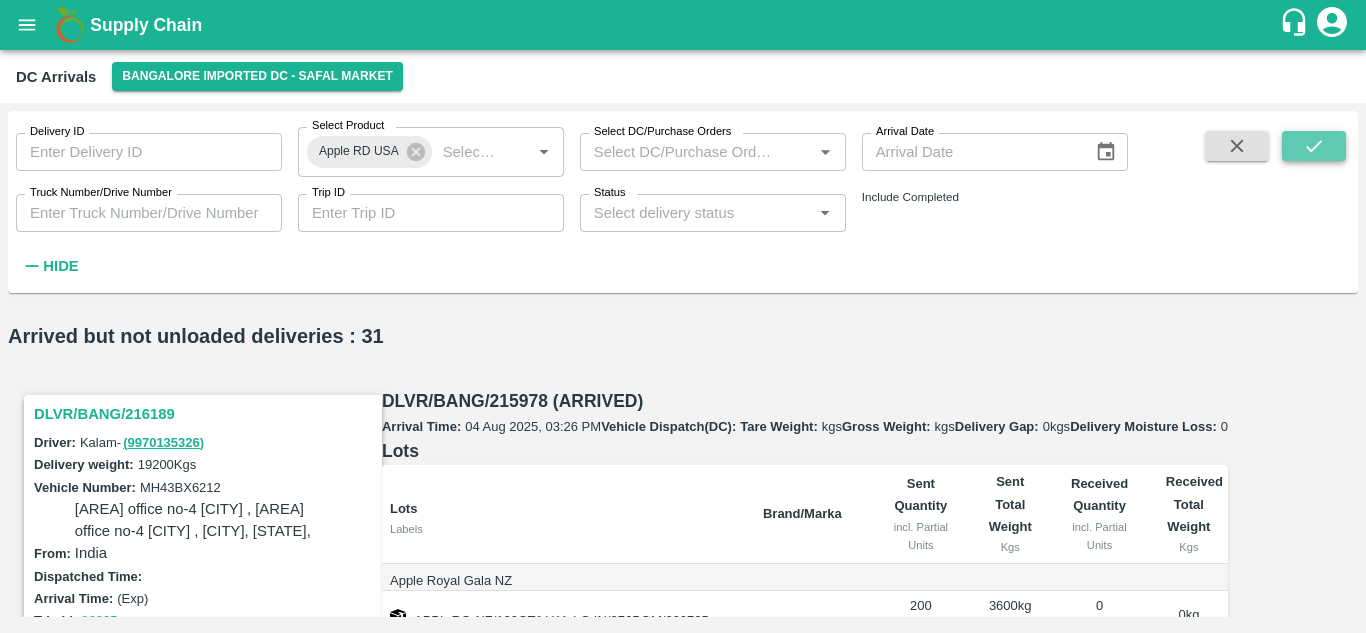 click at bounding box center (1314, 146) 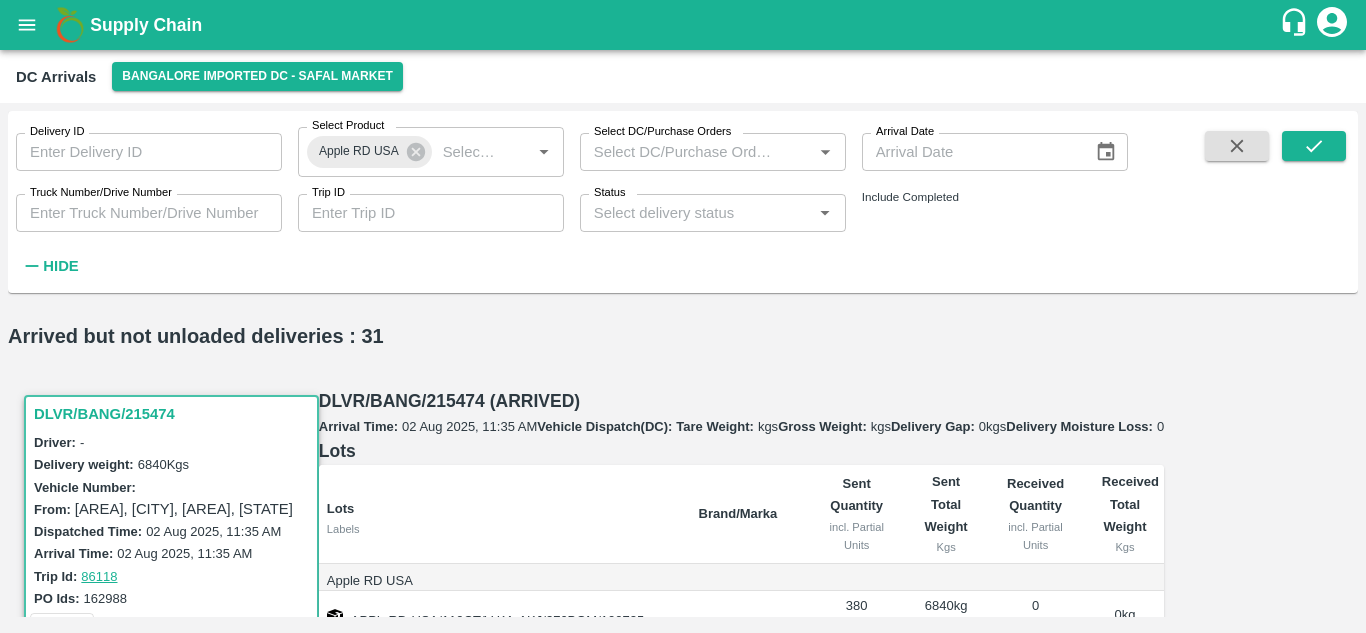 scroll, scrollTop: 184, scrollLeft: 0, axis: vertical 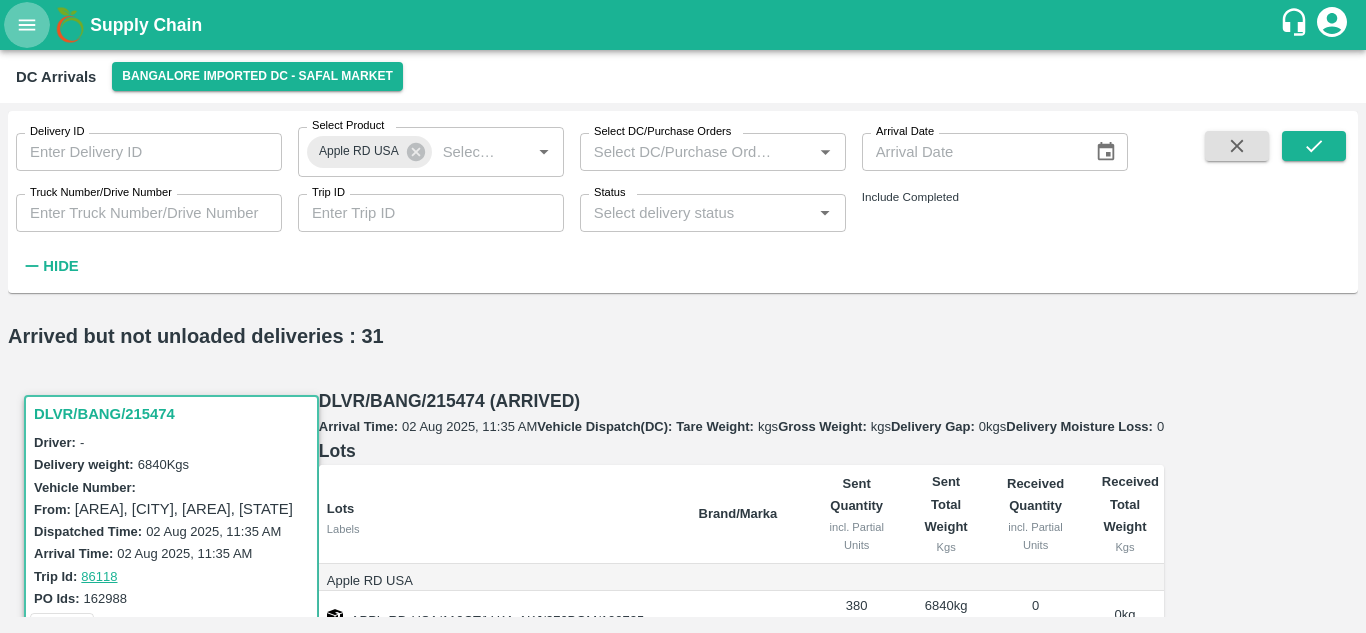 click 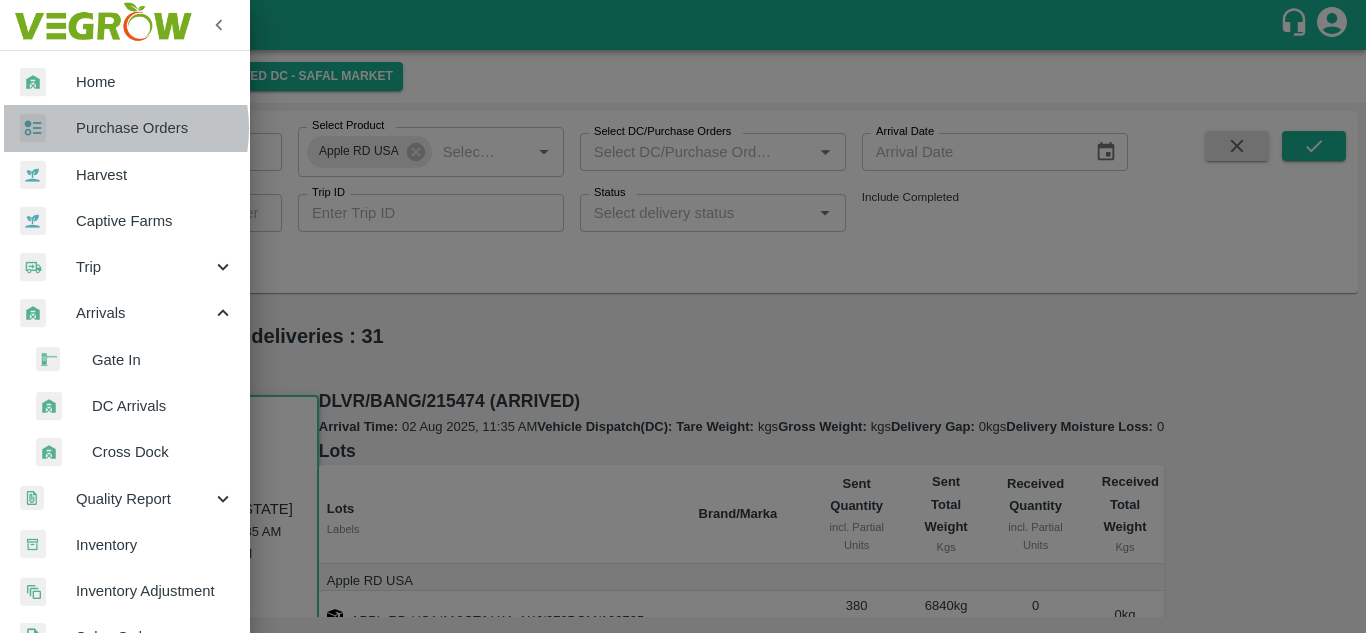 click on "Purchase Orders" at bounding box center [155, 128] 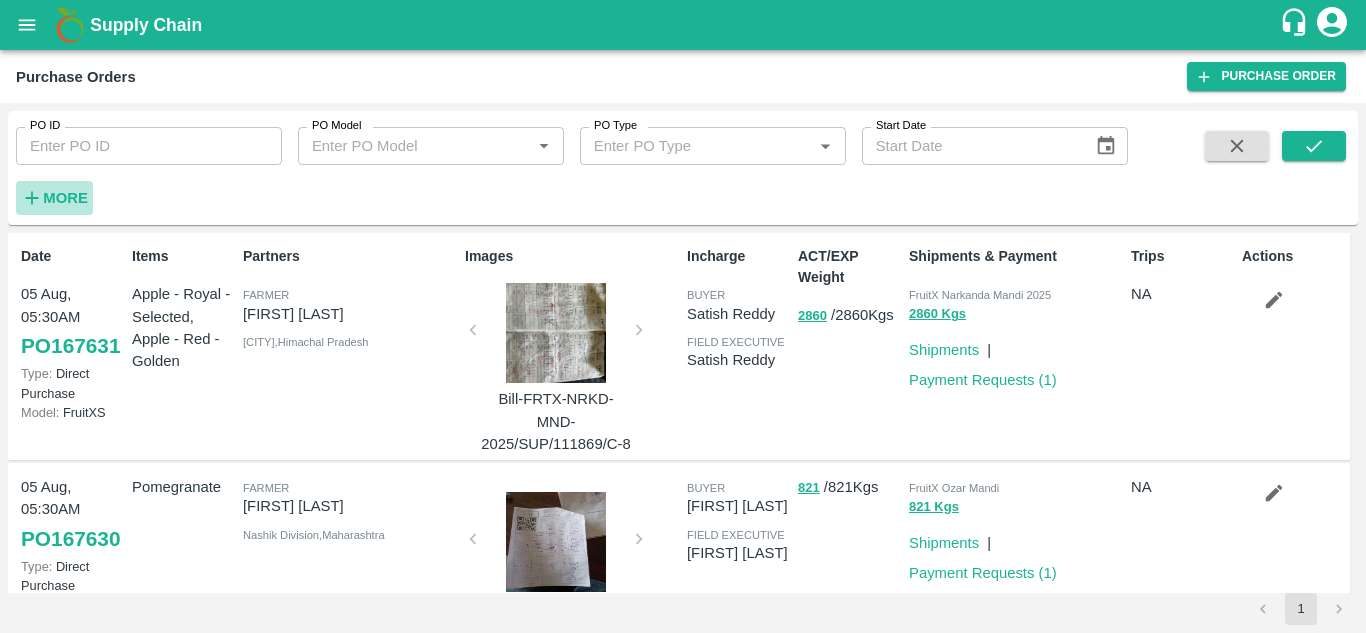 click on "More" at bounding box center (65, 198) 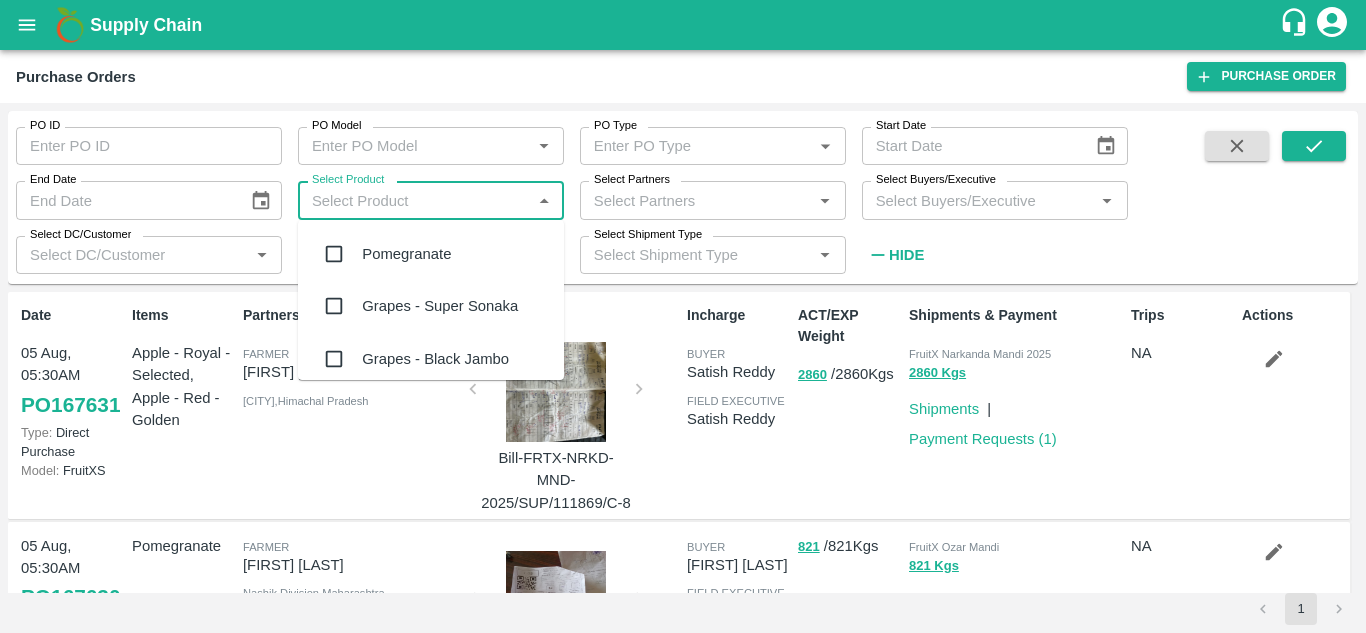 click on "Select Product" at bounding box center [414, 200] 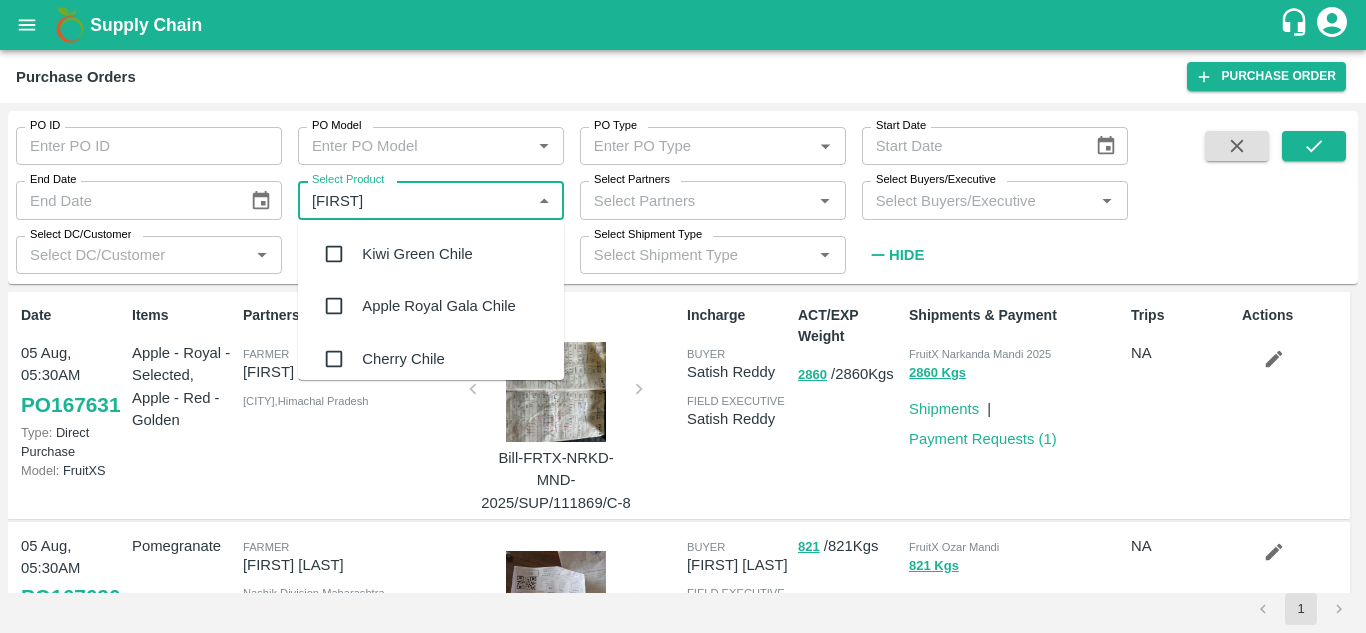 type on "chile" 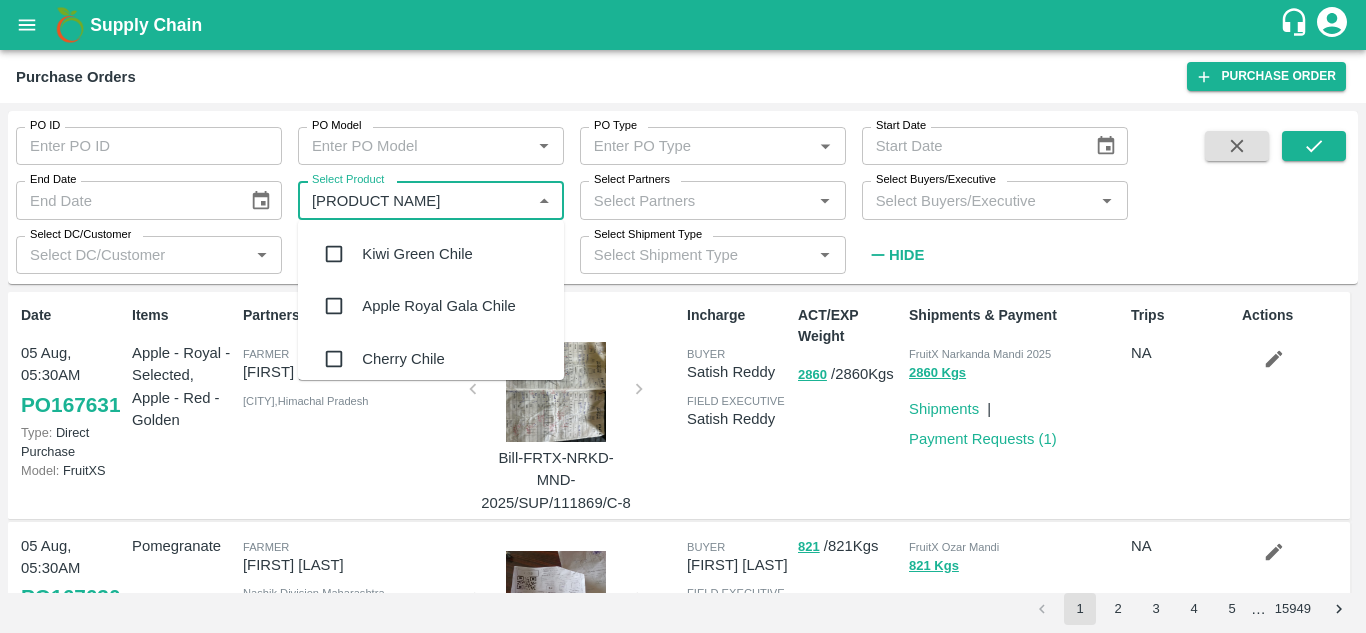 scroll, scrollTop: 65, scrollLeft: 0, axis: vertical 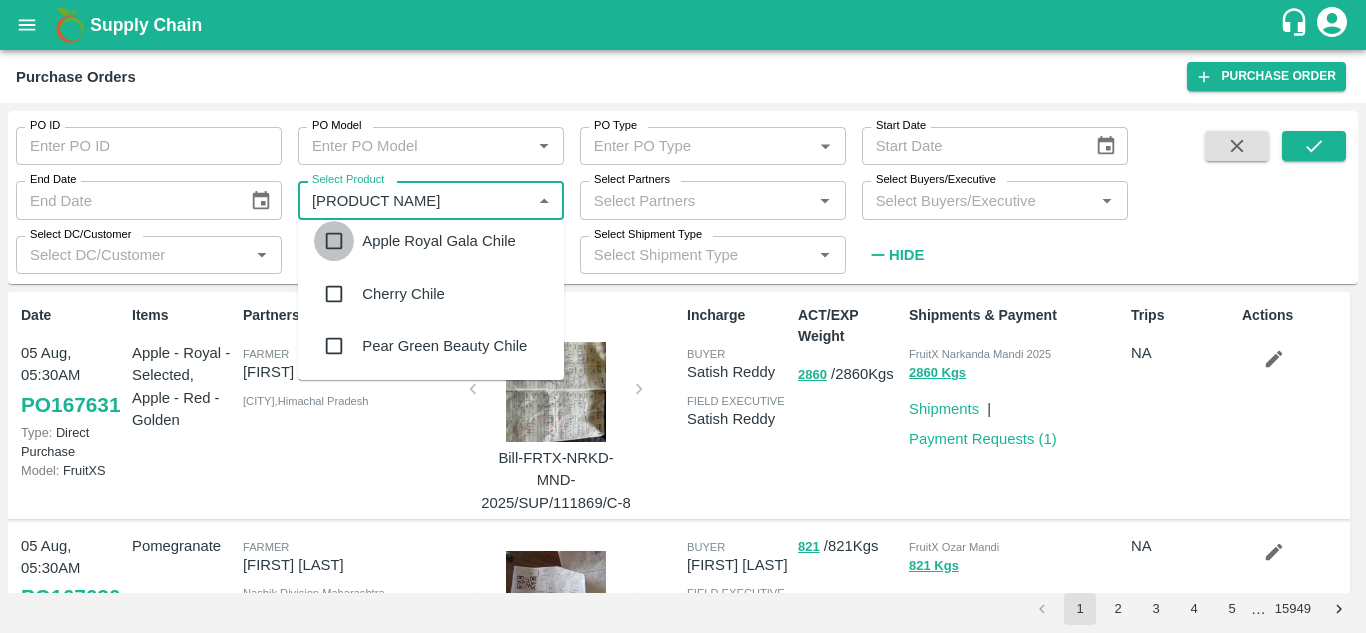 click at bounding box center [334, 241] 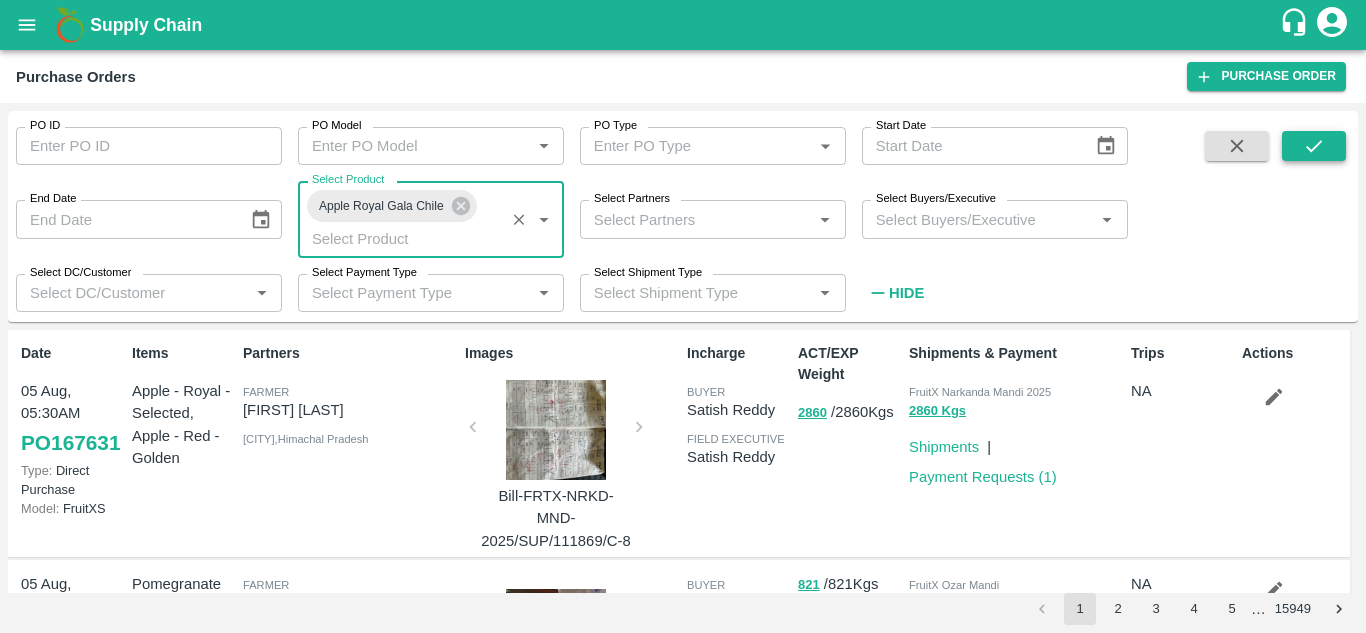 click at bounding box center [1314, 146] 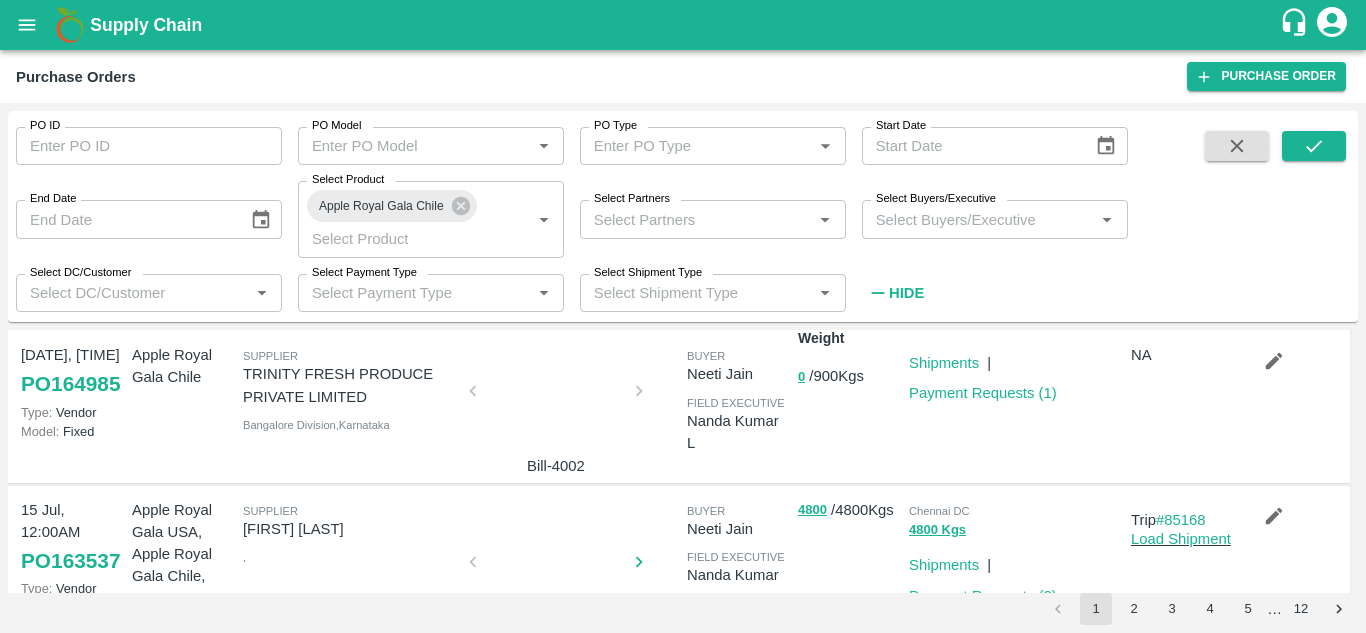 scroll, scrollTop: 0, scrollLeft: 0, axis: both 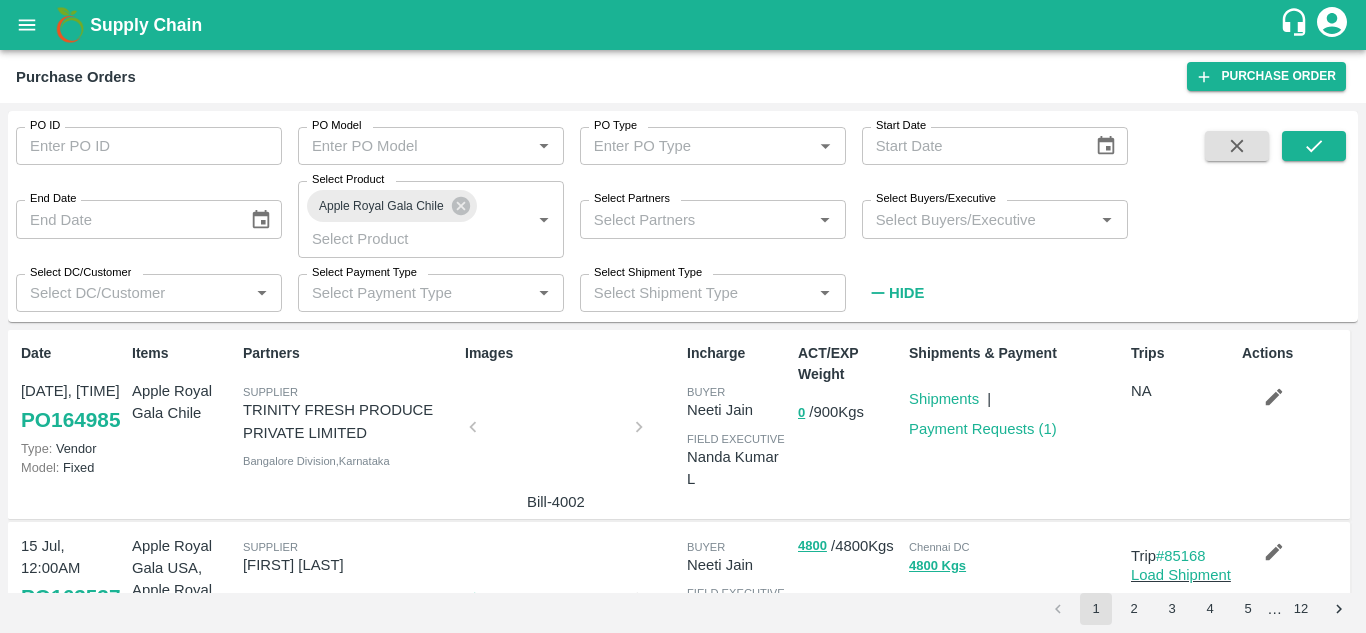 click at bounding box center (556, 433) 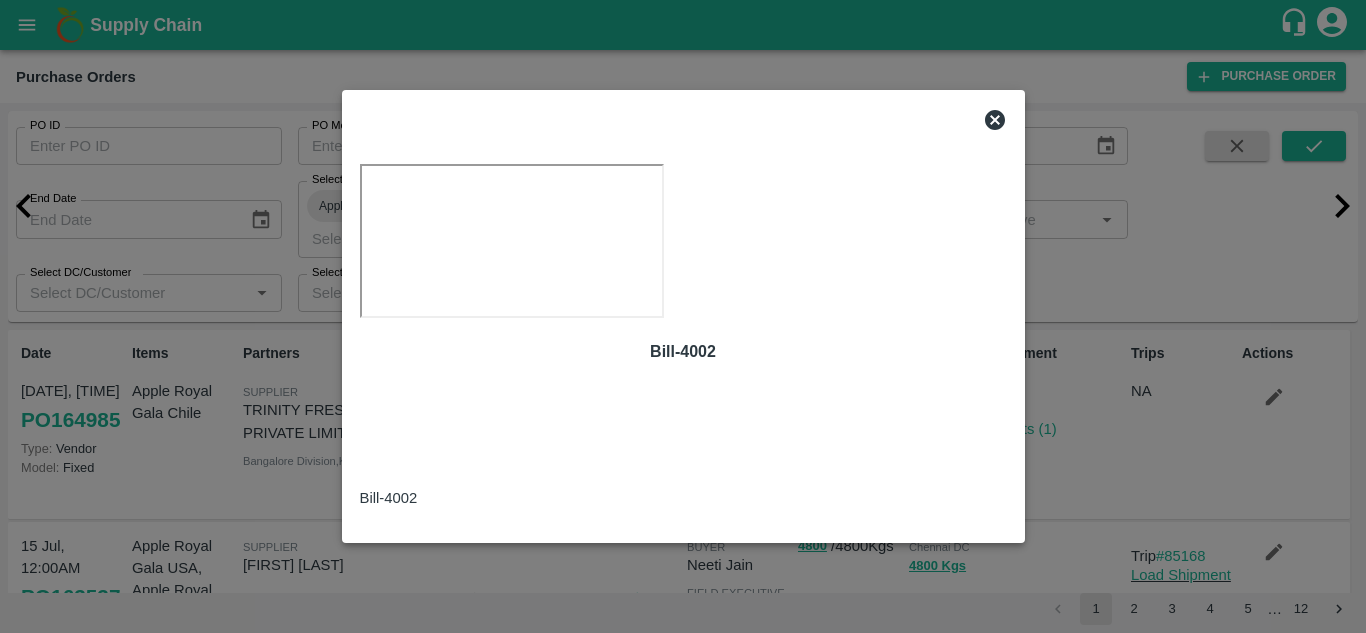 click at bounding box center [683, 120] 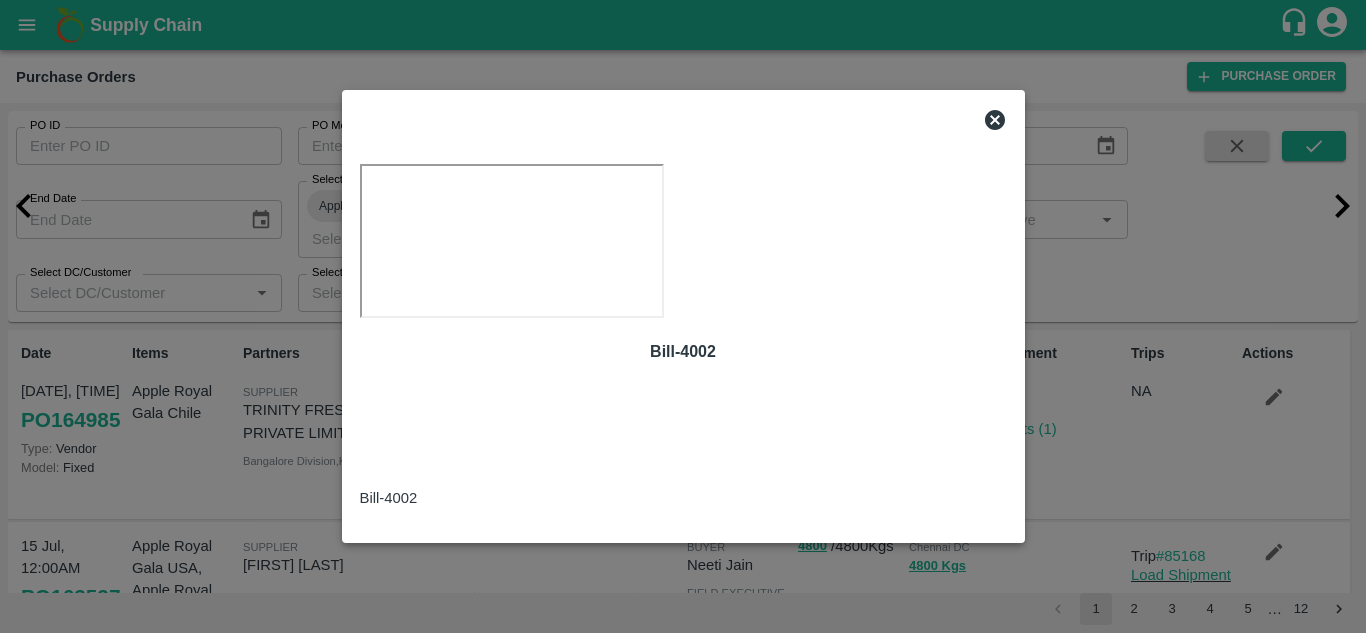 click 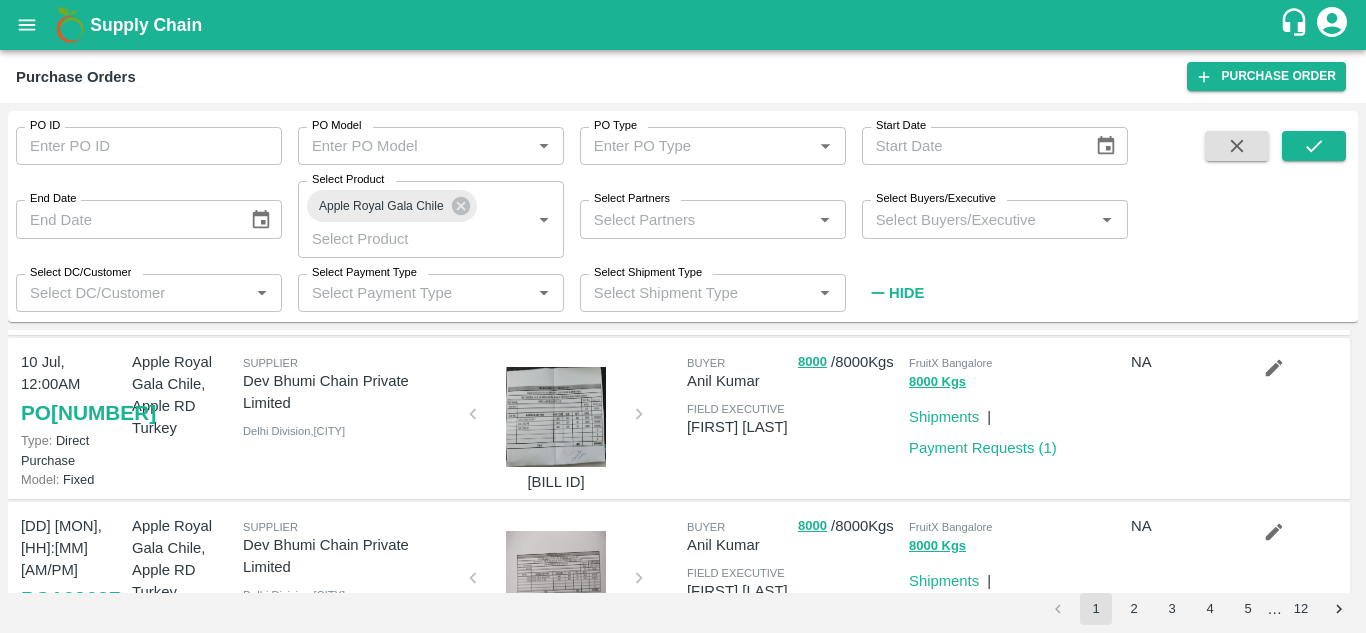 scroll, scrollTop: 561, scrollLeft: 0, axis: vertical 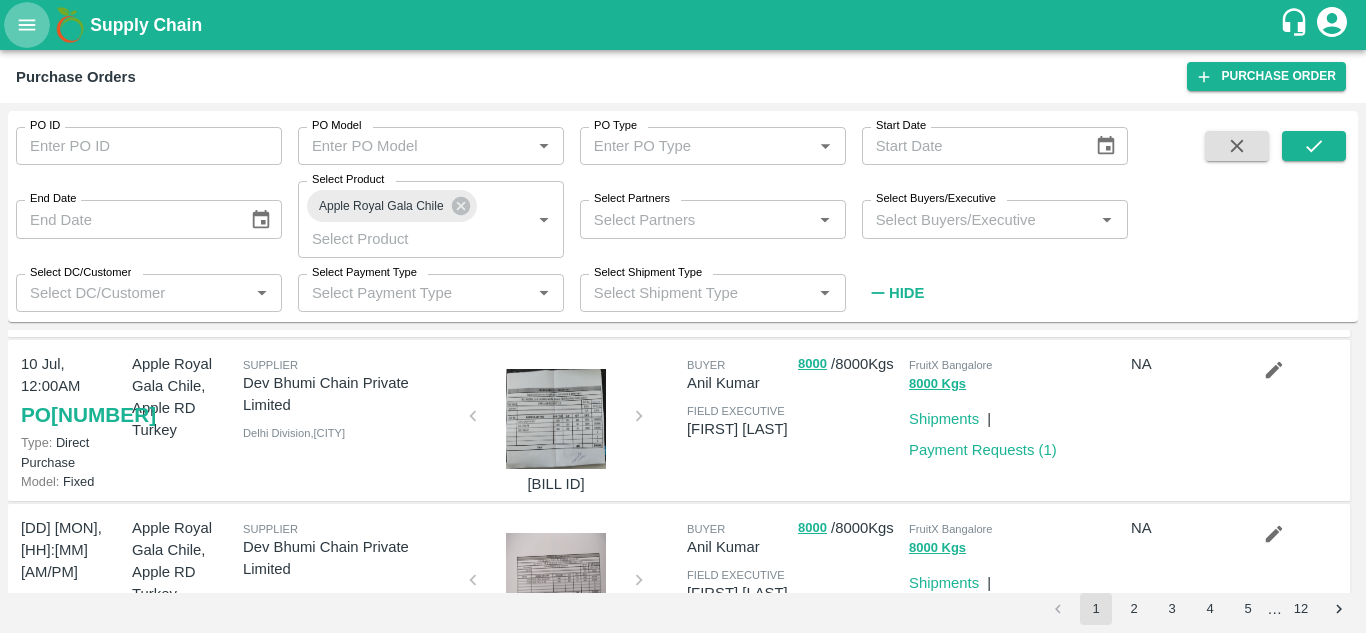 click at bounding box center (27, 25) 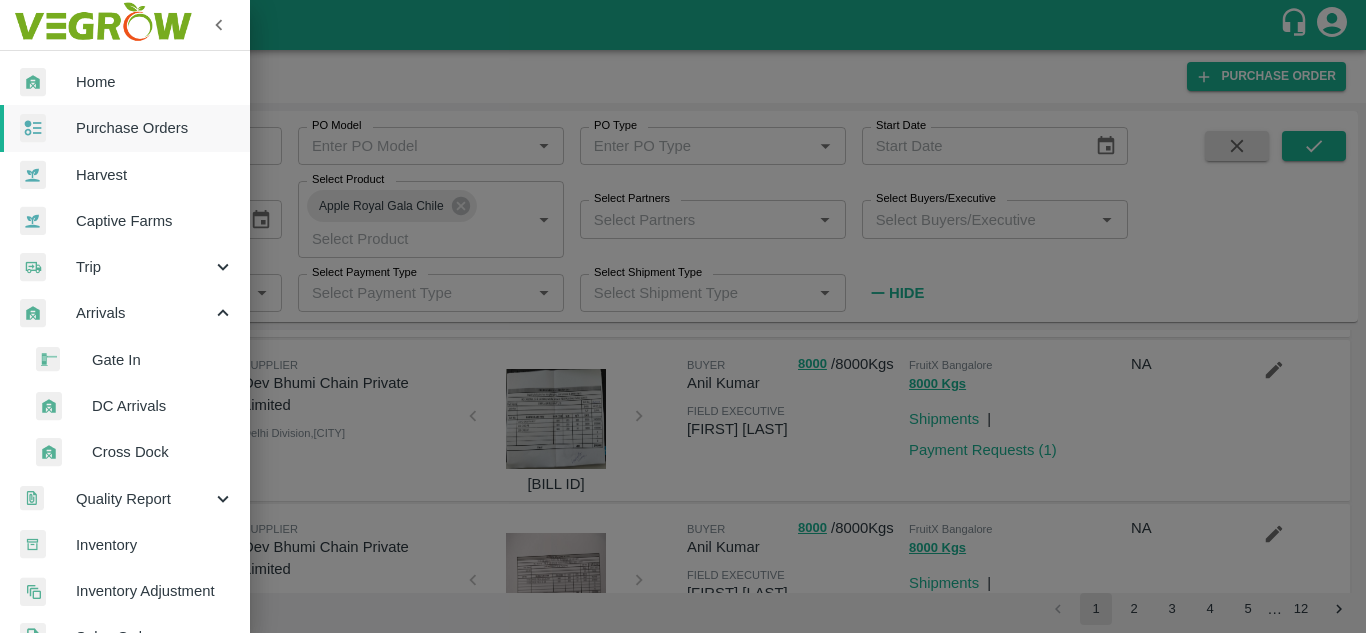 scroll, scrollTop: 738, scrollLeft: 0, axis: vertical 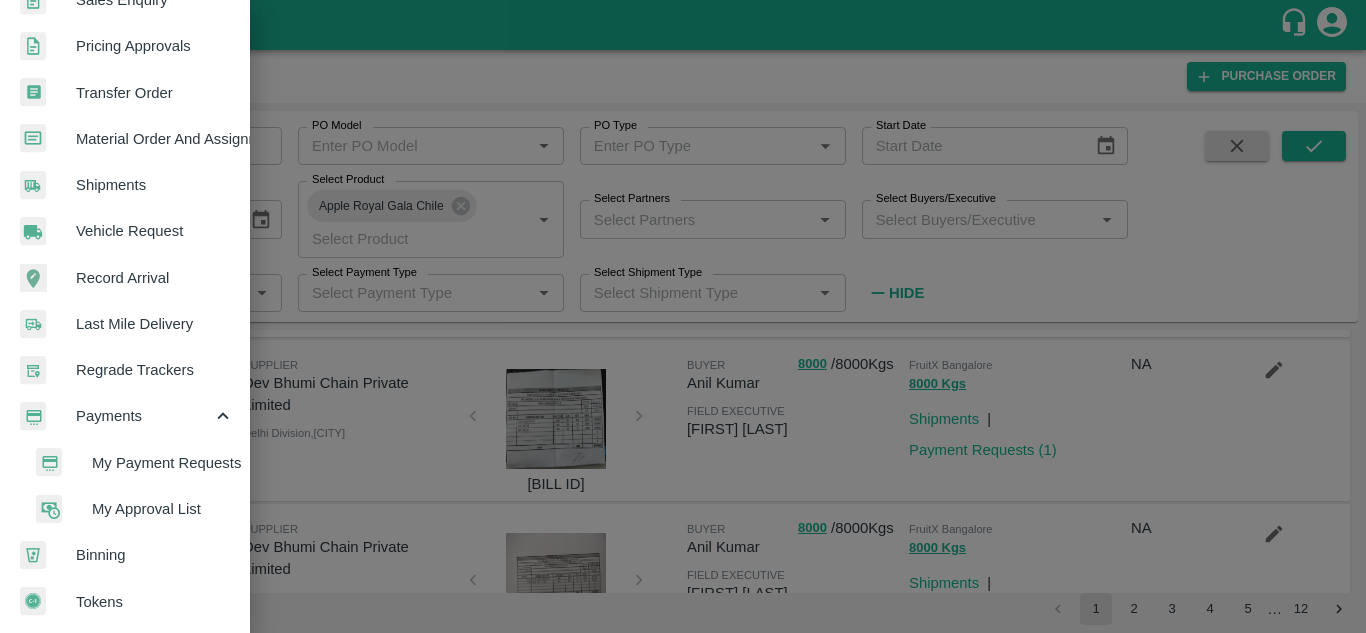 click on "My Payment Requests" at bounding box center [163, 463] 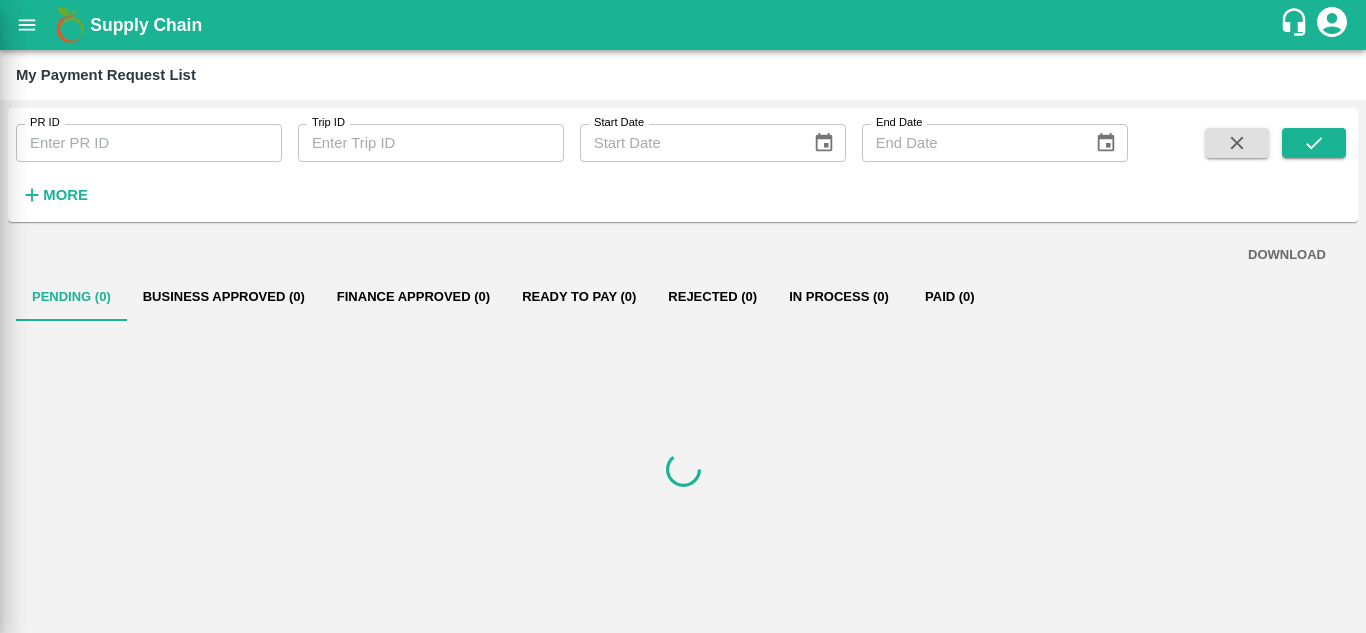 scroll, scrollTop: 730, scrollLeft: 0, axis: vertical 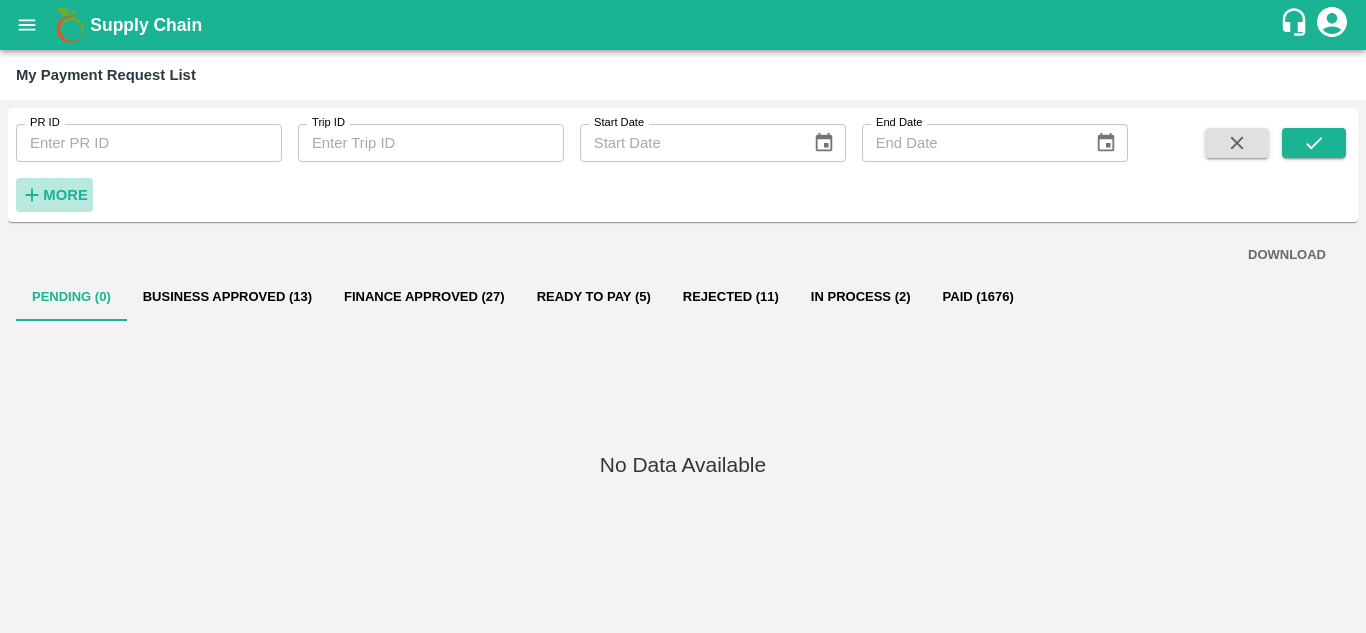 click on "More" at bounding box center [65, 195] 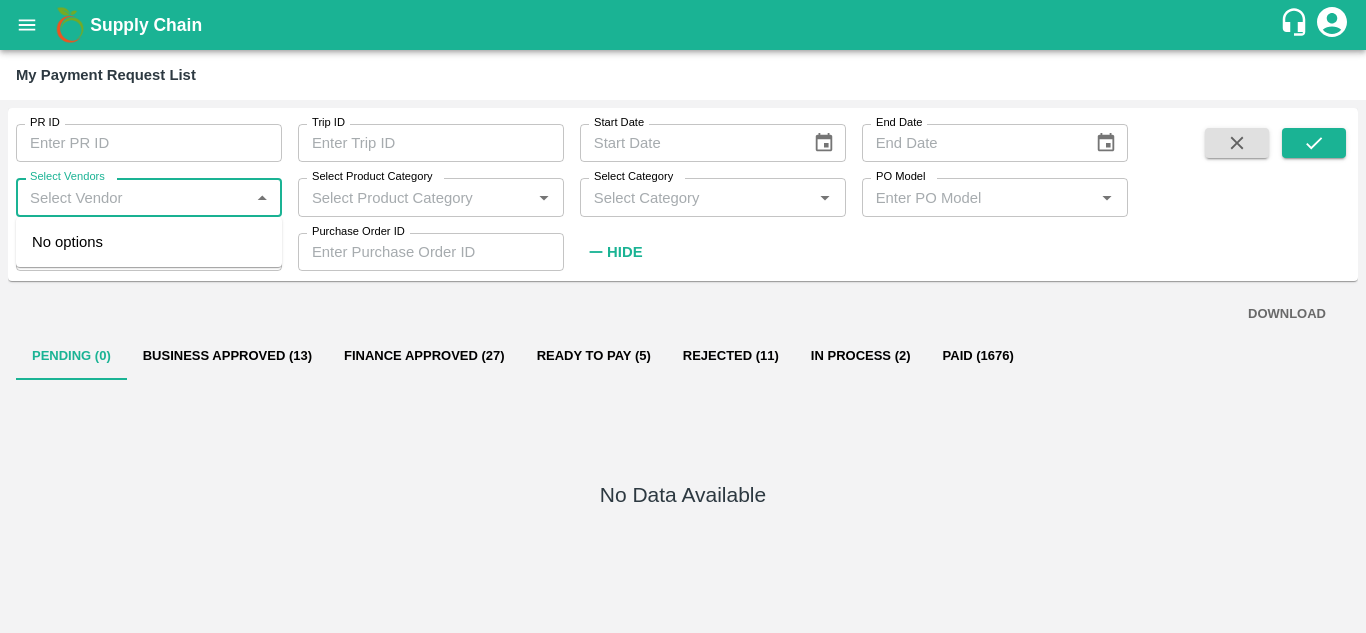 click on "Select Vendors" at bounding box center (132, 197) 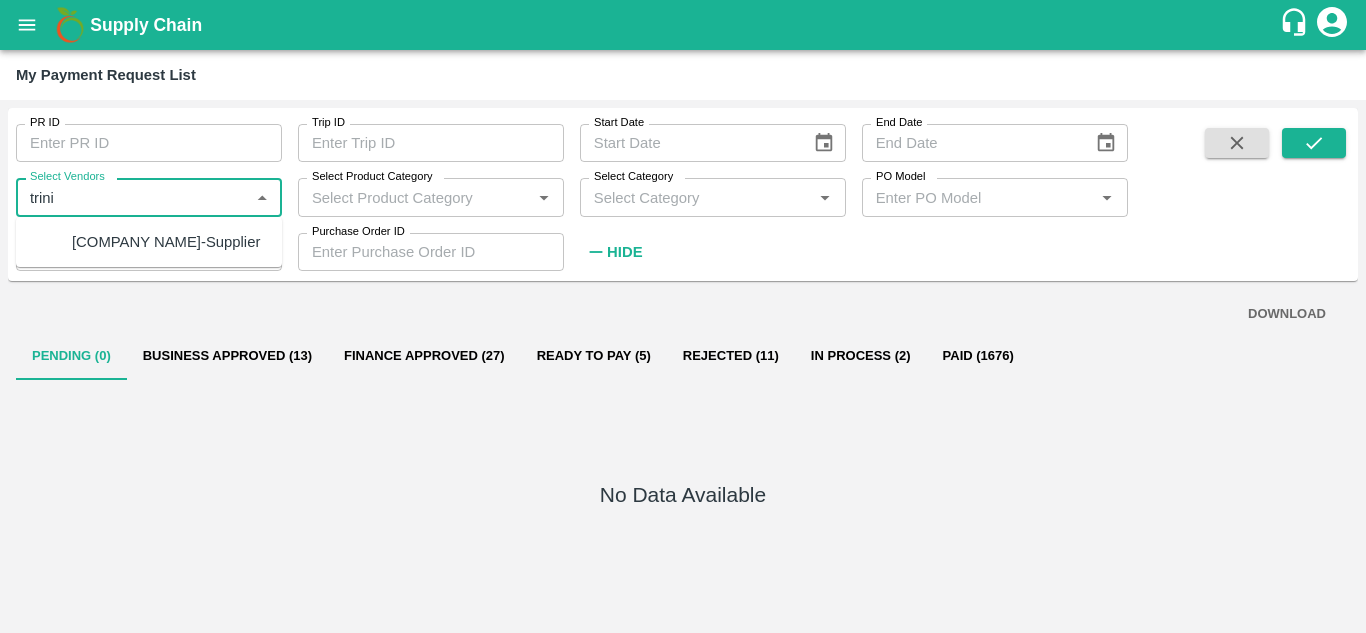 click on "TRINITY FRESH PRODUCE PRIVATE LIMITED-Supplier" at bounding box center (166, 242) 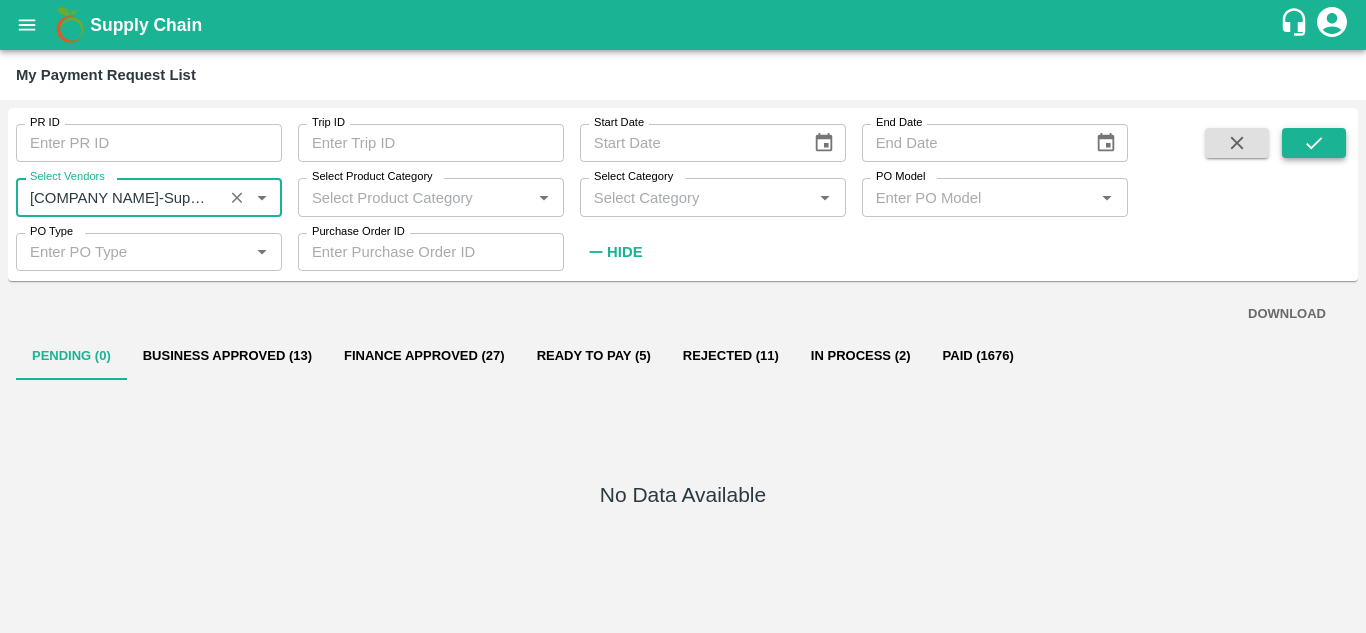 type on "TRINITY FRESH PRODUCE PRIVATE LIMITED-Supplier" 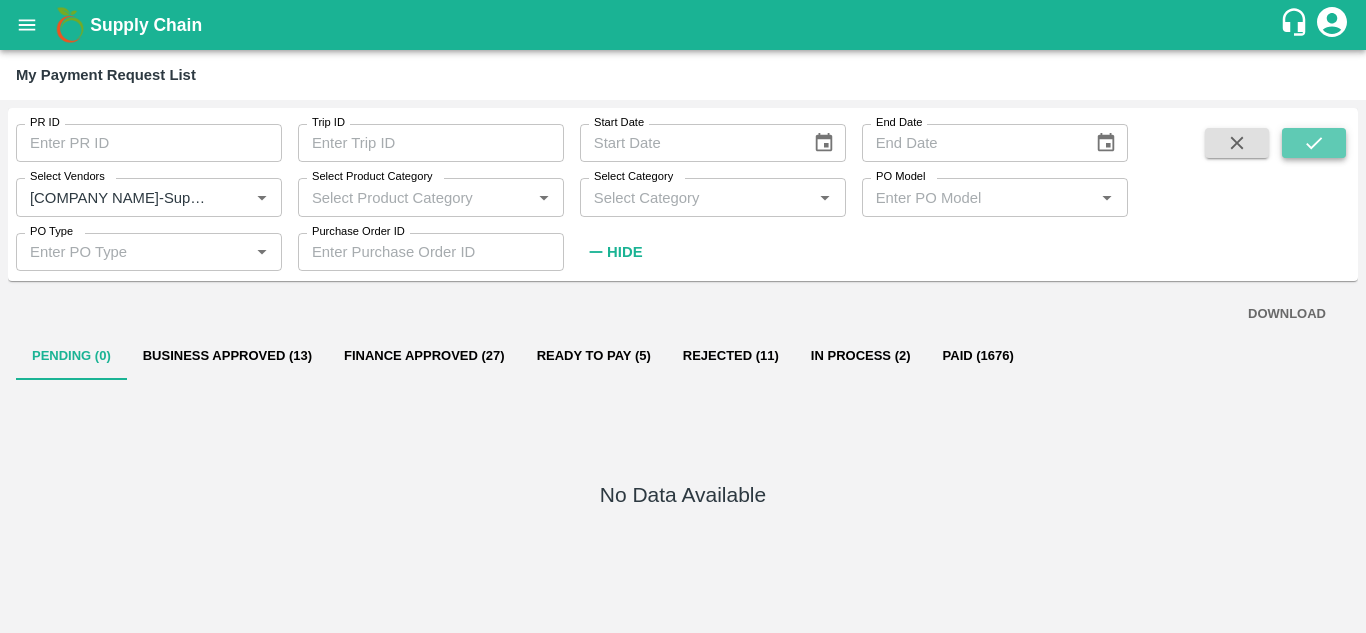 click at bounding box center (1314, 143) 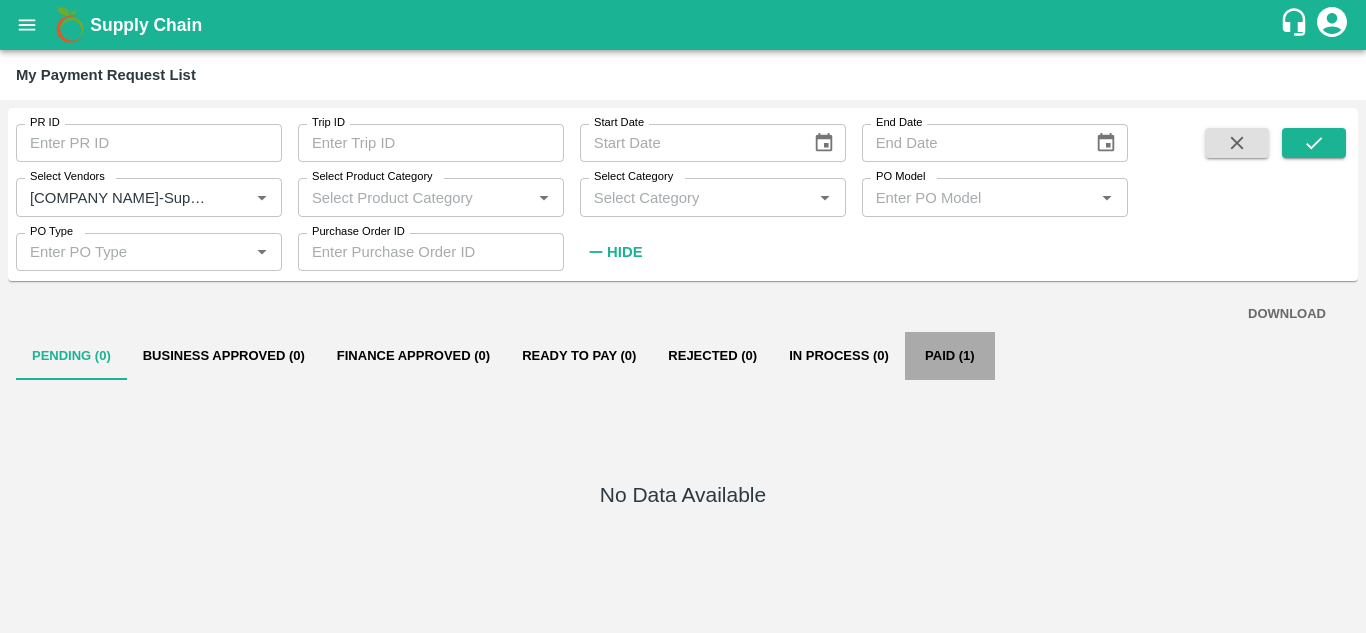 click on "Paid (1)" at bounding box center [950, 356] 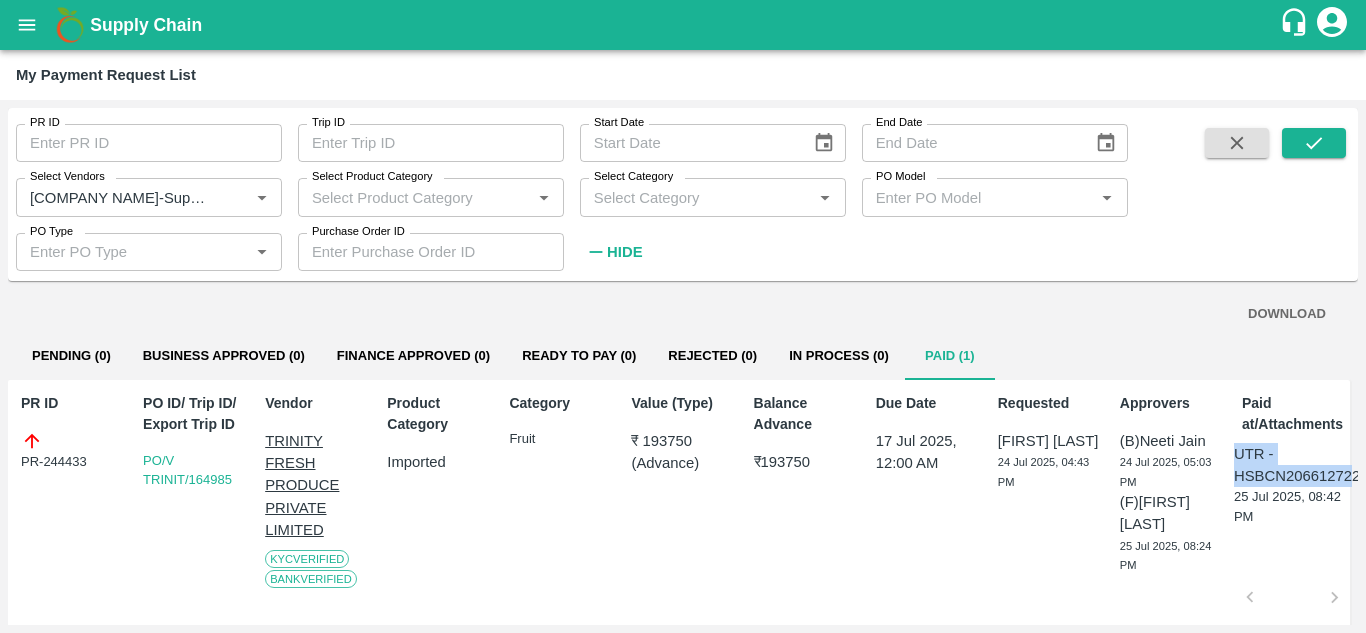 scroll, scrollTop: 0, scrollLeft: 19, axis: horizontal 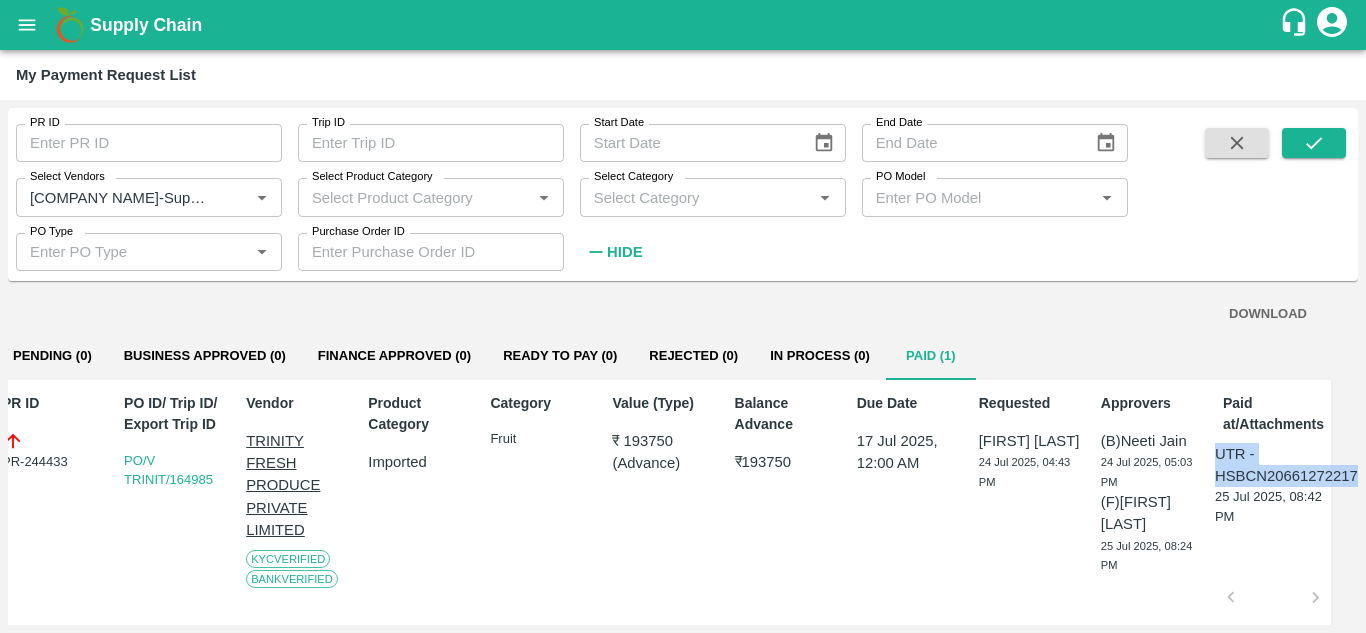 drag, startPoint x: 1231, startPoint y: 444, endPoint x: 1362, endPoint y: 501, distance: 142.86357 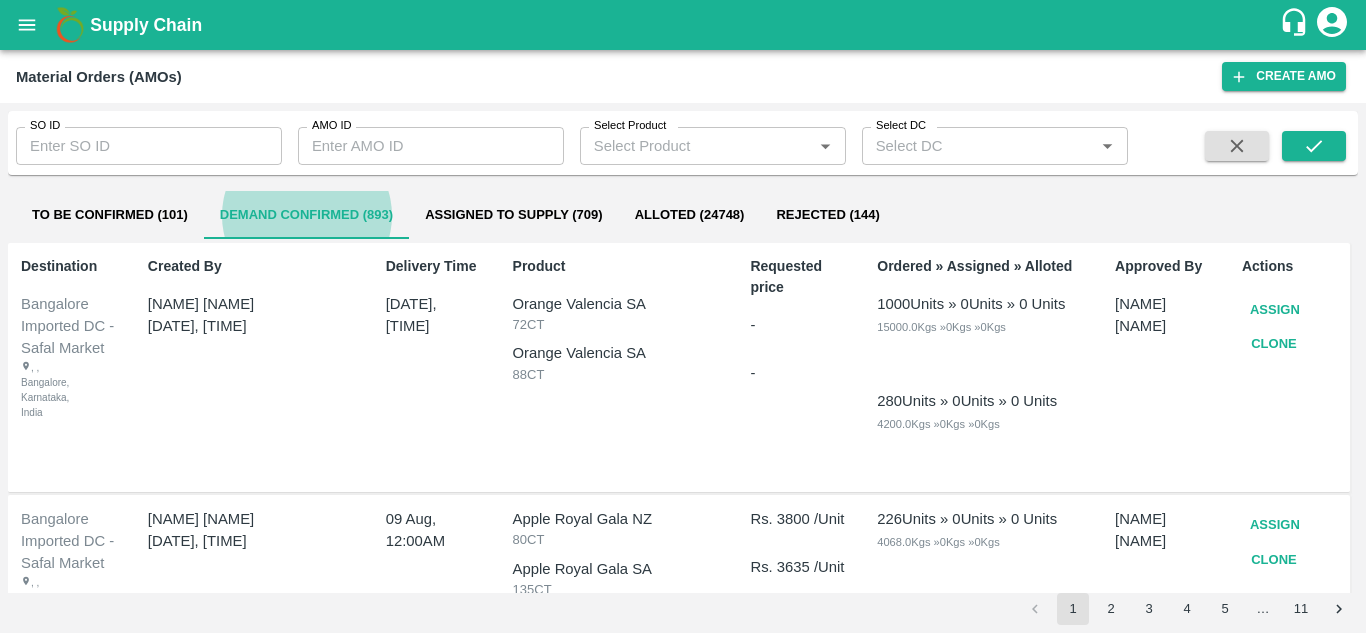 scroll, scrollTop: 0, scrollLeft: 0, axis: both 